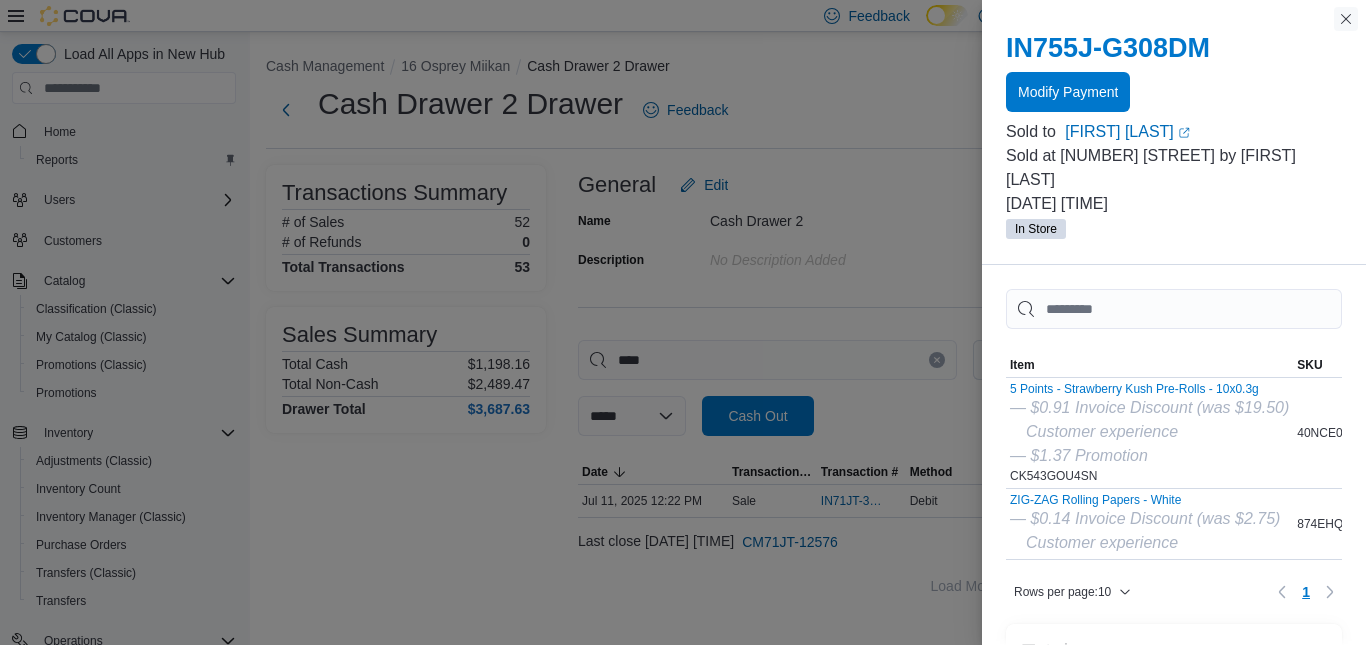 scroll, scrollTop: 0, scrollLeft: 0, axis: both 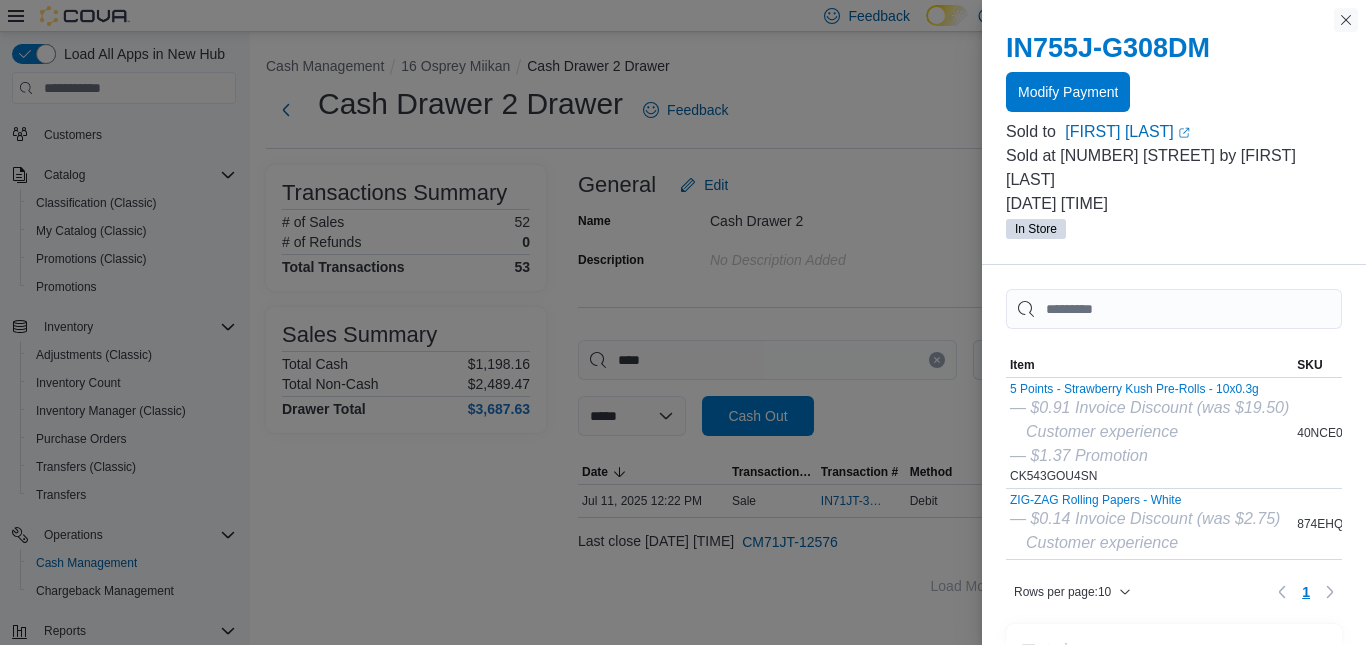 drag, startPoint x: 1342, startPoint y: 21, endPoint x: 1332, endPoint y: 24, distance: 10.440307 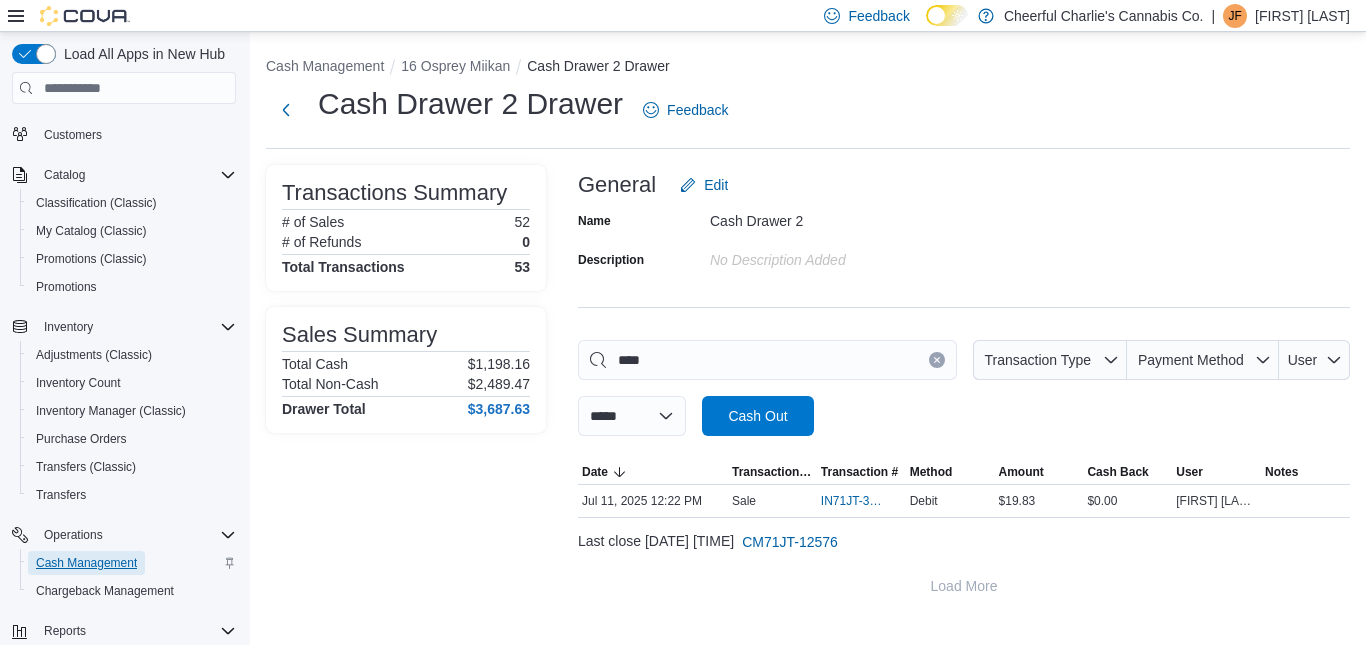 click on "Cash Management" at bounding box center [86, 563] 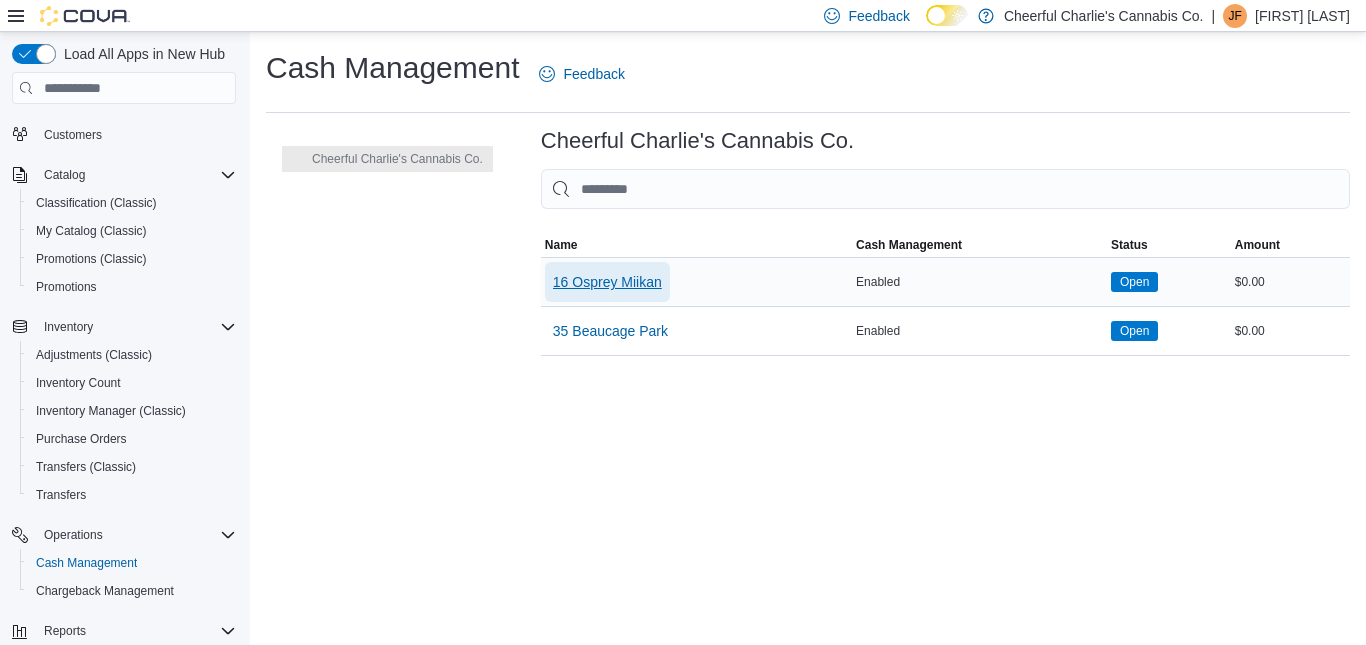 click on "16 Osprey Miikan" at bounding box center (607, 282) 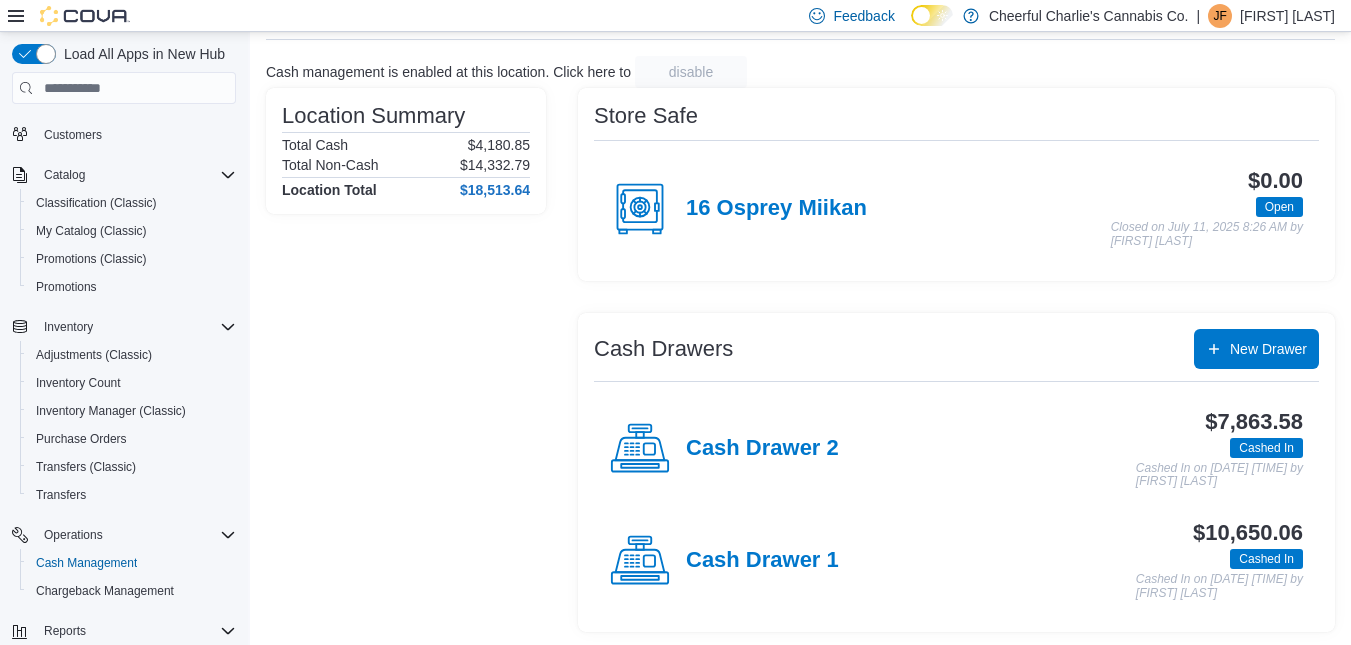 scroll, scrollTop: 112, scrollLeft: 0, axis: vertical 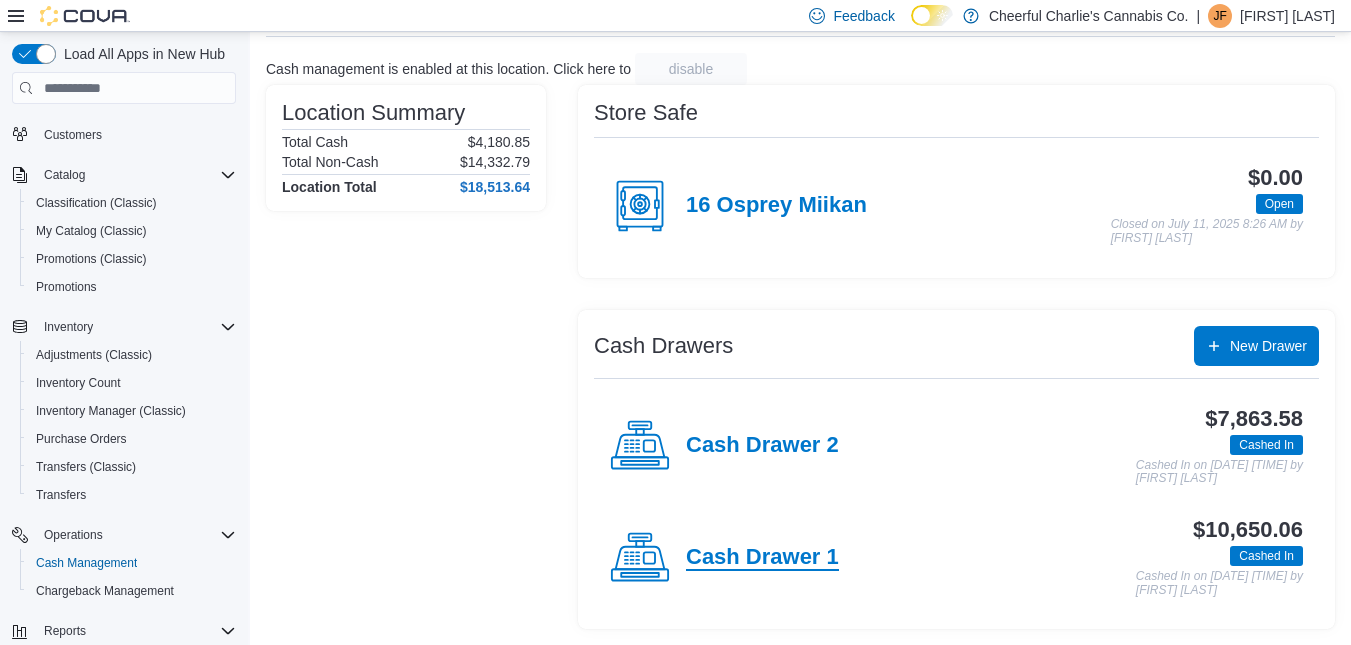 click on "Cash Drawer 1" at bounding box center [762, 558] 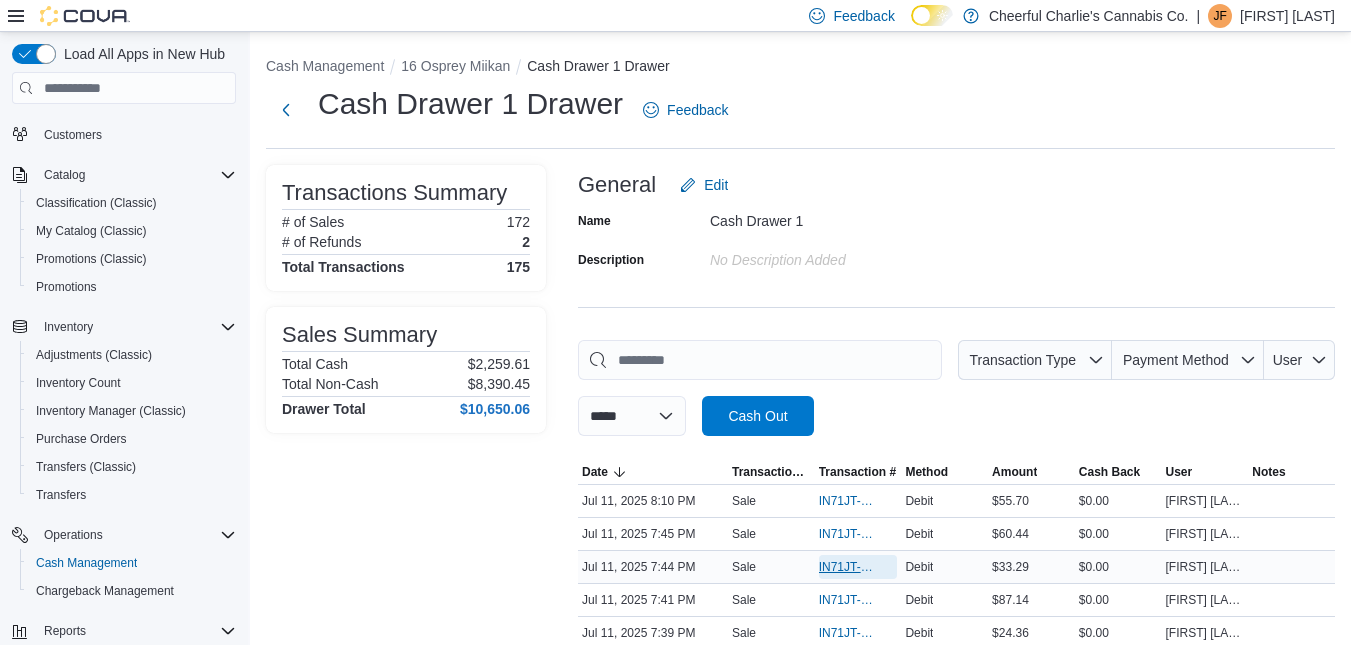 click on "IN71JT-393892" at bounding box center [848, 567] 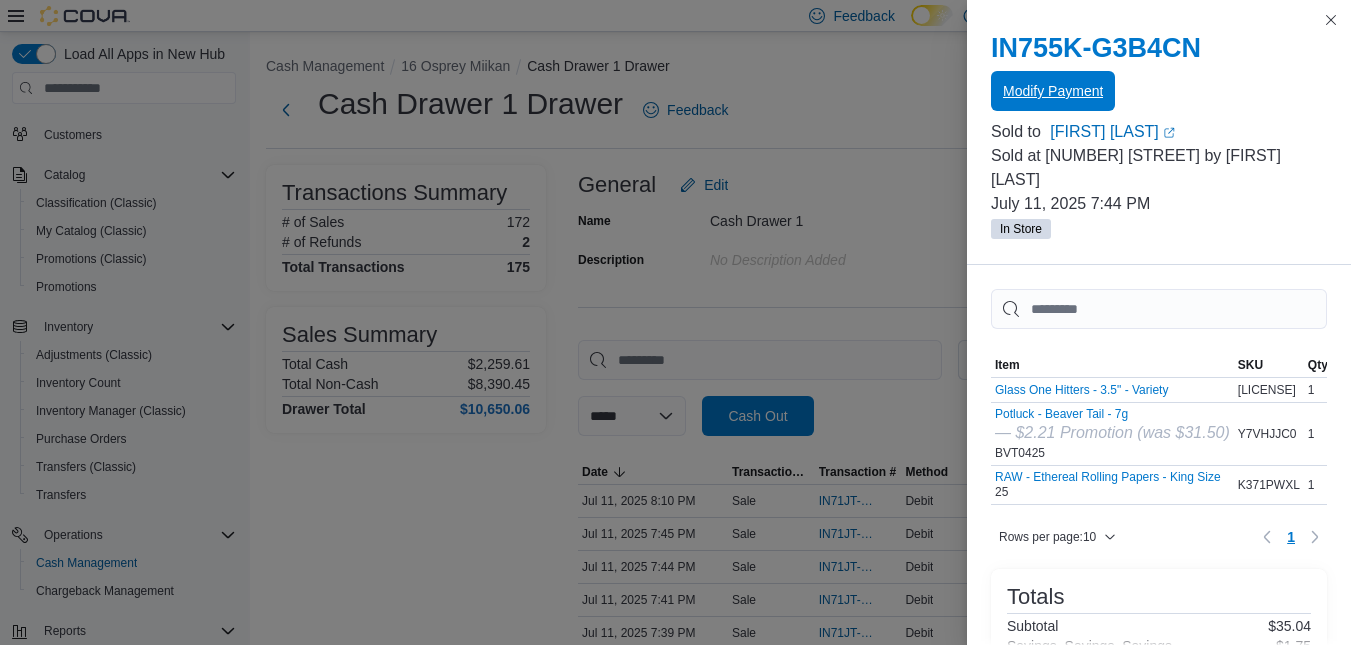 click on "Modify Payment" at bounding box center [1053, 91] 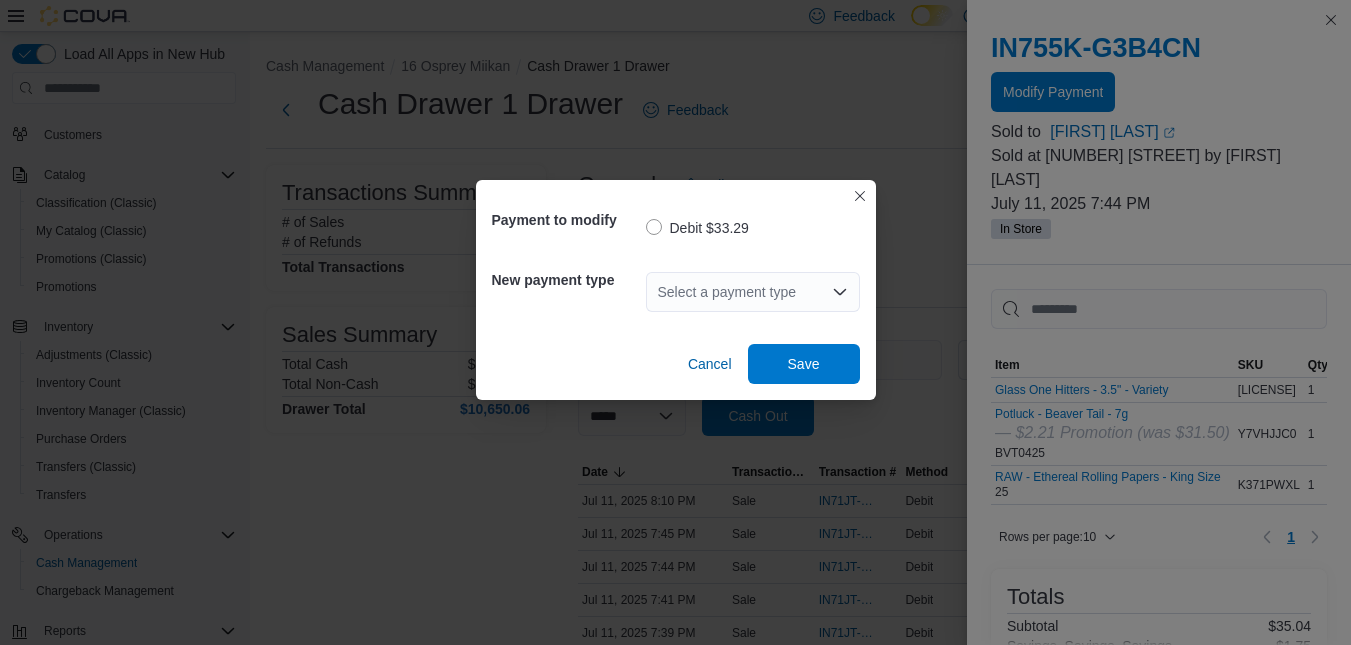 click on "Select a payment type" at bounding box center (753, 292) 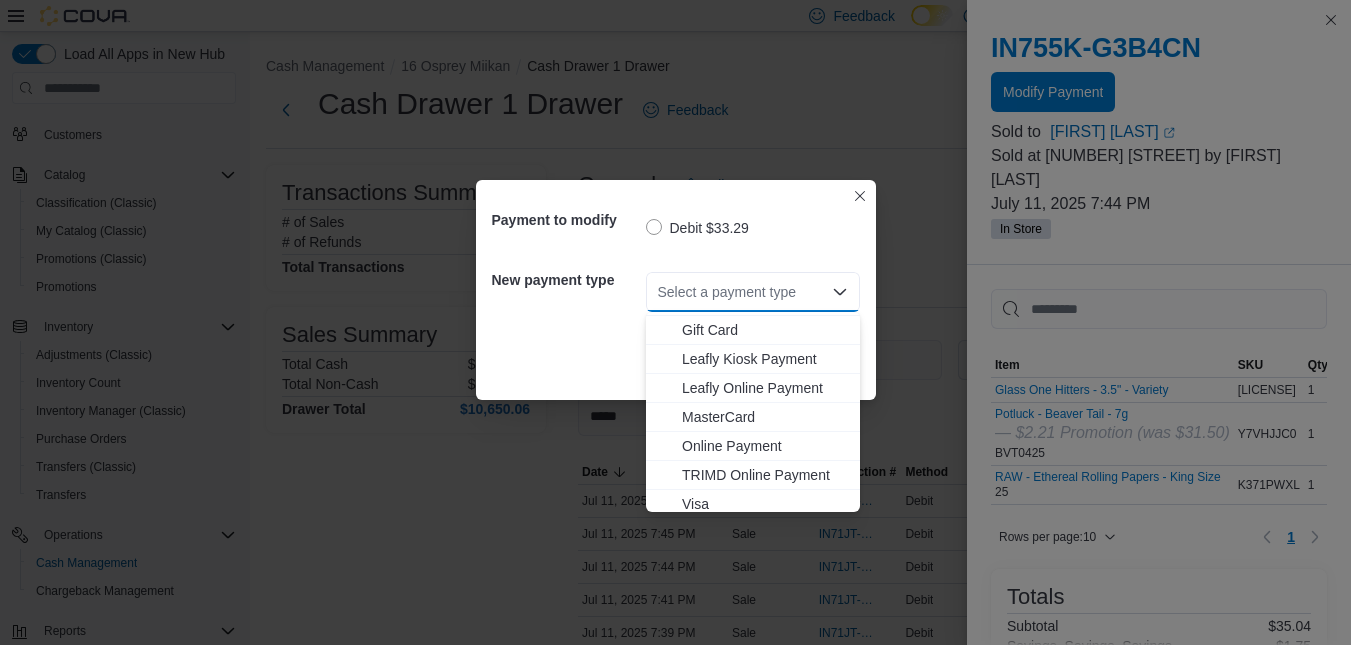 scroll, scrollTop: 119, scrollLeft: 0, axis: vertical 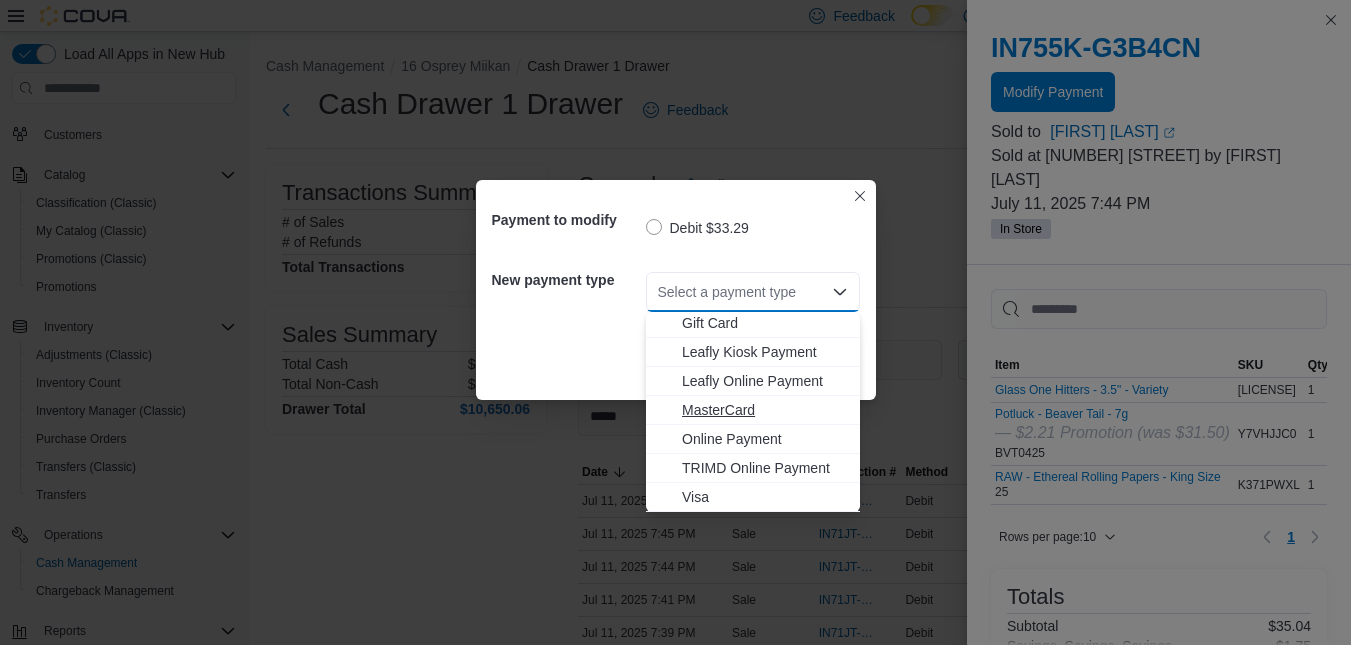 click on "MasterCard" at bounding box center [765, 410] 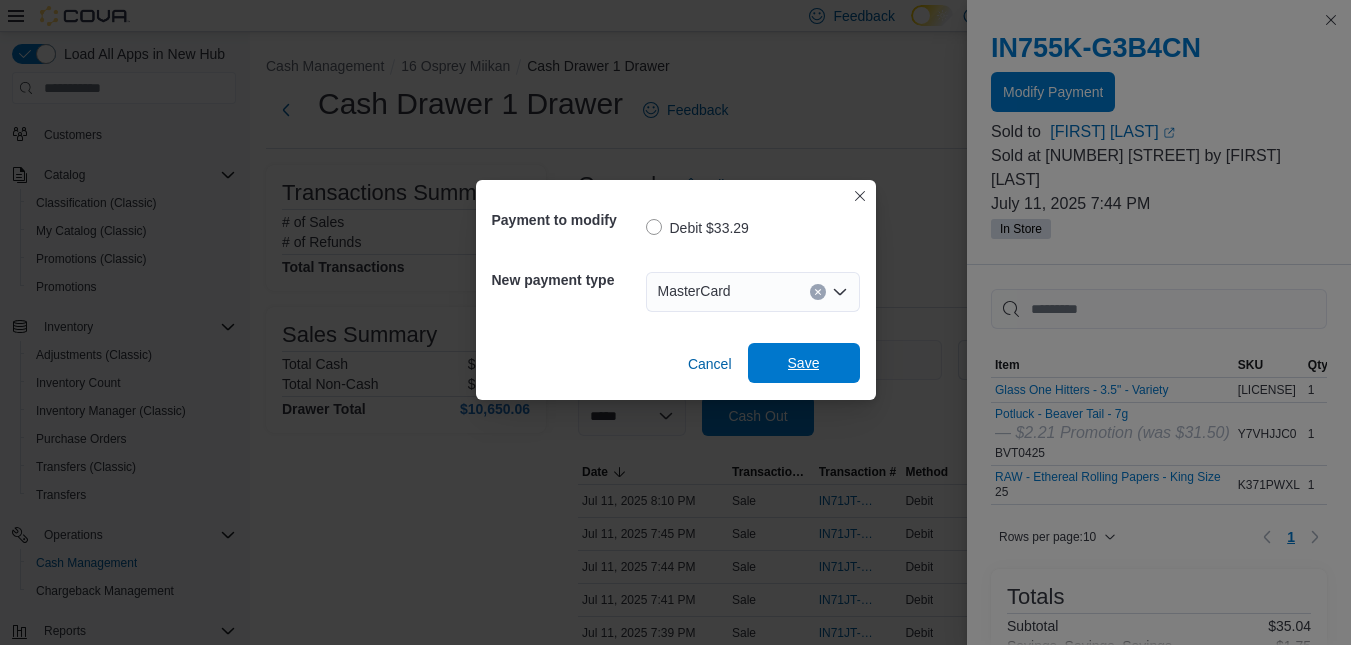 click on "Save" at bounding box center (804, 363) 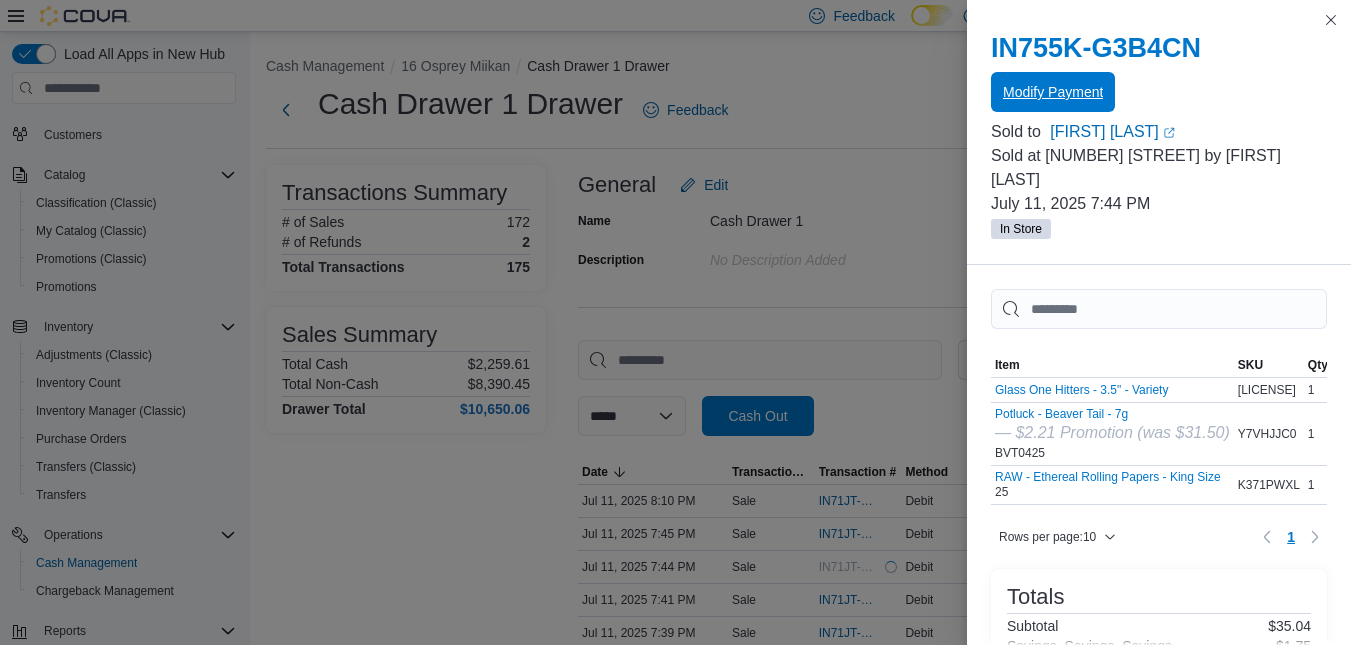 scroll, scrollTop: 0, scrollLeft: 0, axis: both 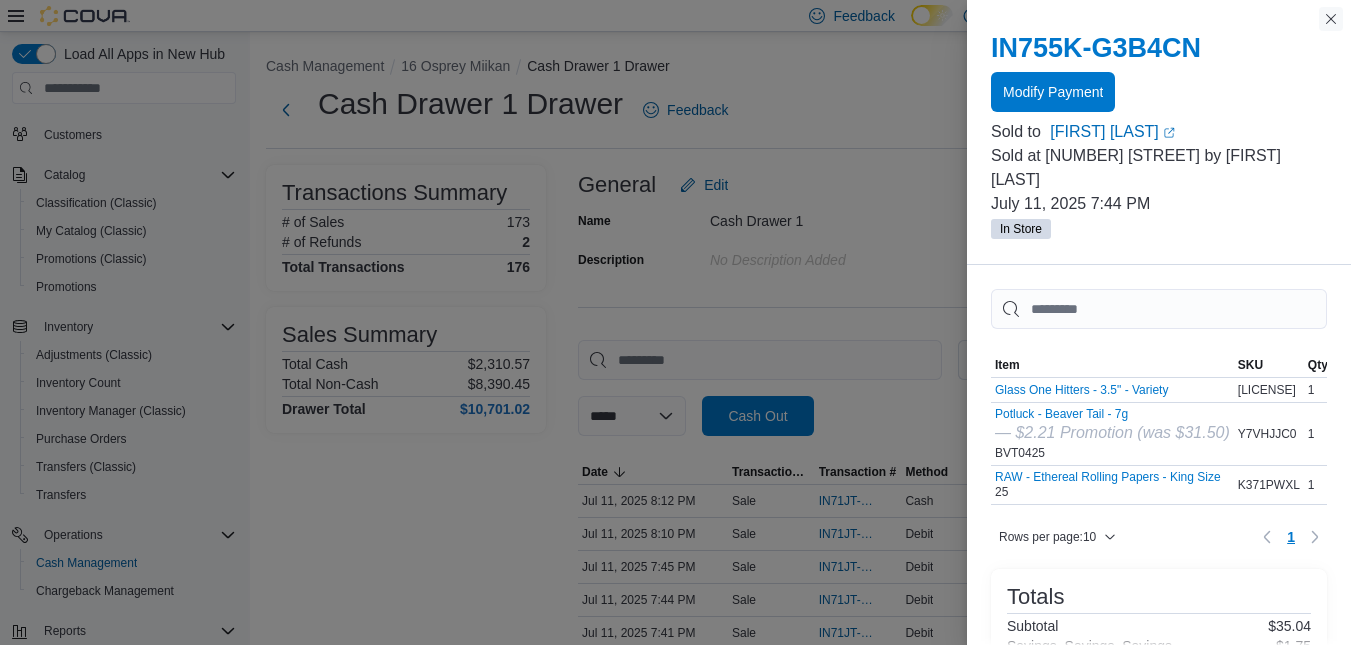 click at bounding box center (1331, 19) 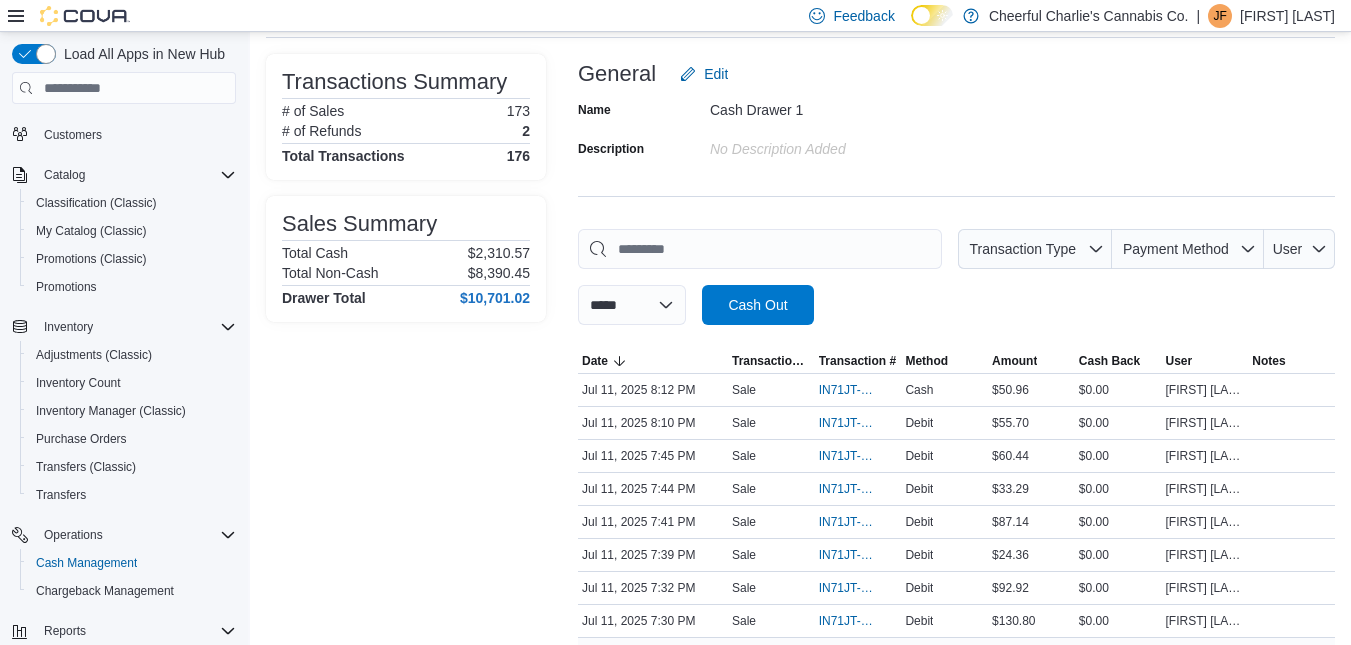 scroll, scrollTop: 300, scrollLeft: 0, axis: vertical 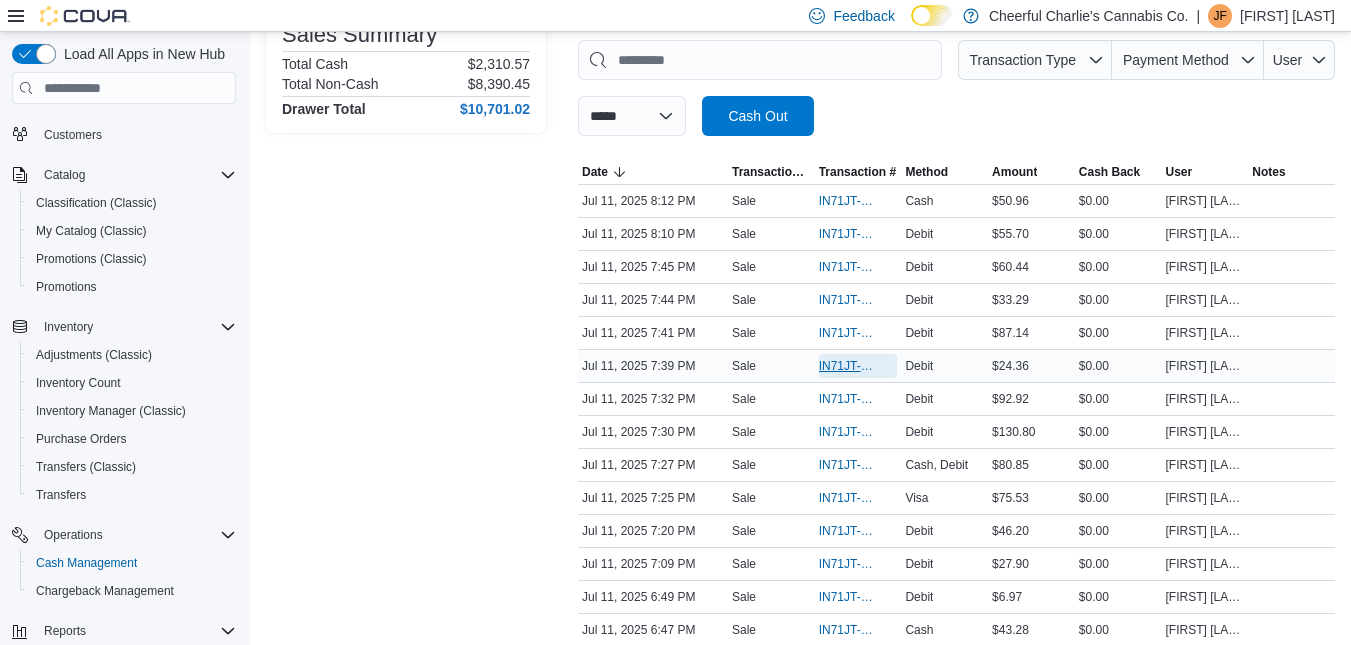 click on "IN71JT-393888" at bounding box center (848, 366) 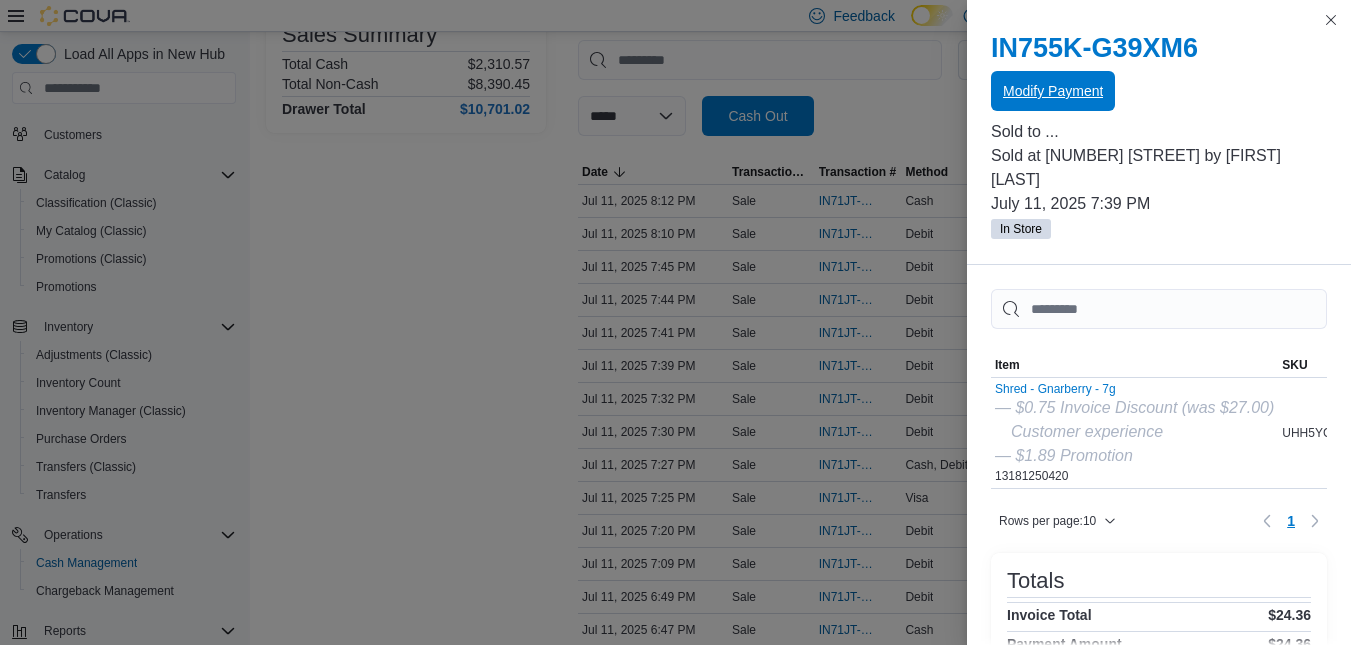 click on "Modify Payment" at bounding box center (1053, 91) 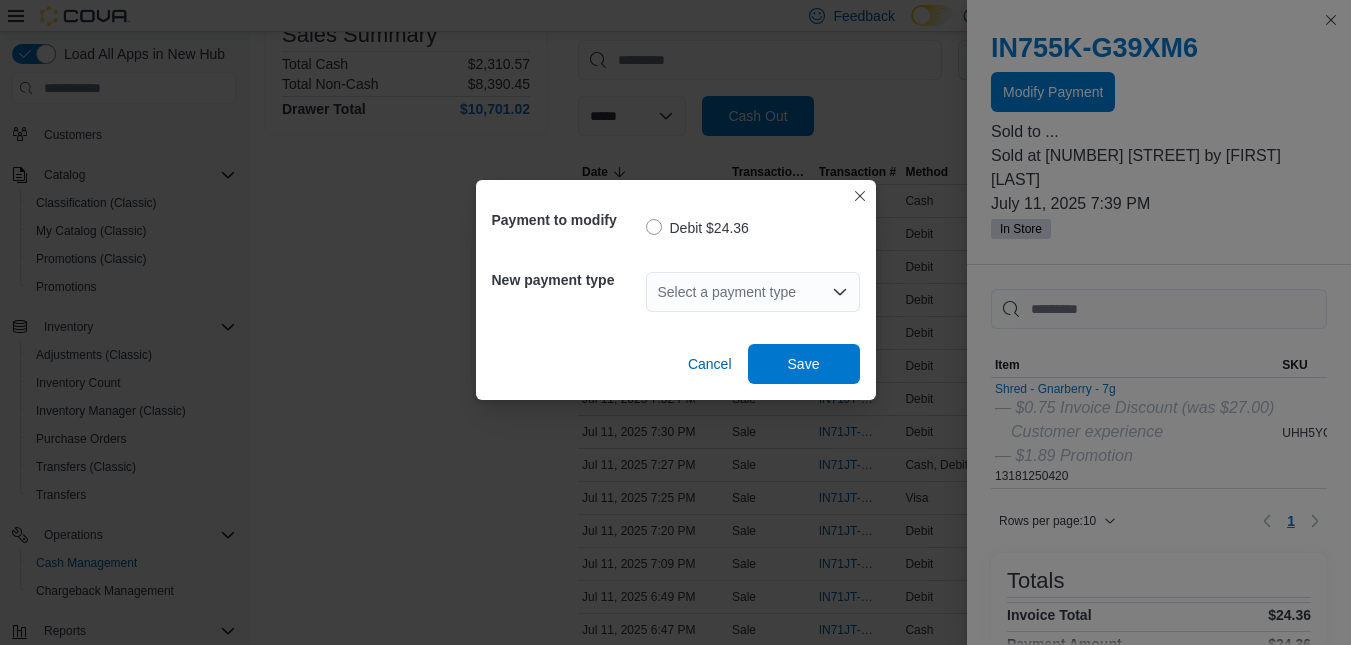 click on "Select a payment type" at bounding box center [753, 292] 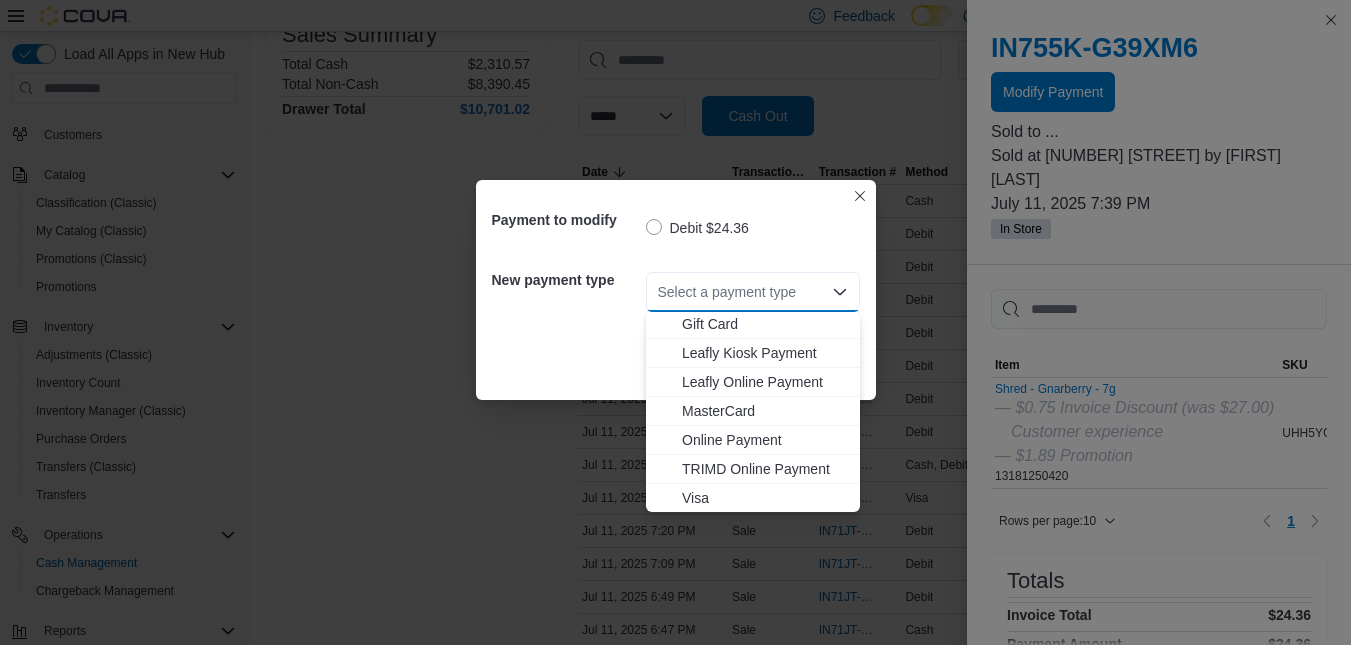 scroll, scrollTop: 119, scrollLeft: 0, axis: vertical 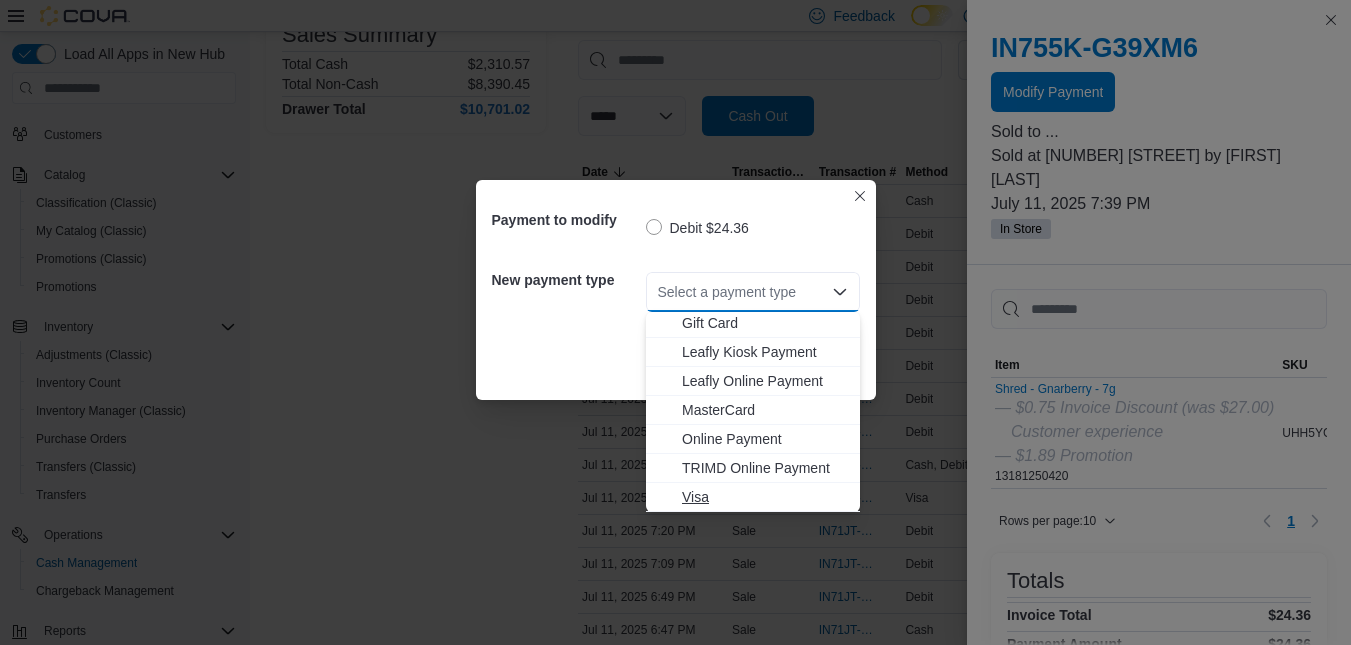 click on "Visa" at bounding box center (765, 497) 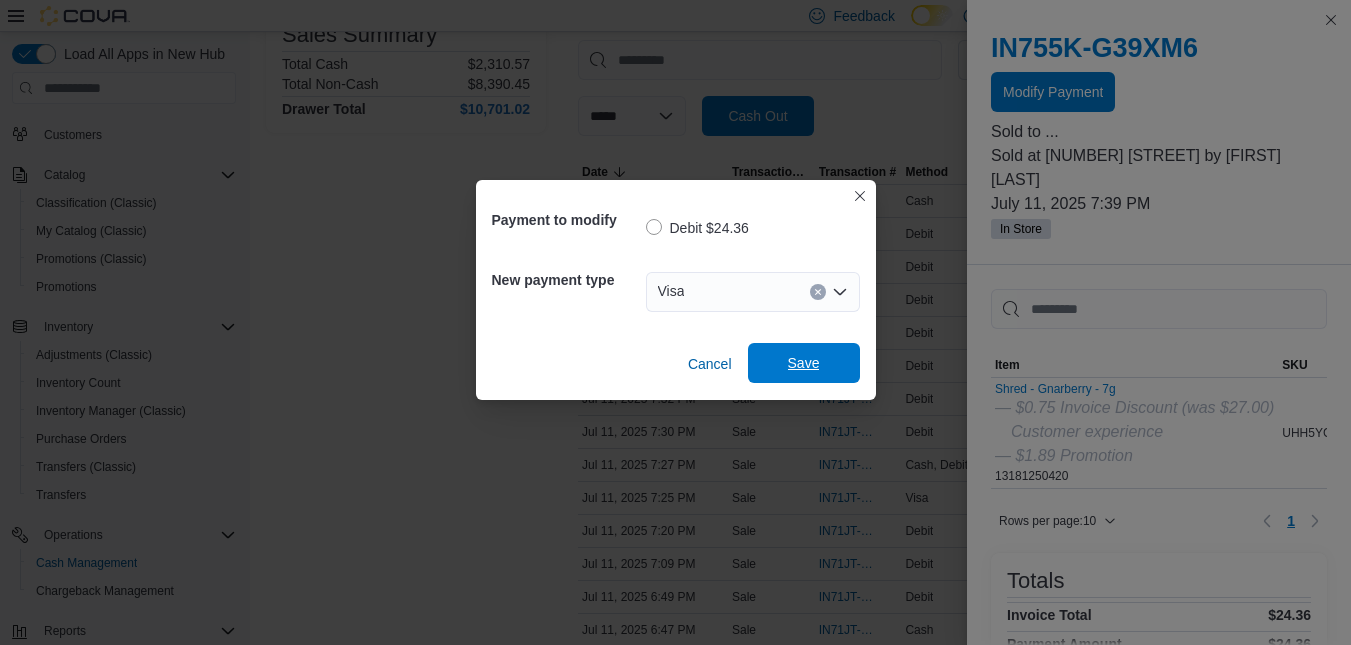 click on "Save" at bounding box center (804, 363) 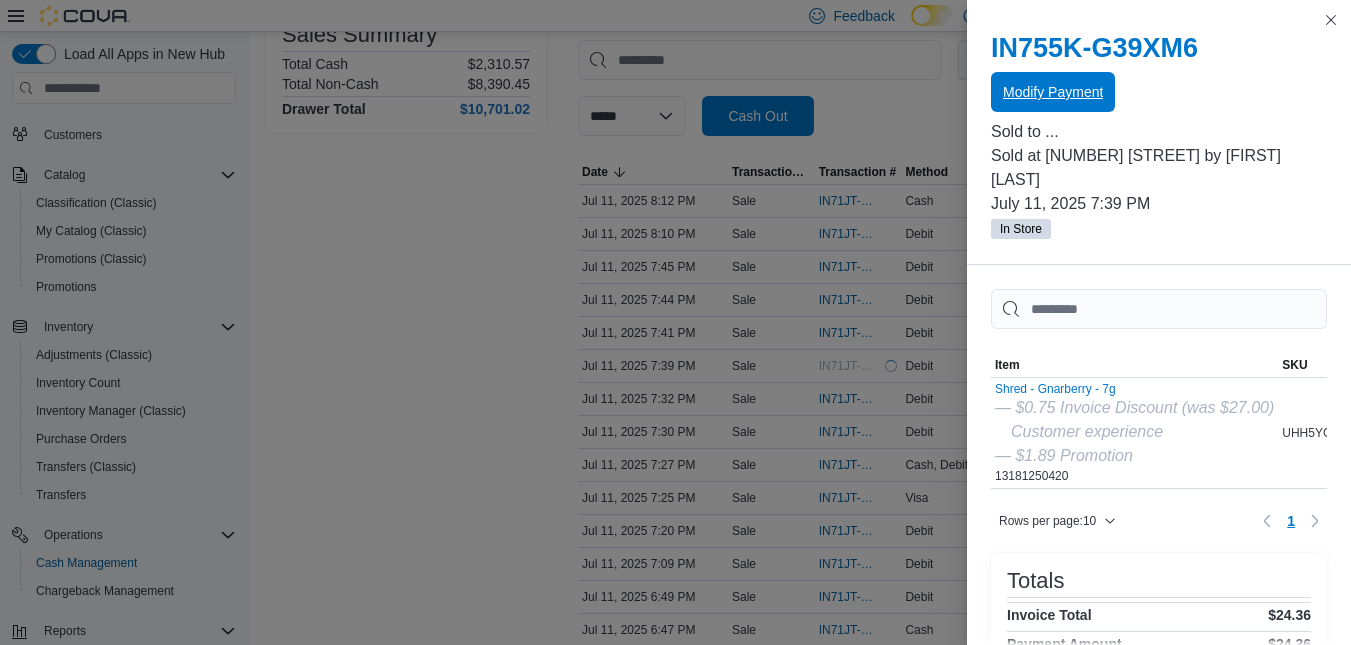 scroll, scrollTop: 0, scrollLeft: 0, axis: both 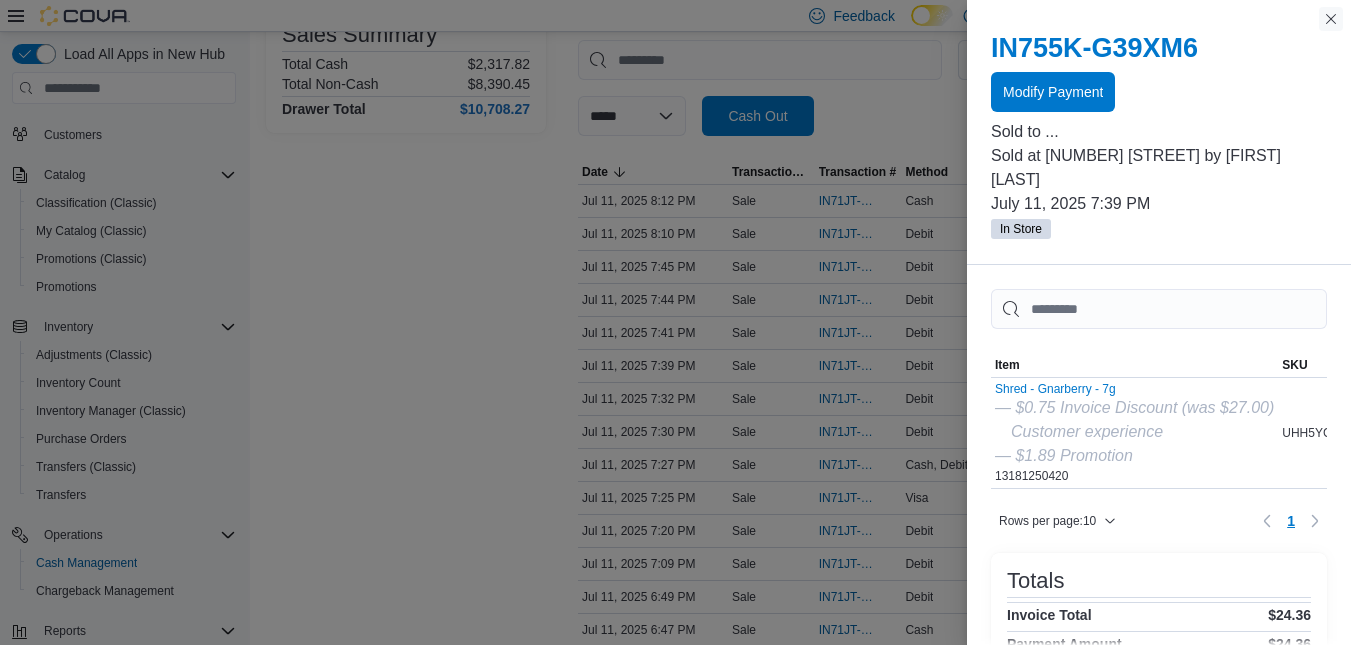 click at bounding box center [1331, 19] 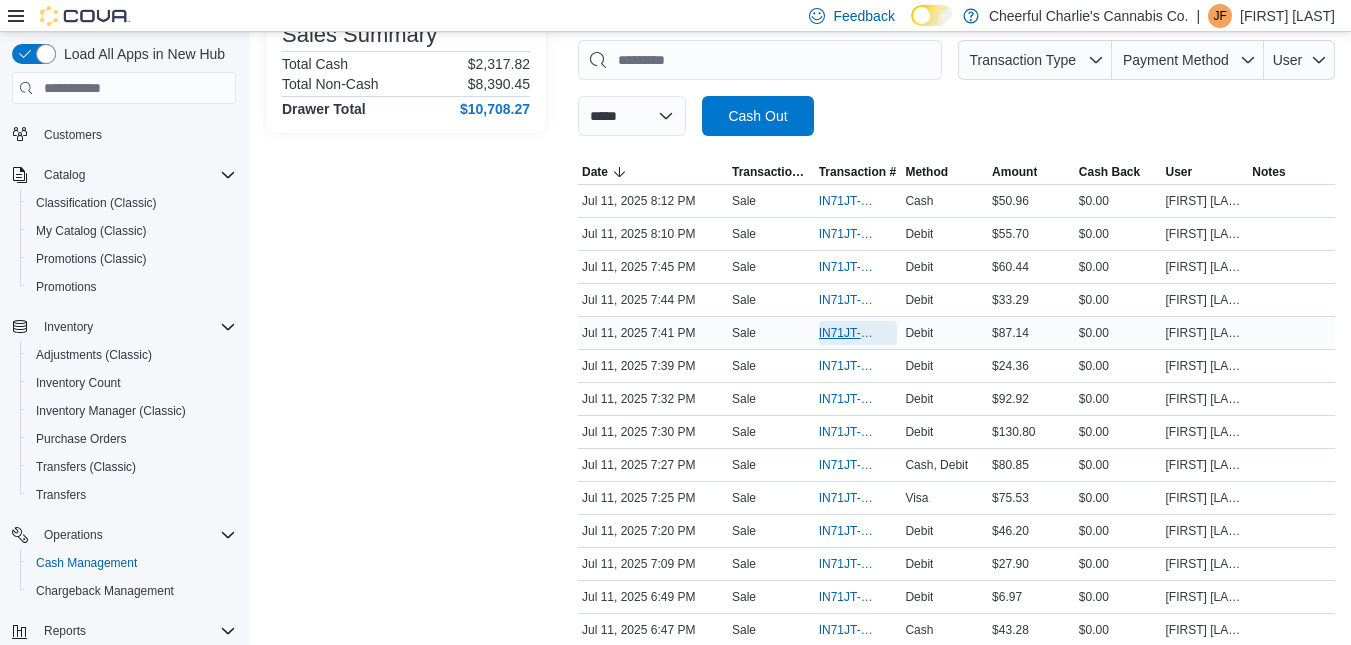 click on "IN71JT-393890" at bounding box center [848, 333] 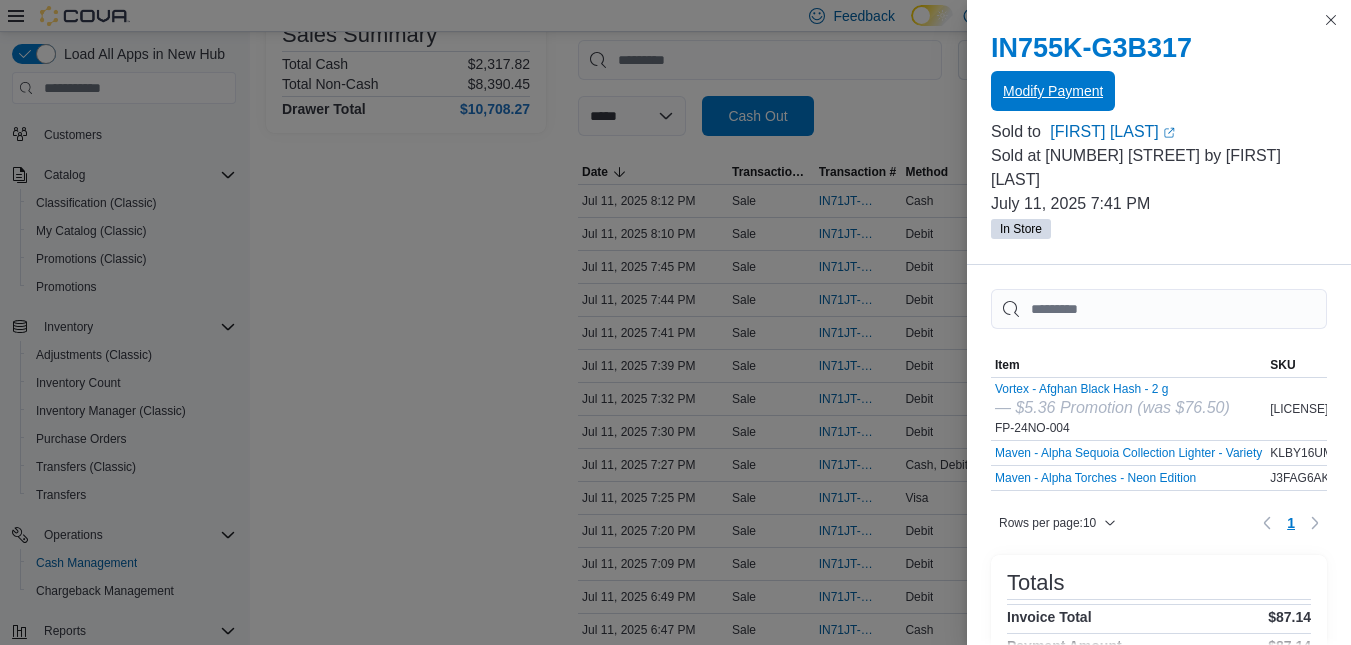 click on "Modify Payment" at bounding box center (1053, 91) 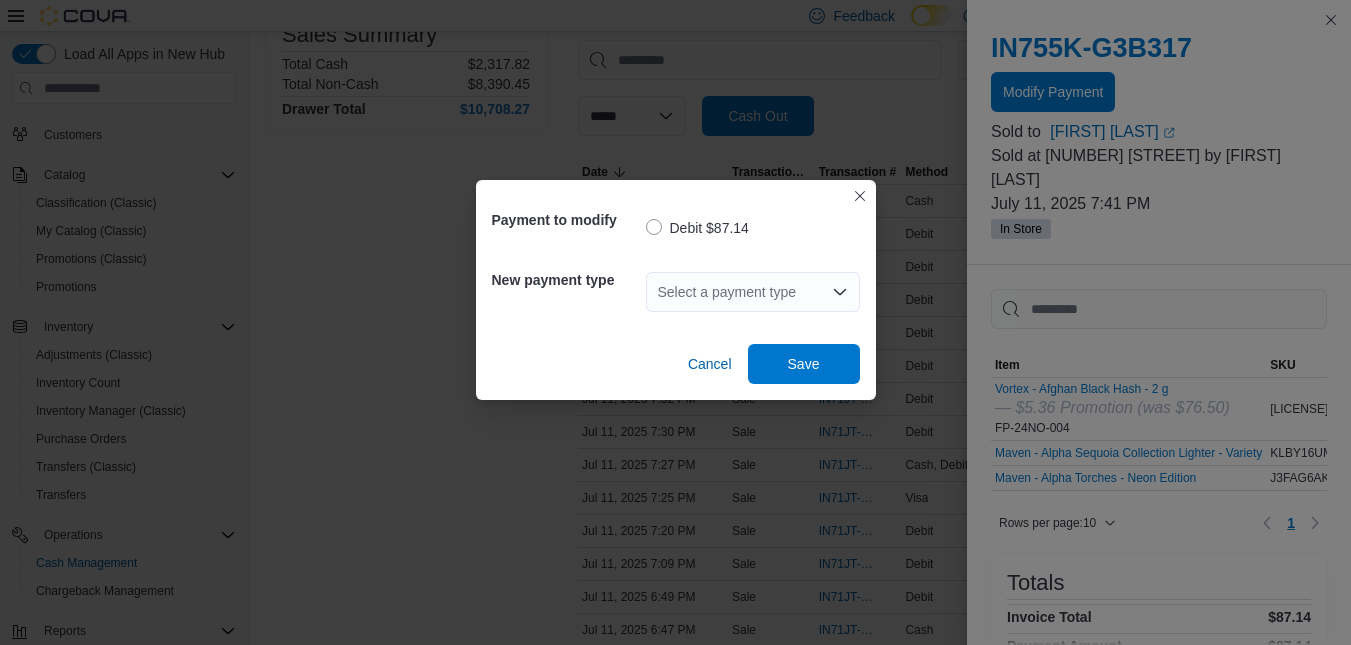 click on "Select a payment type" at bounding box center (753, 292) 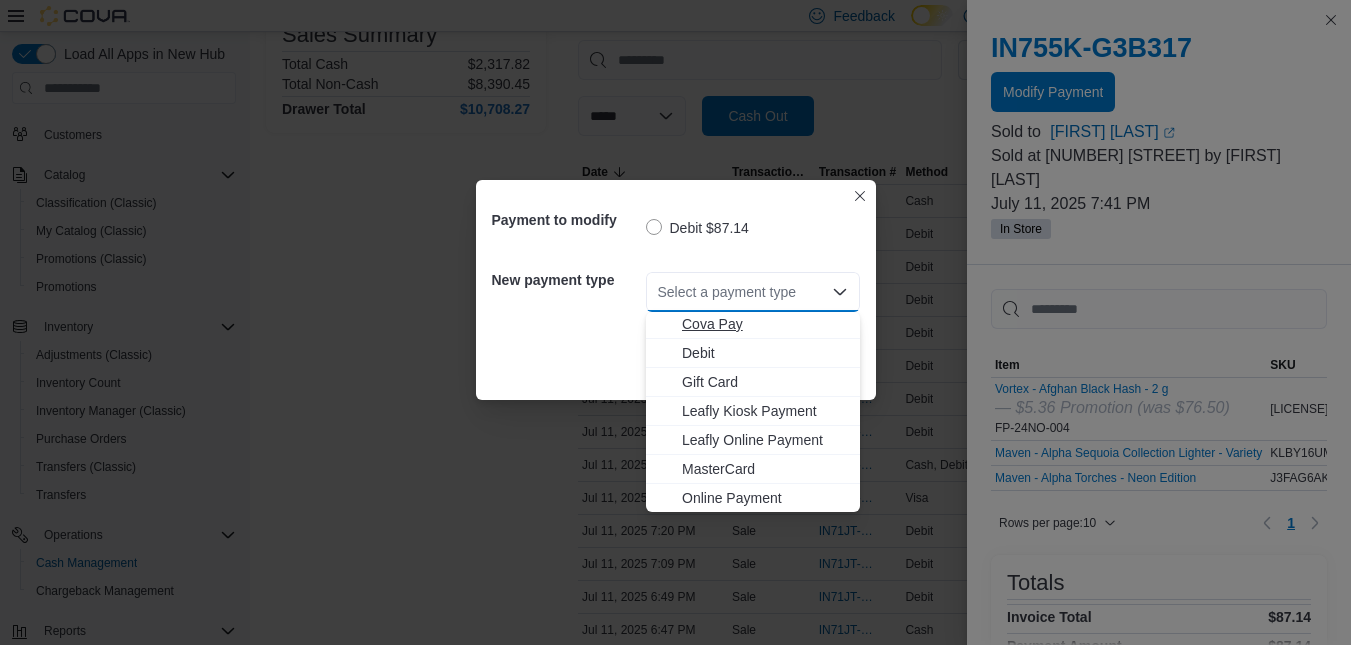 scroll, scrollTop: 119, scrollLeft: 0, axis: vertical 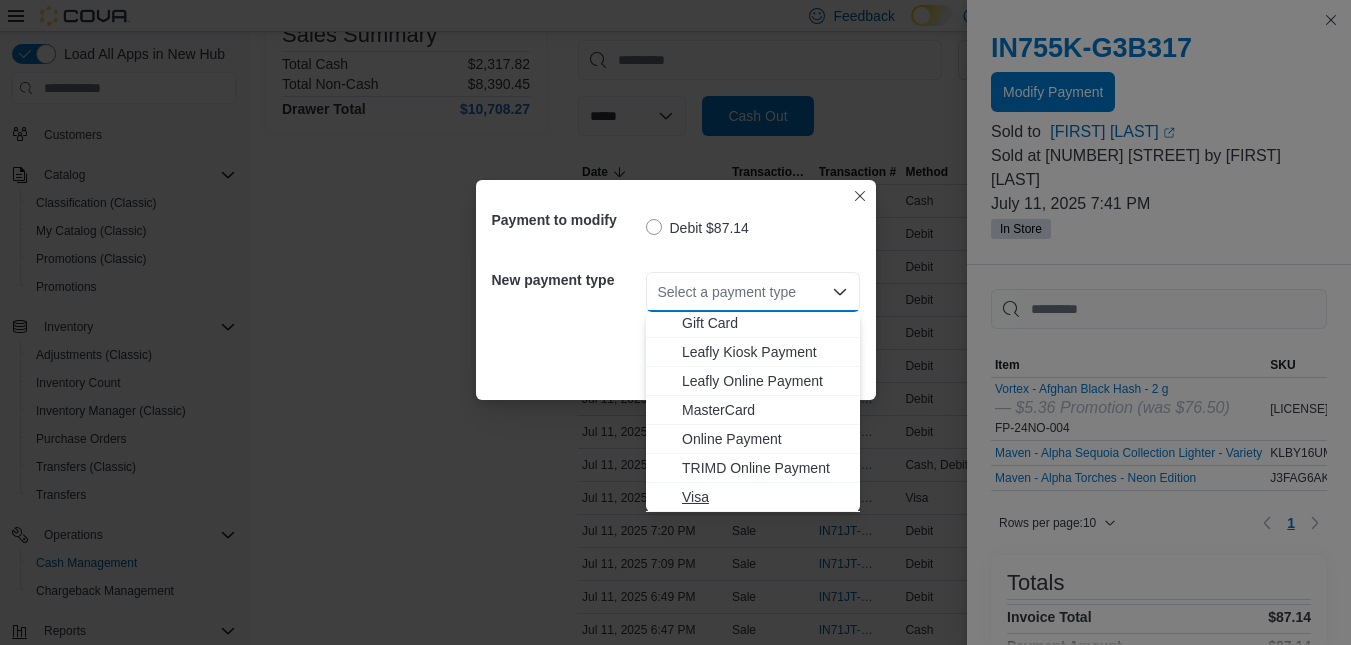 click on "Visa" at bounding box center (765, 497) 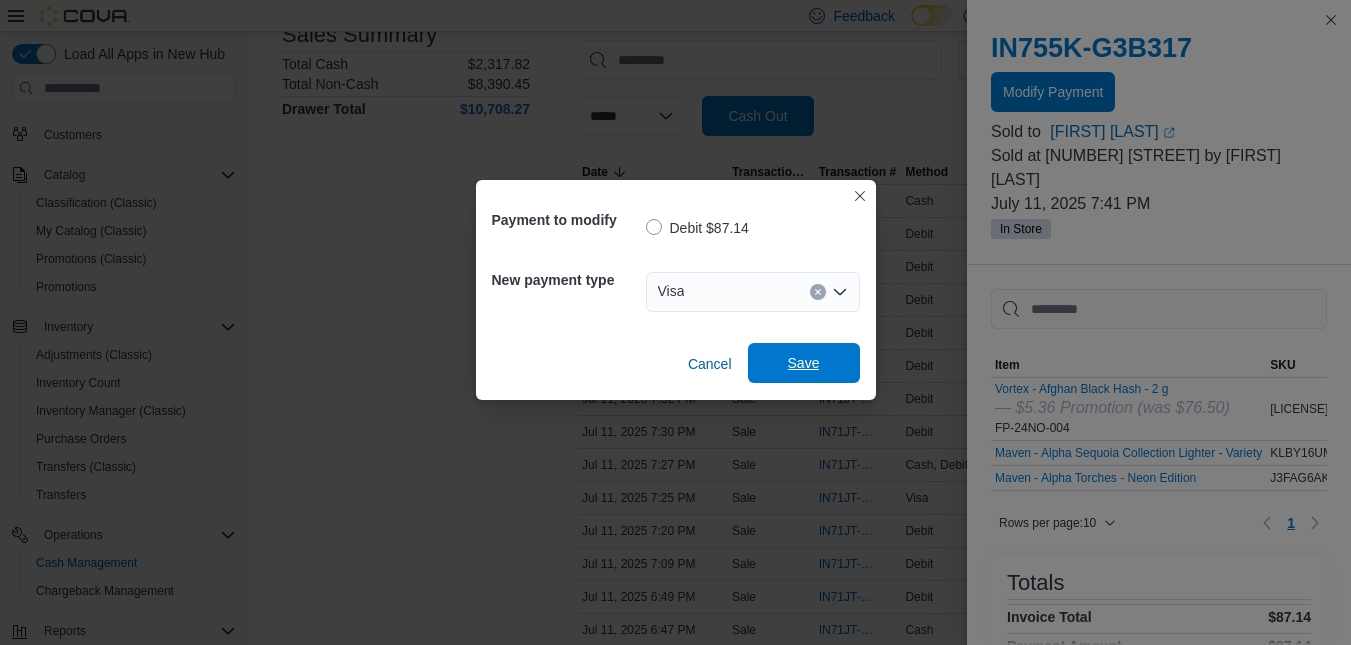 click on "Save" at bounding box center [804, 363] 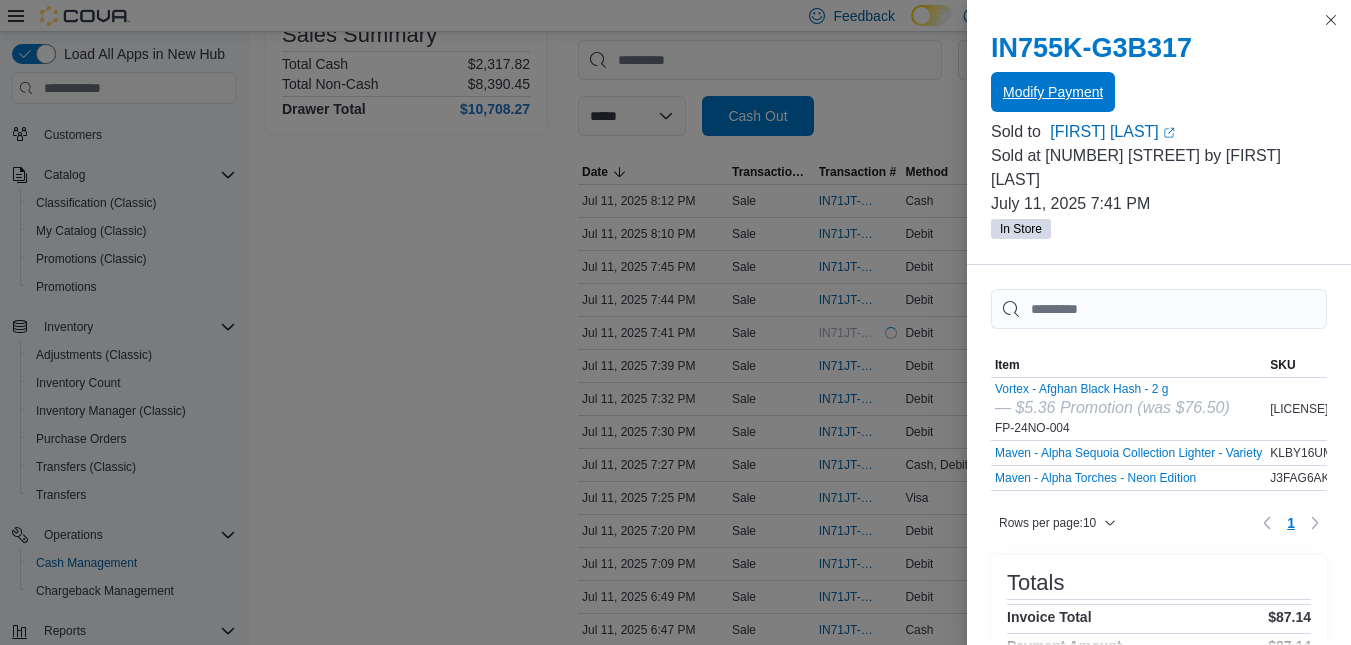 scroll, scrollTop: 0, scrollLeft: 0, axis: both 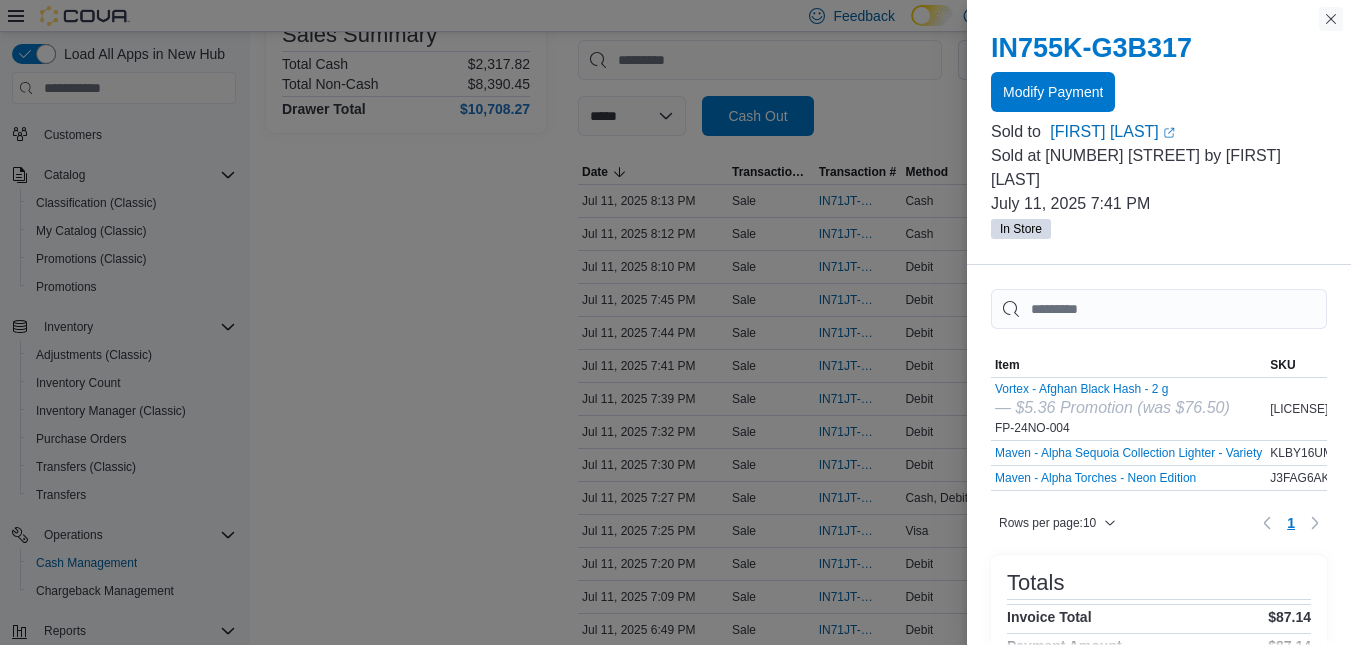 click at bounding box center [1331, 19] 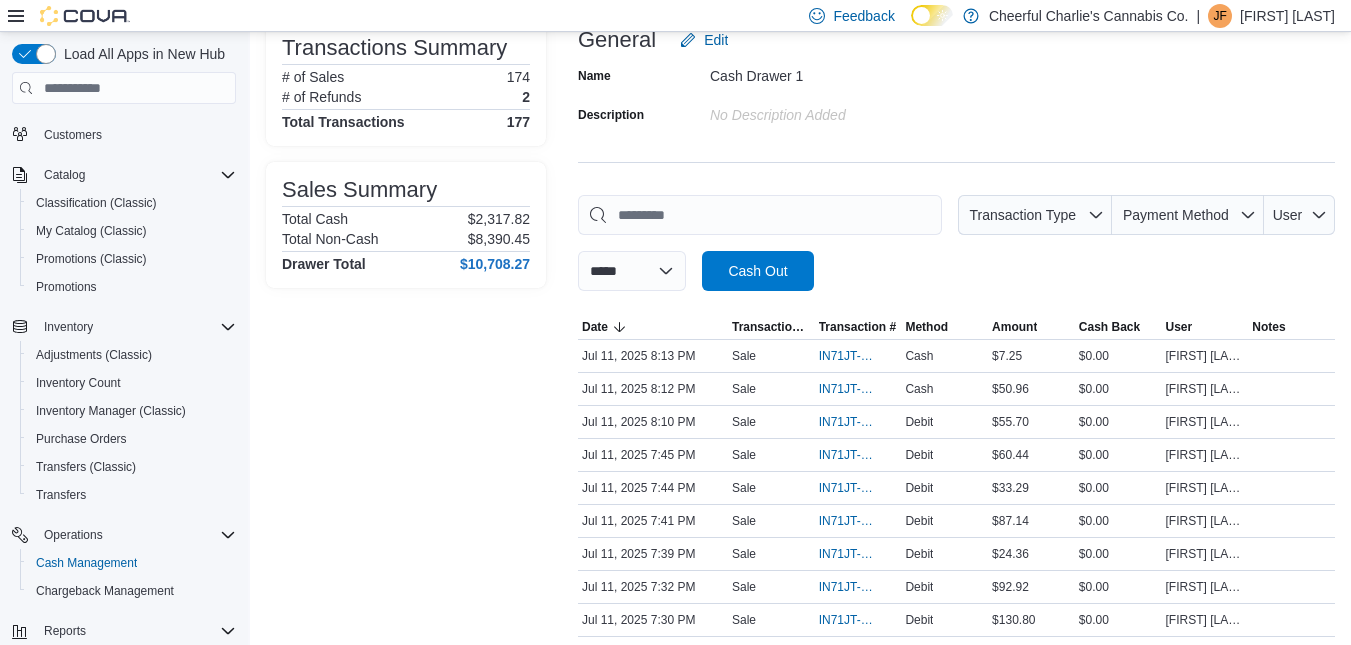 scroll, scrollTop: 0, scrollLeft: 0, axis: both 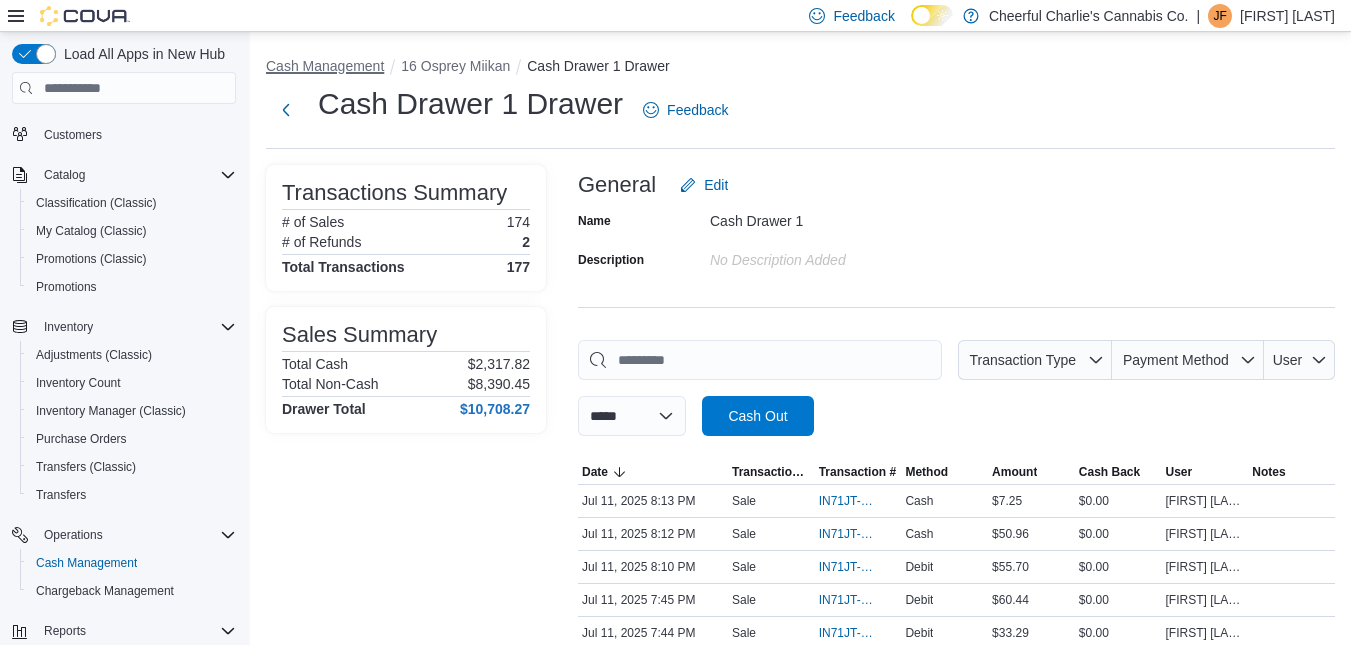 click on "Cash Management" at bounding box center (325, 66) 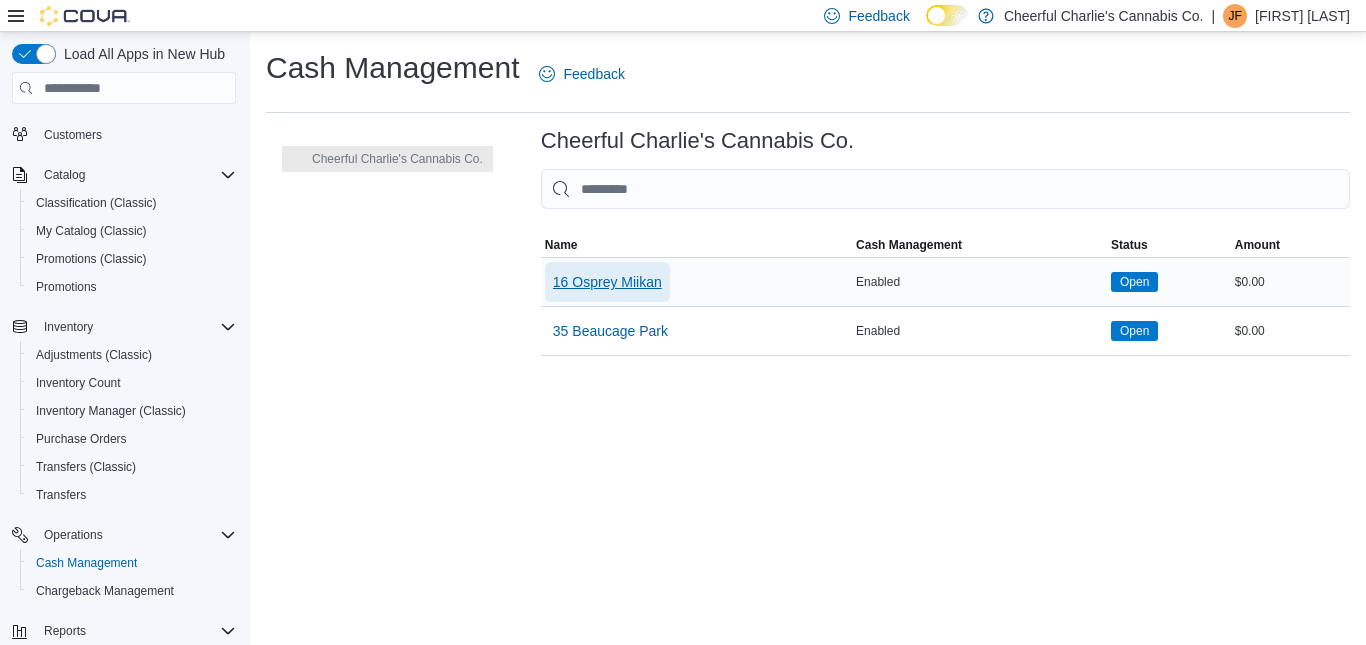 click on "16 Osprey Miikan" at bounding box center (607, 282) 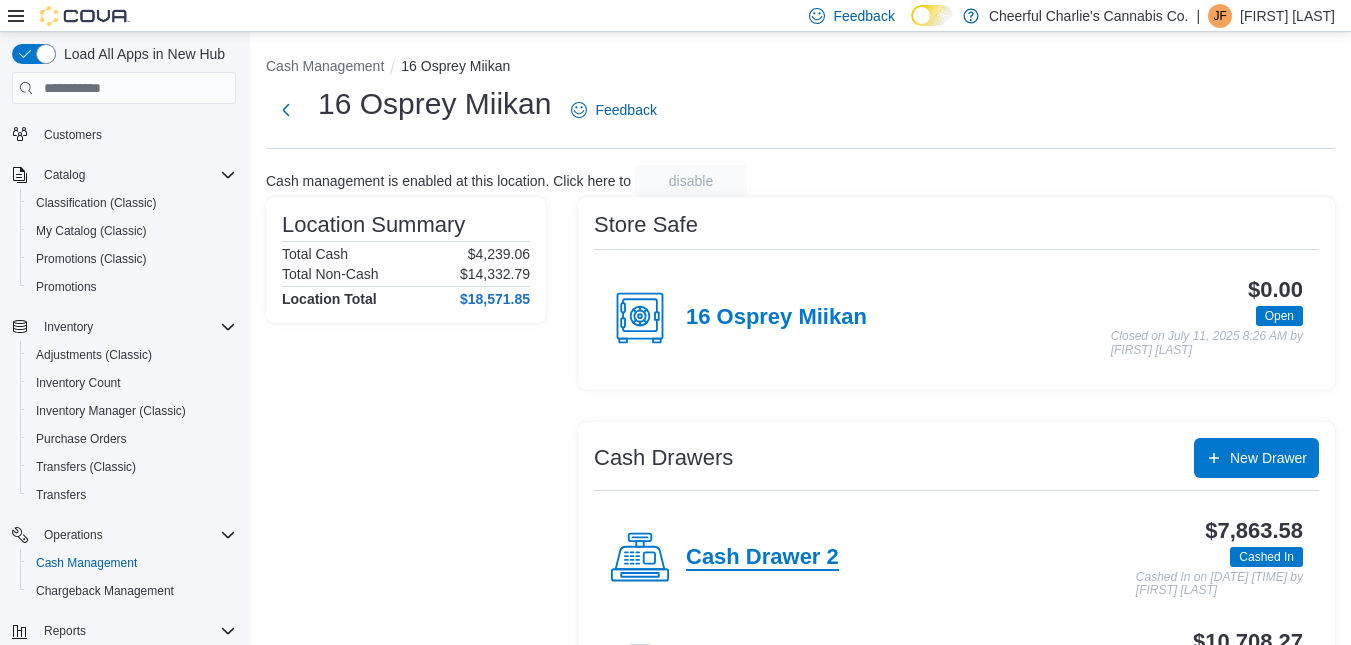 click on "Cash Drawer 2" at bounding box center [762, 558] 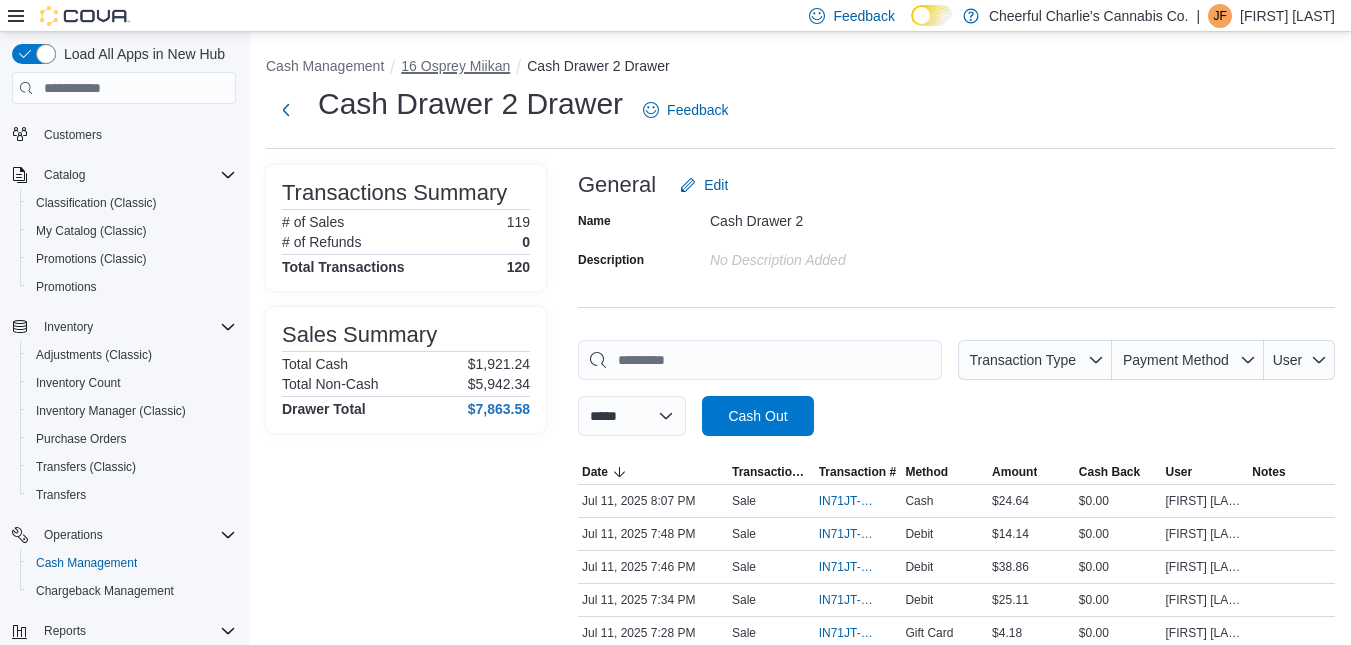 click on "16 Osprey Miikan" at bounding box center [455, 66] 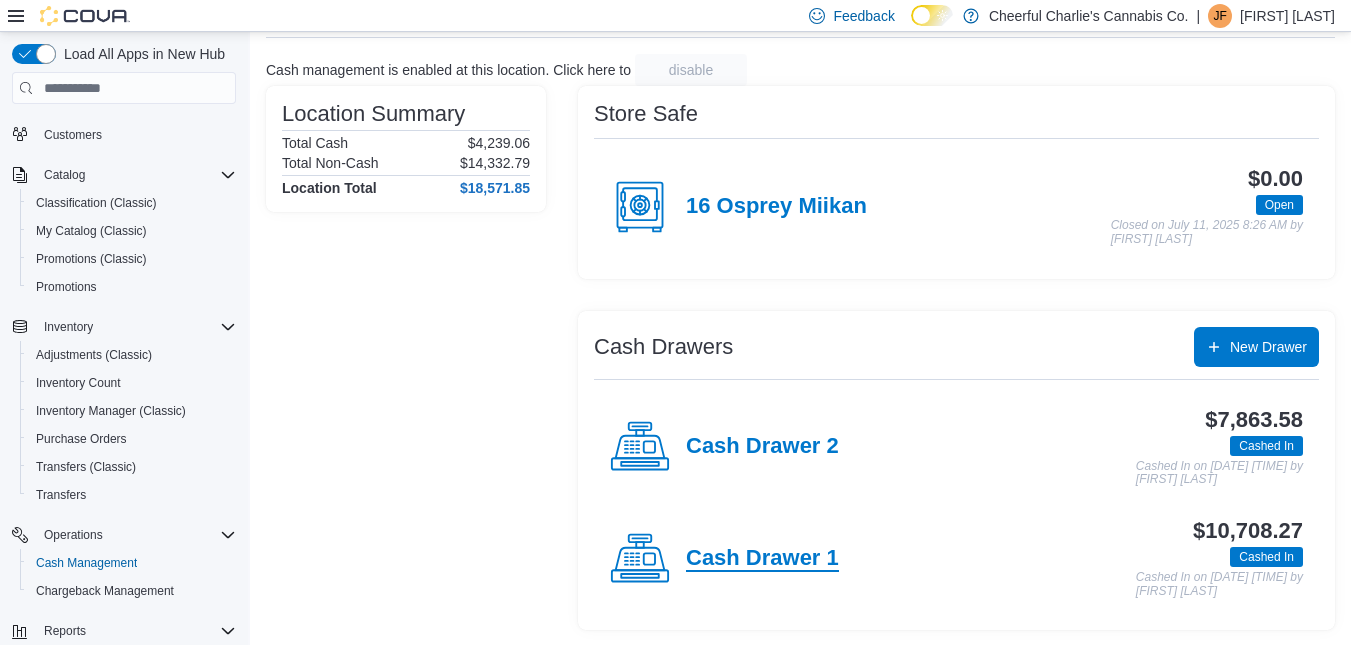 scroll, scrollTop: 112, scrollLeft: 0, axis: vertical 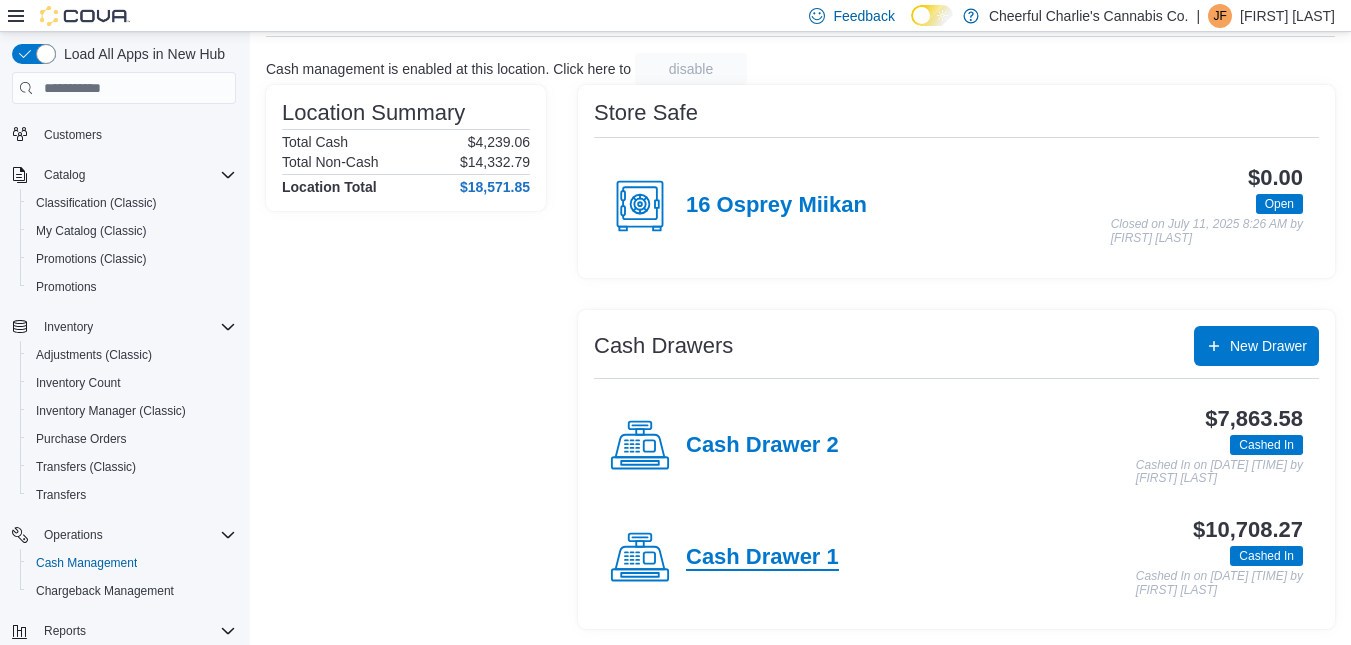 click on "Cash Drawer 1" at bounding box center (762, 558) 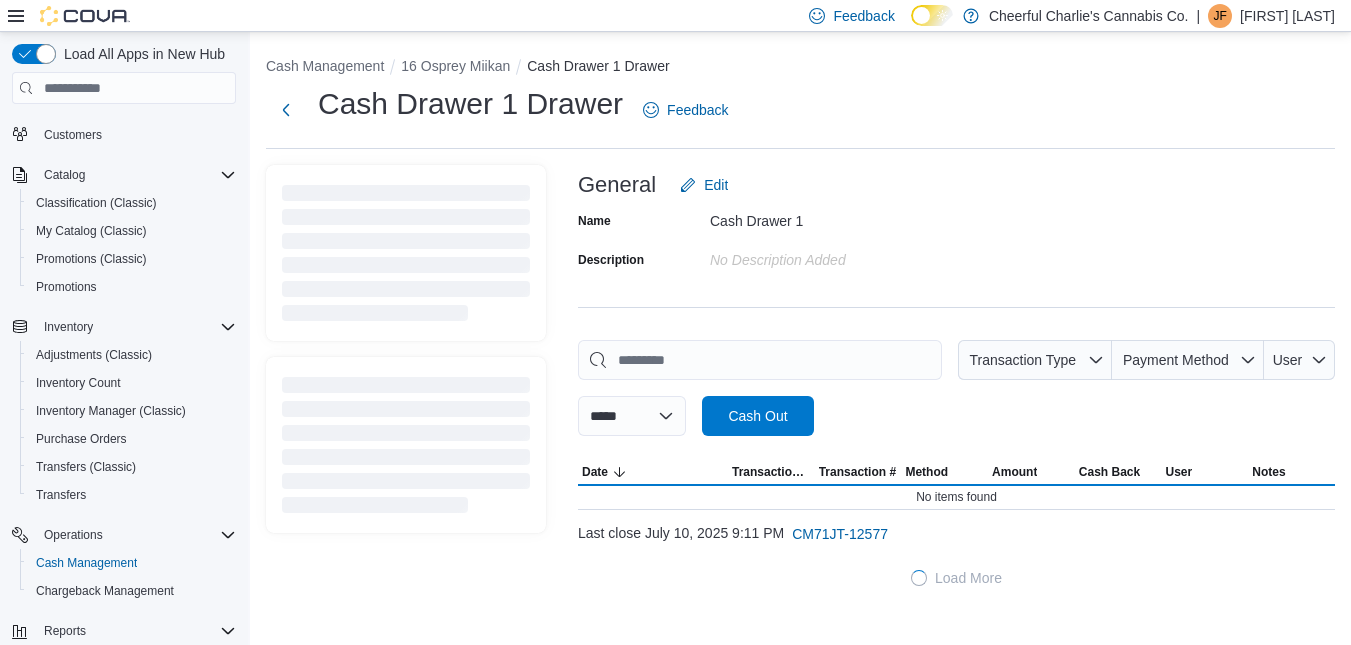 scroll, scrollTop: 0, scrollLeft: 0, axis: both 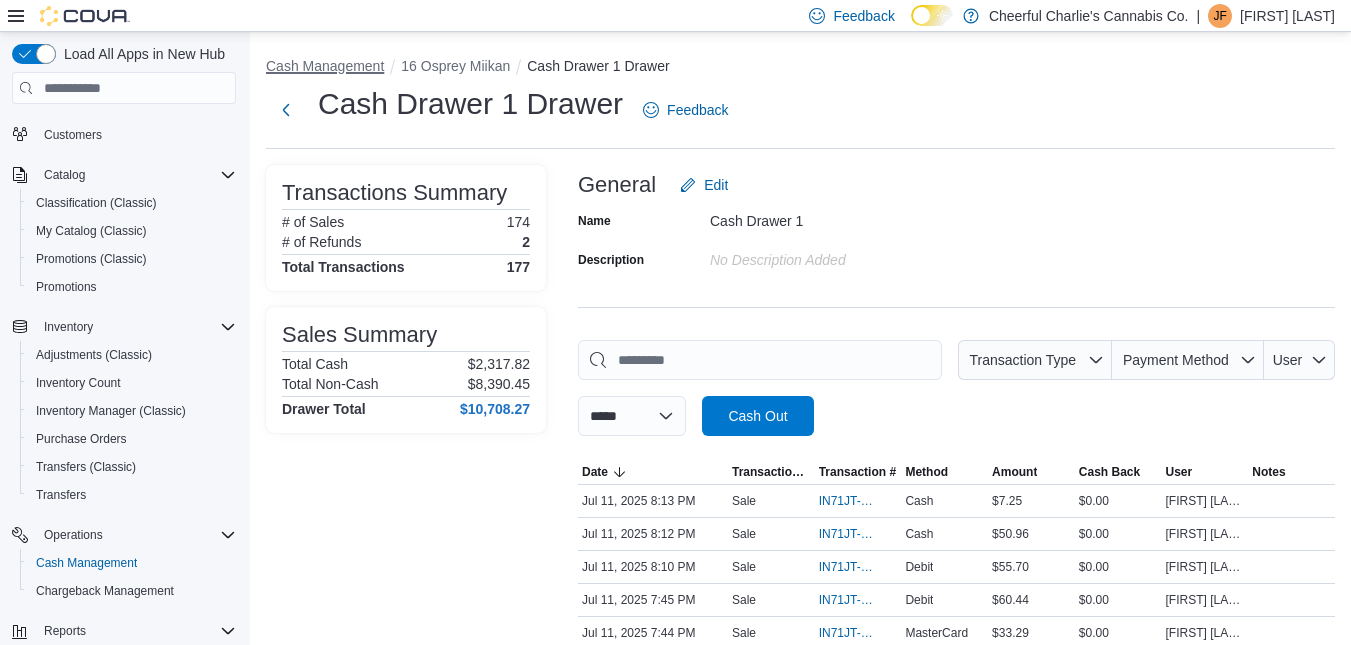 click on "Cash Management" at bounding box center (325, 66) 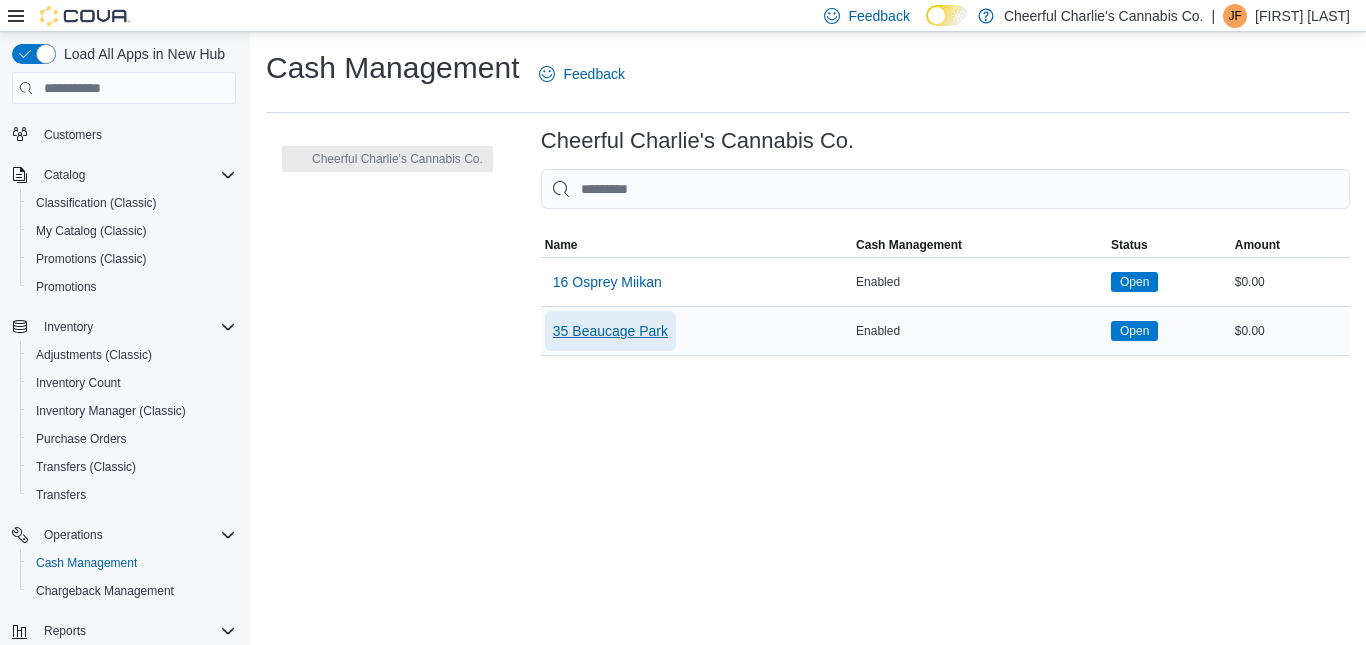 click on "35 Beaucage Park" at bounding box center [610, 331] 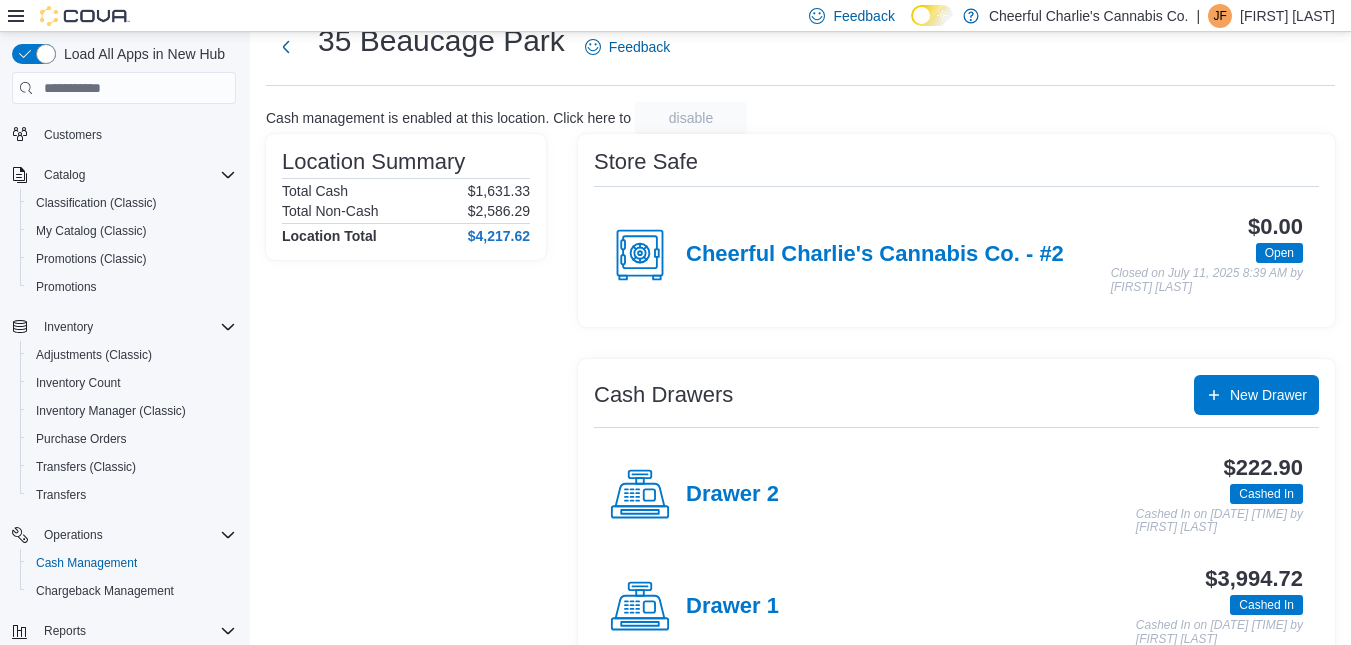 scroll, scrollTop: 112, scrollLeft: 0, axis: vertical 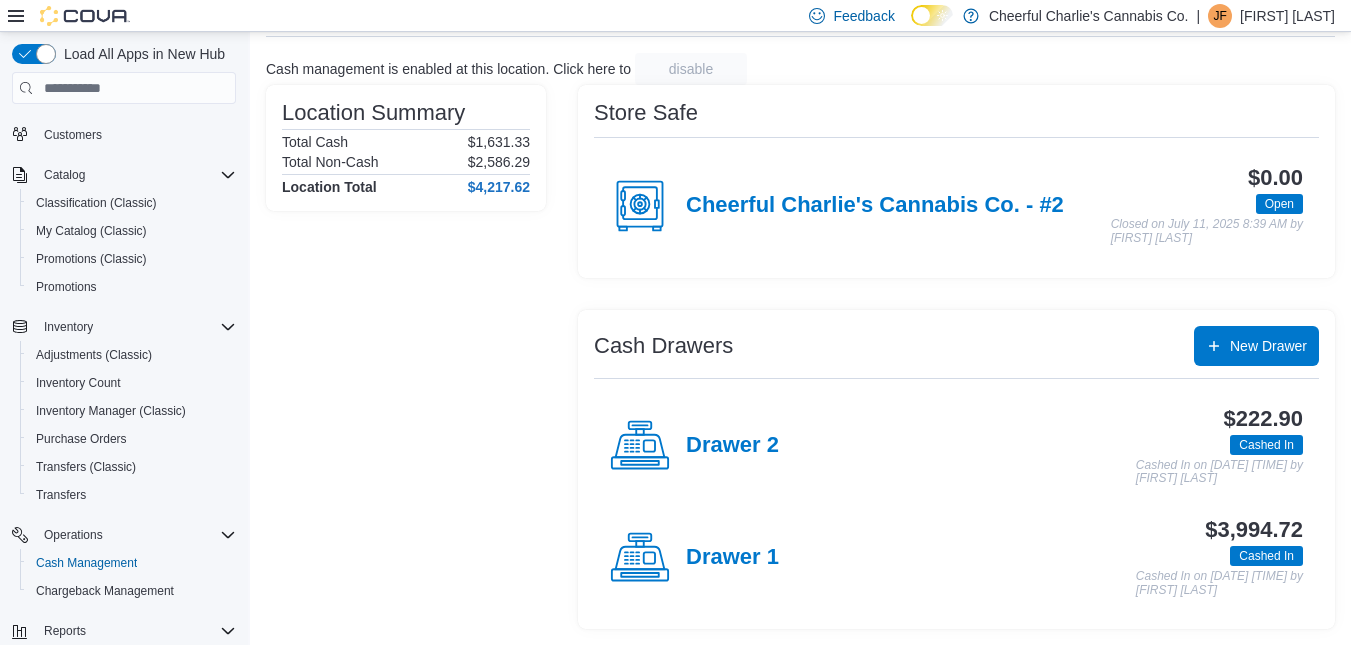 drag, startPoint x: 723, startPoint y: 554, endPoint x: 826, endPoint y: 543, distance: 103.58572 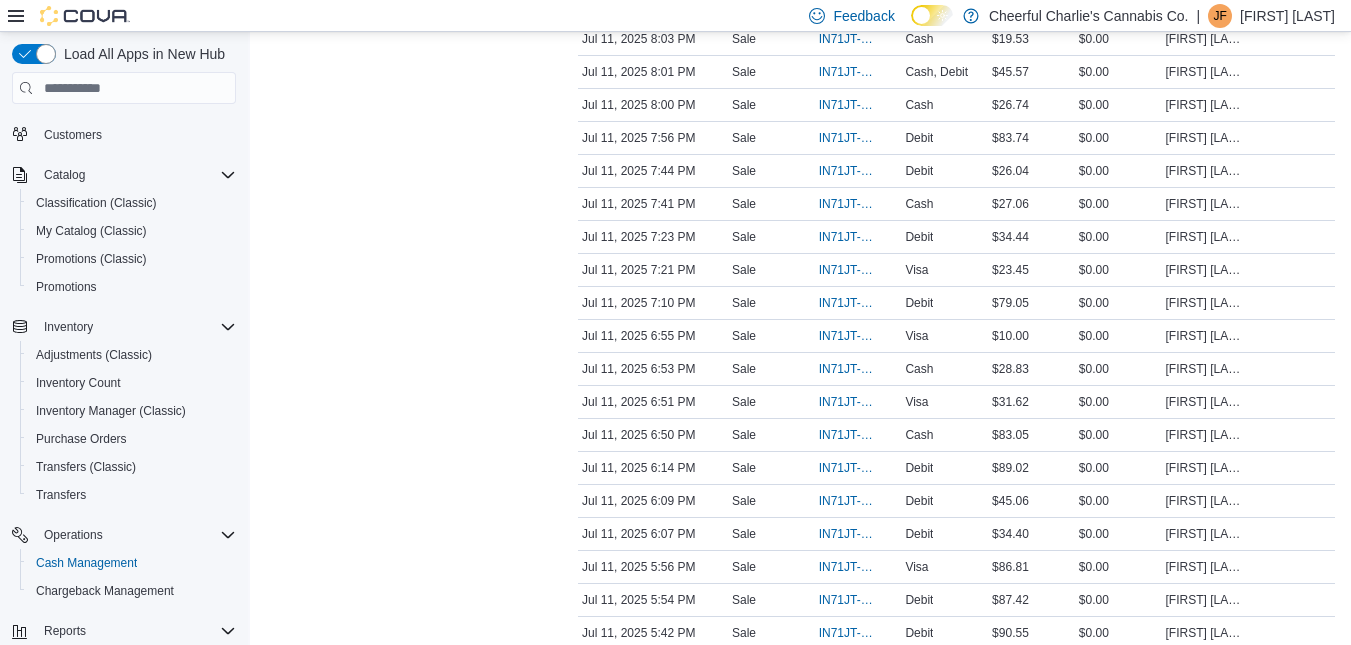 scroll, scrollTop: 0, scrollLeft: 0, axis: both 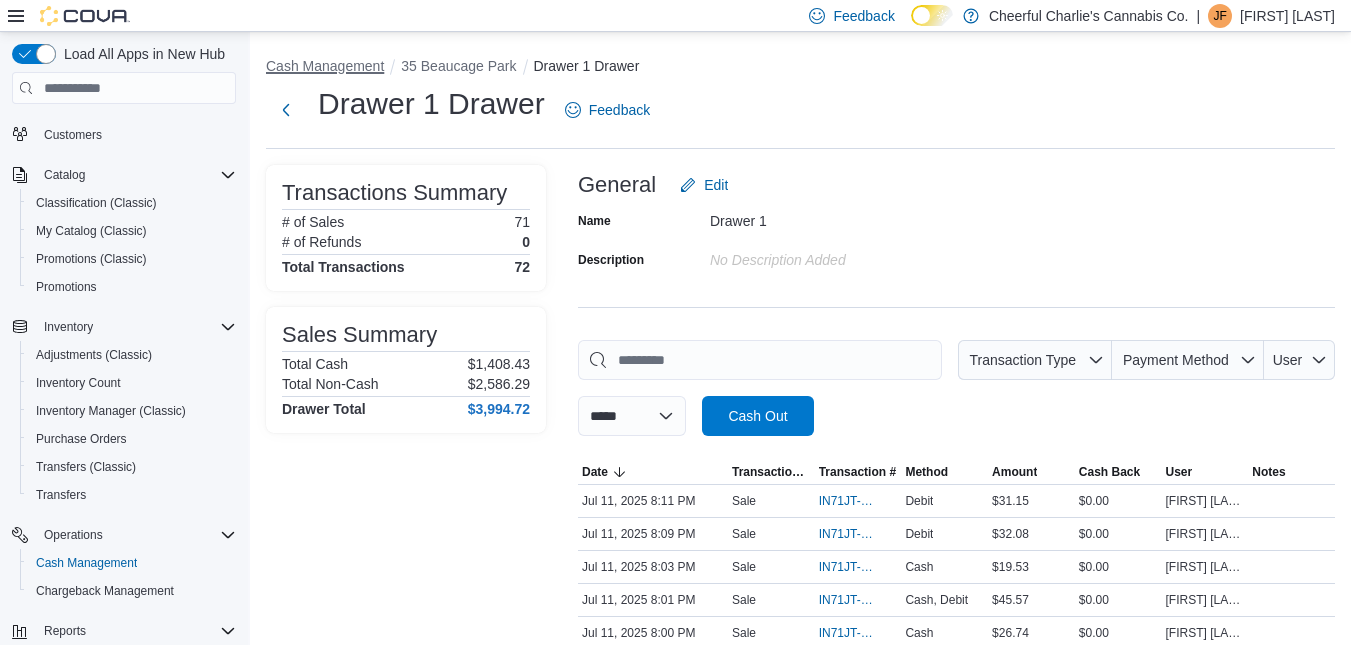 click on "Cash Management" at bounding box center [325, 66] 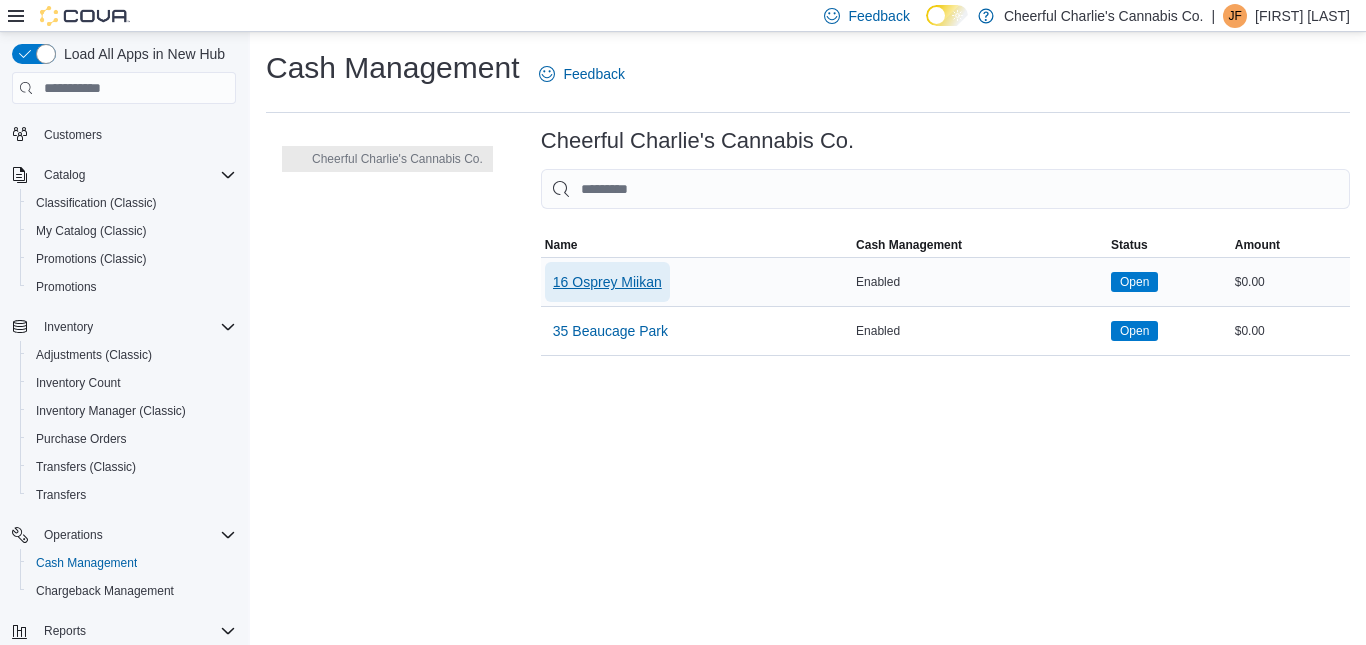 click on "16 Osprey Miikan" at bounding box center (607, 282) 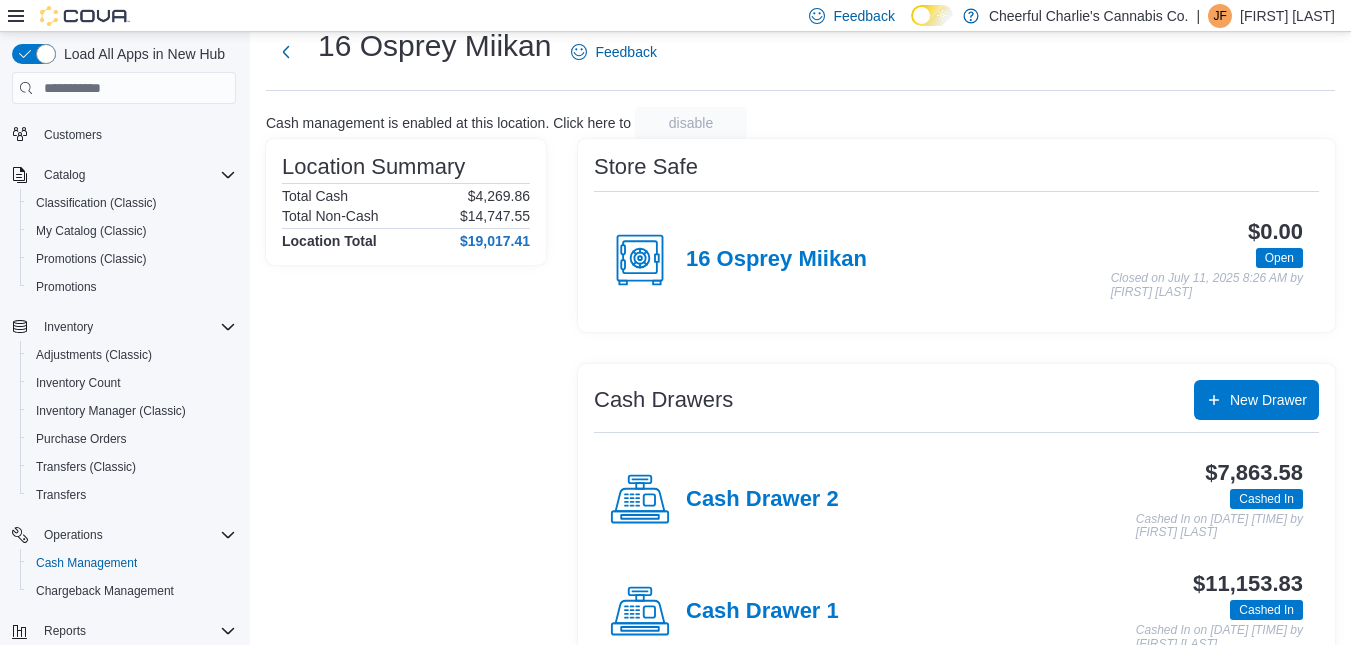 scroll, scrollTop: 112, scrollLeft: 0, axis: vertical 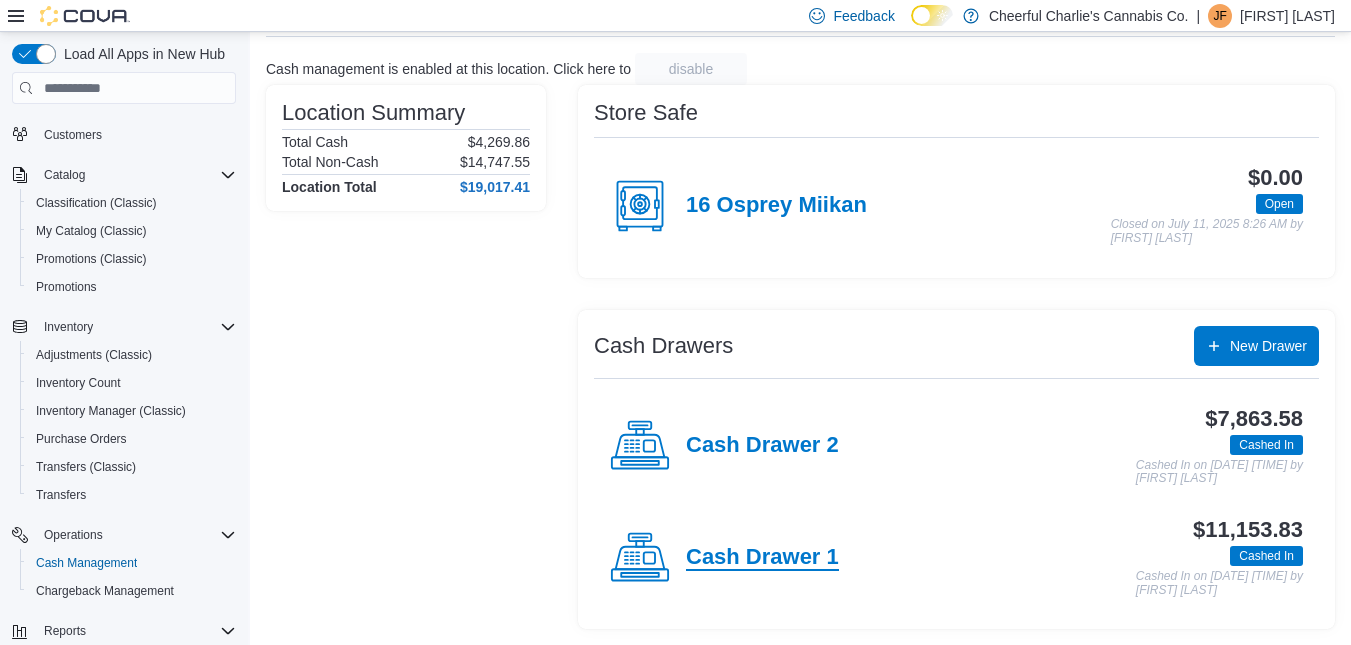 click on "Cash Drawer 1" at bounding box center (762, 558) 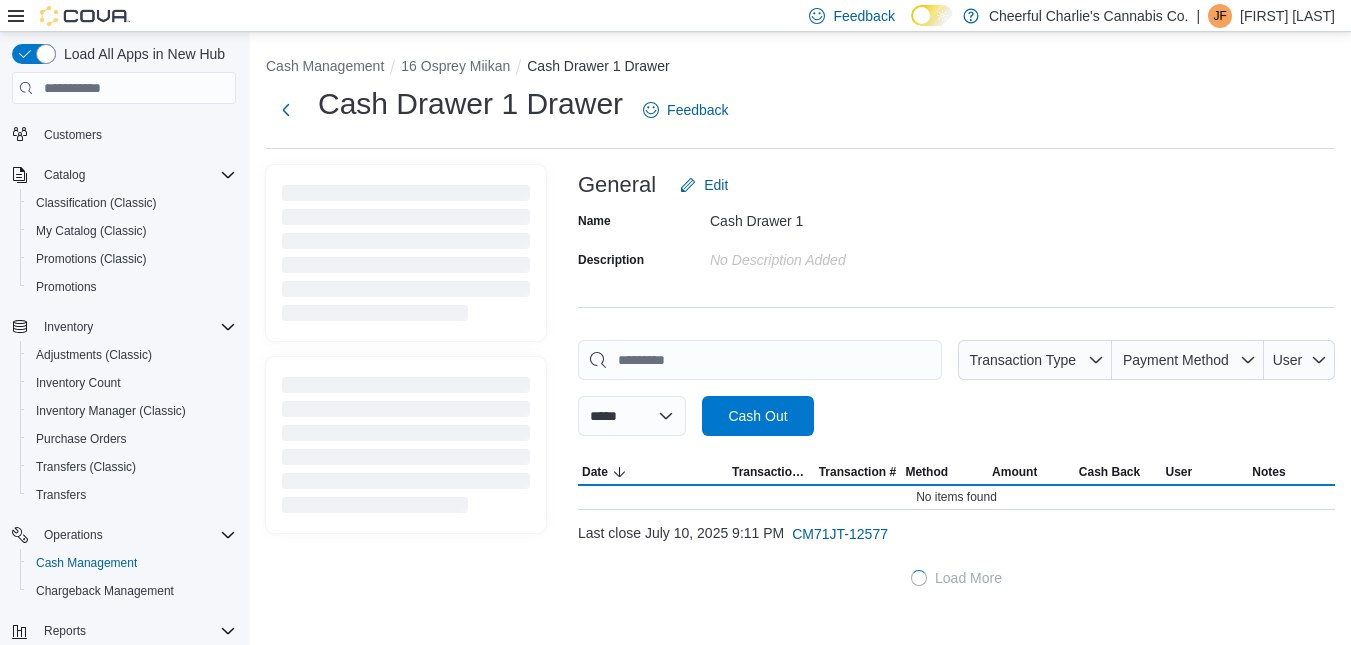 scroll, scrollTop: 0, scrollLeft: 0, axis: both 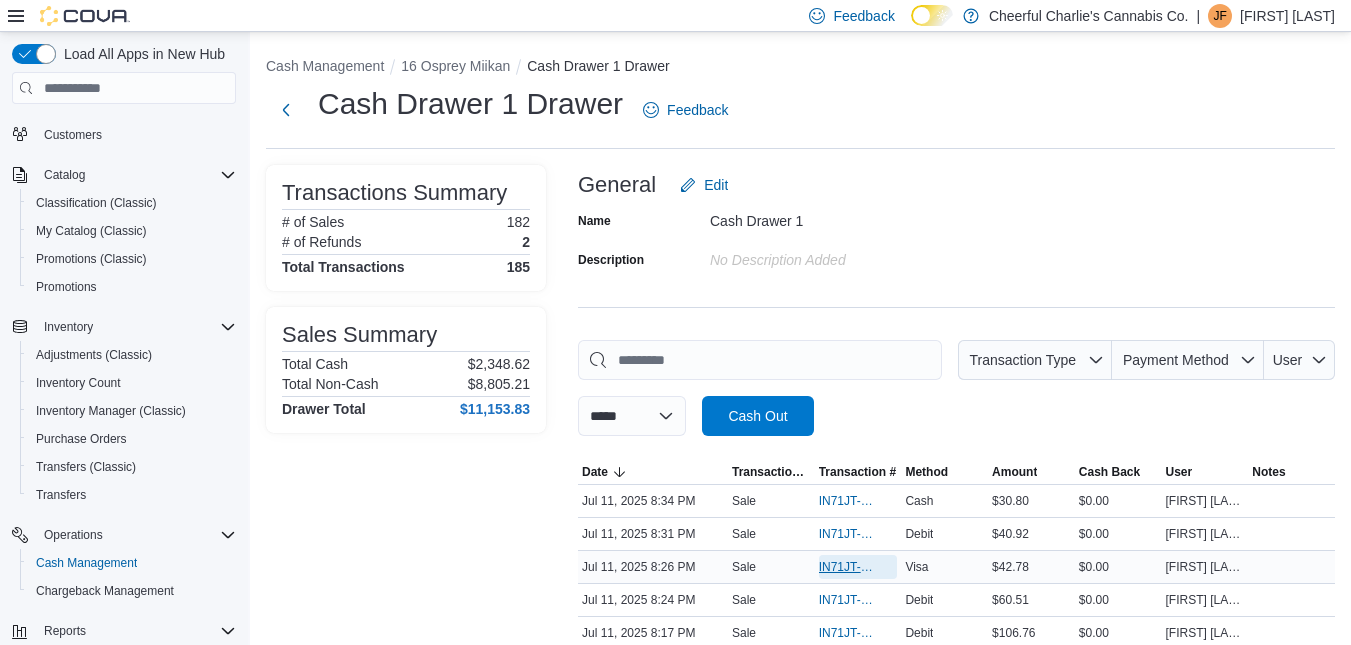 click on "IN71JT-393913" at bounding box center (848, 567) 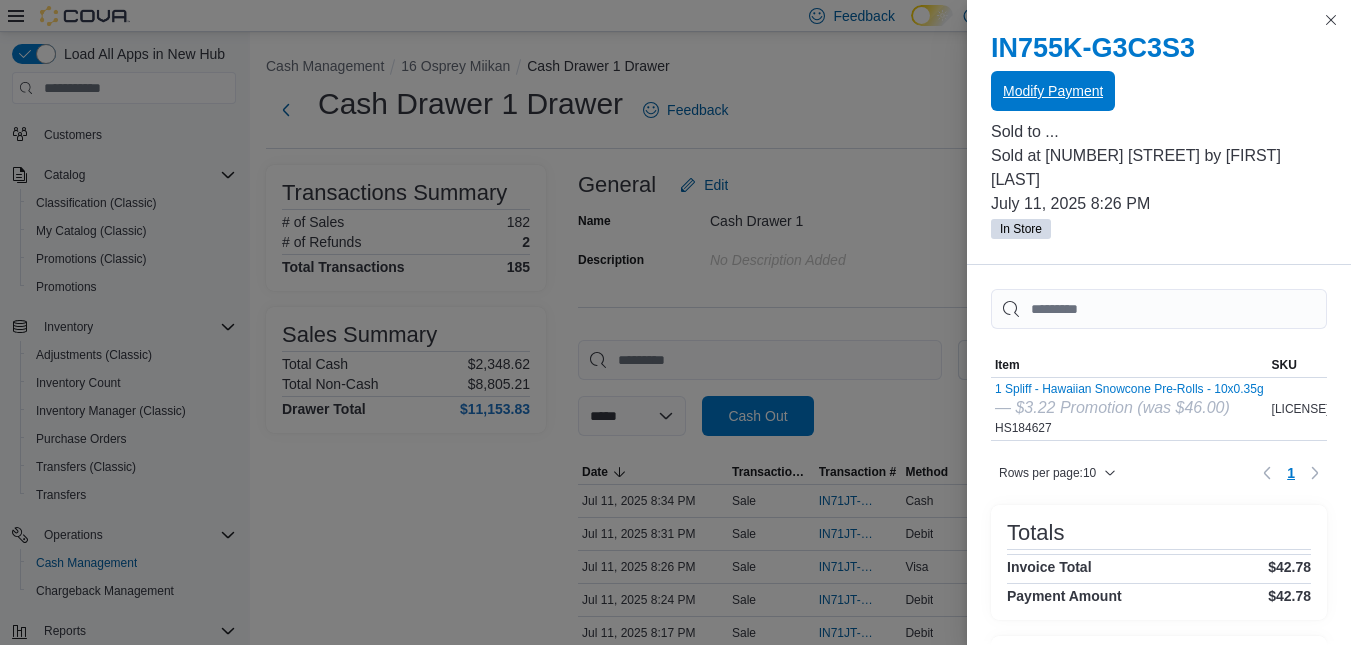 click on "Modify Payment" at bounding box center (1053, 91) 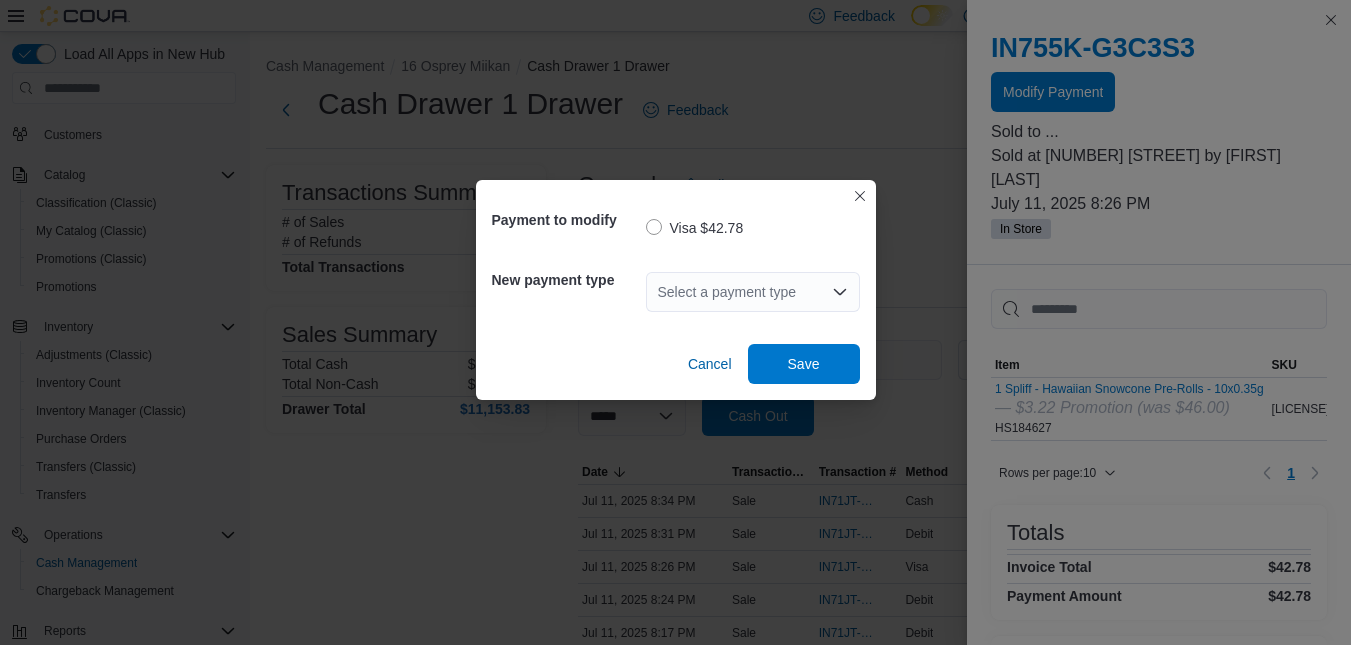 click on "Select a payment type" at bounding box center [753, 292] 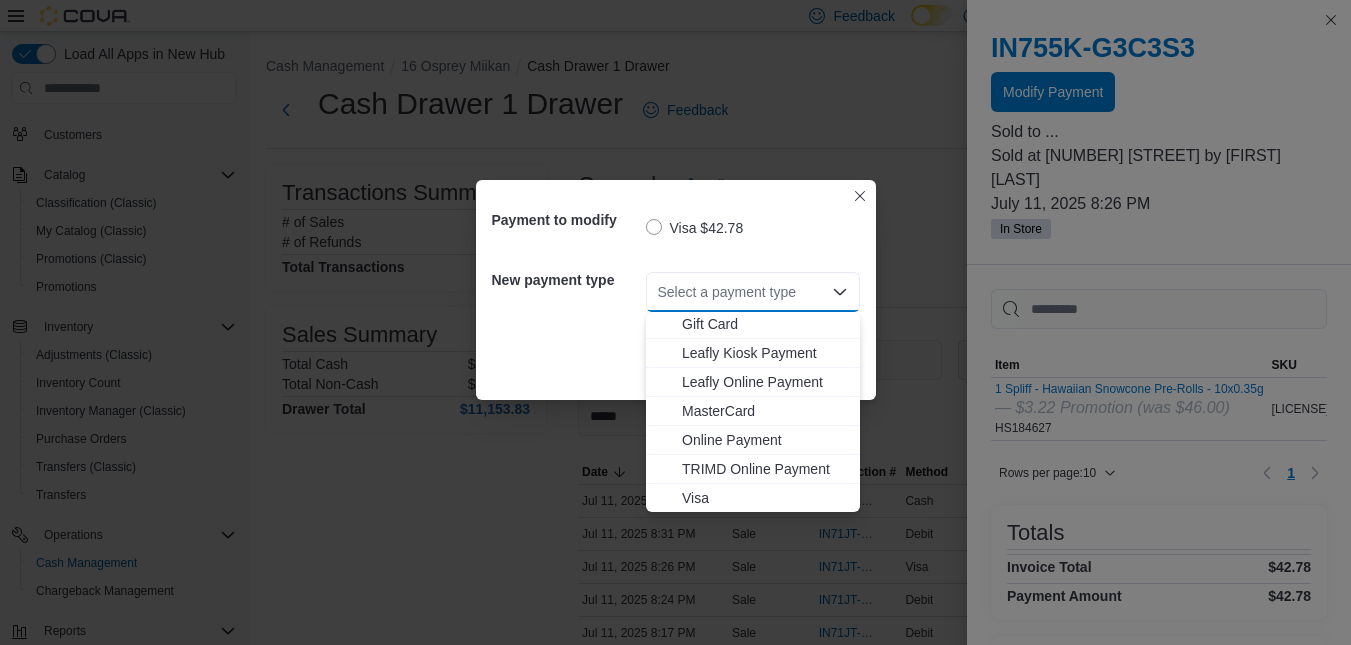 scroll, scrollTop: 119, scrollLeft: 0, axis: vertical 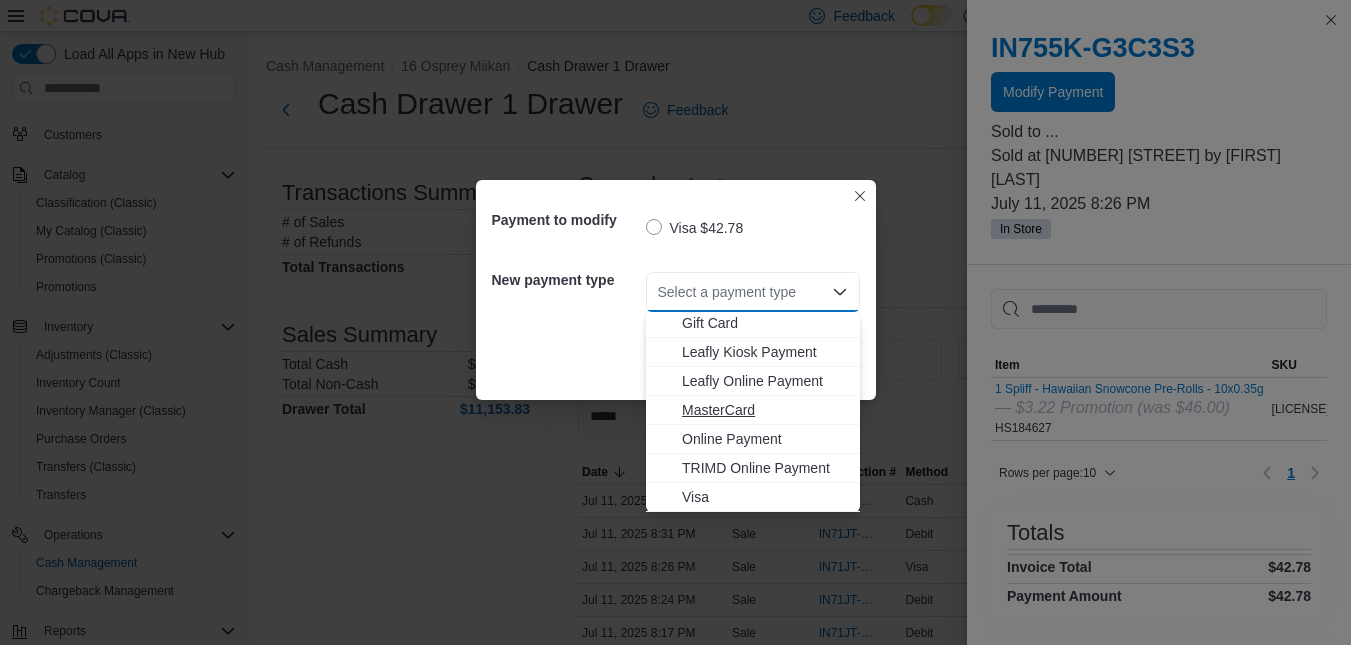click on "MasterCard" at bounding box center [765, 410] 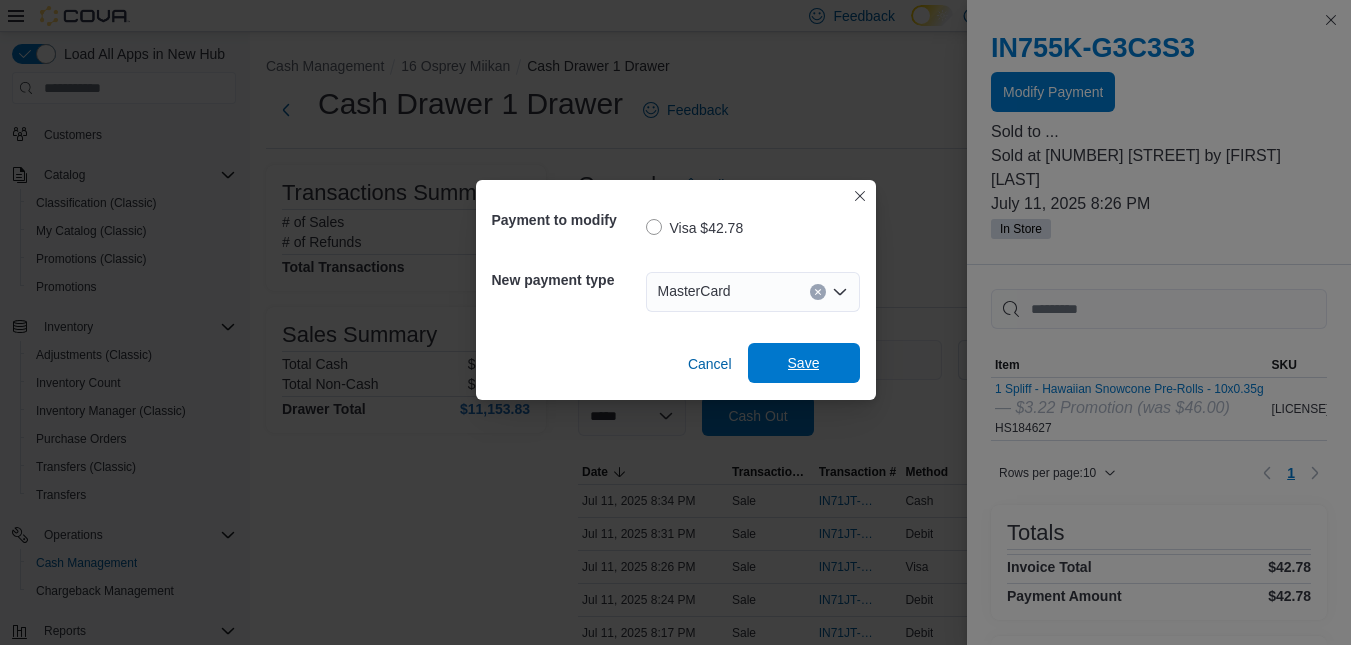click on "Save" at bounding box center (804, 363) 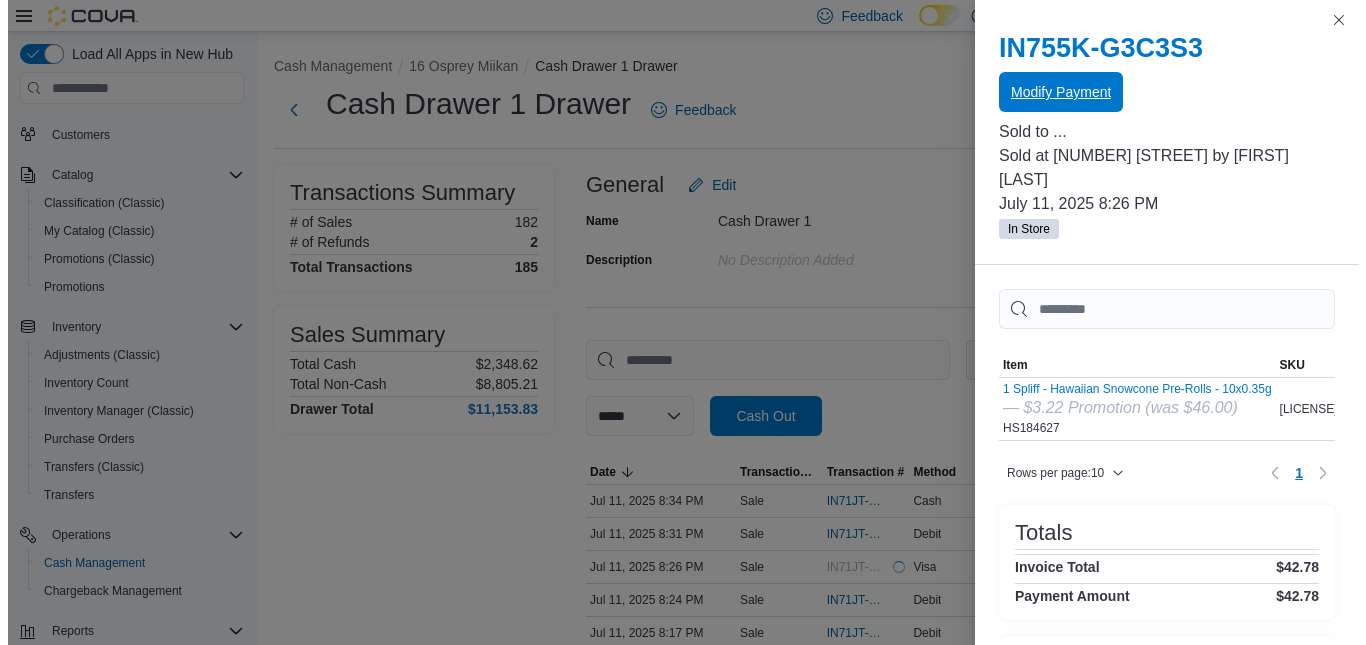 scroll, scrollTop: 0, scrollLeft: 0, axis: both 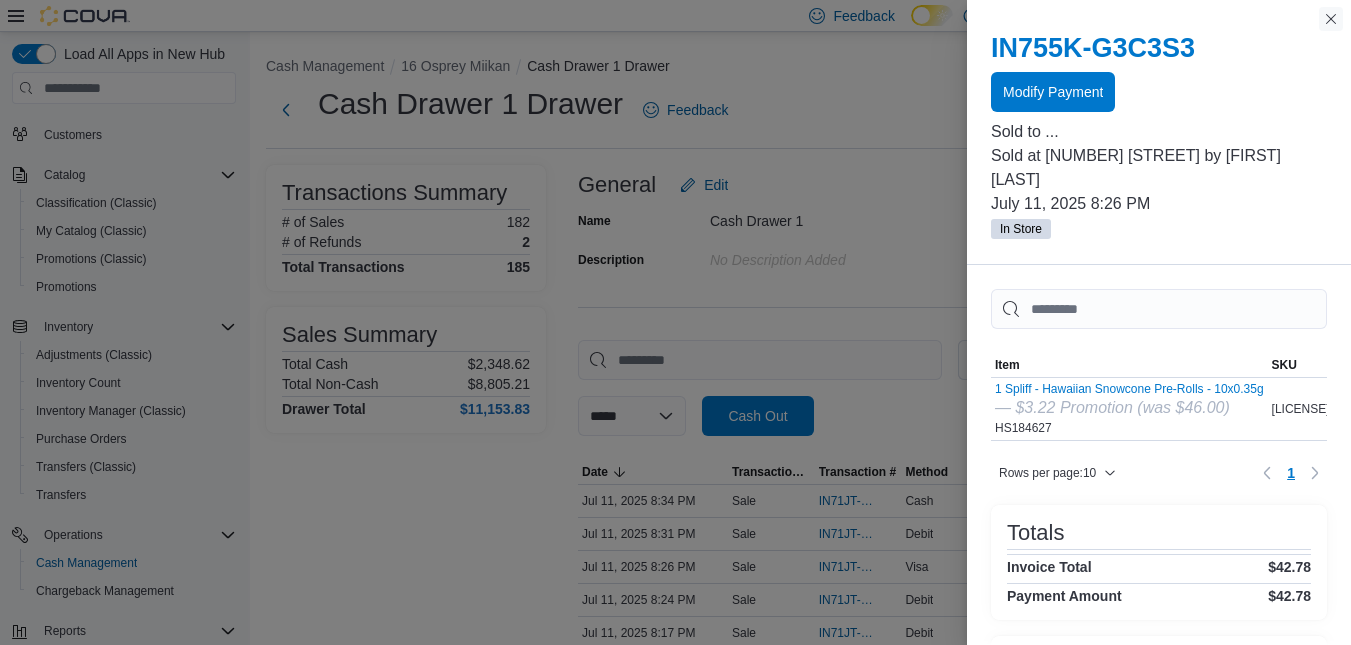 click at bounding box center [1331, 19] 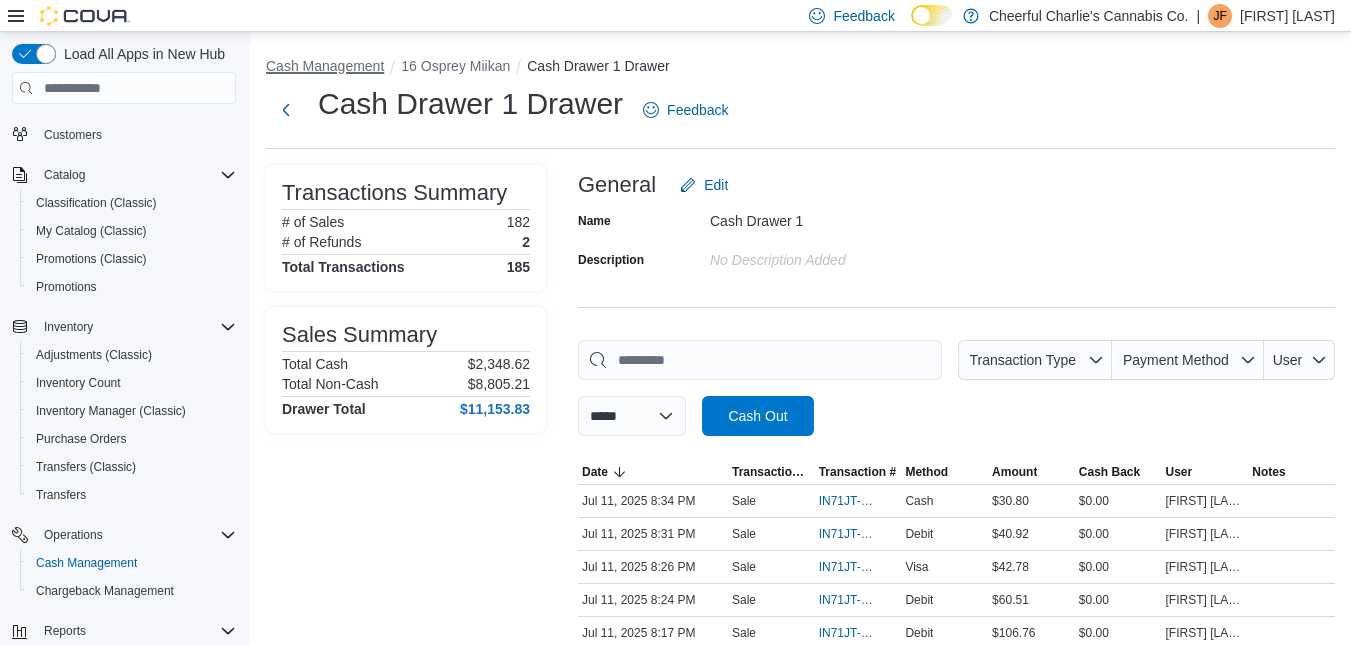 click on "Cash Management" at bounding box center [325, 66] 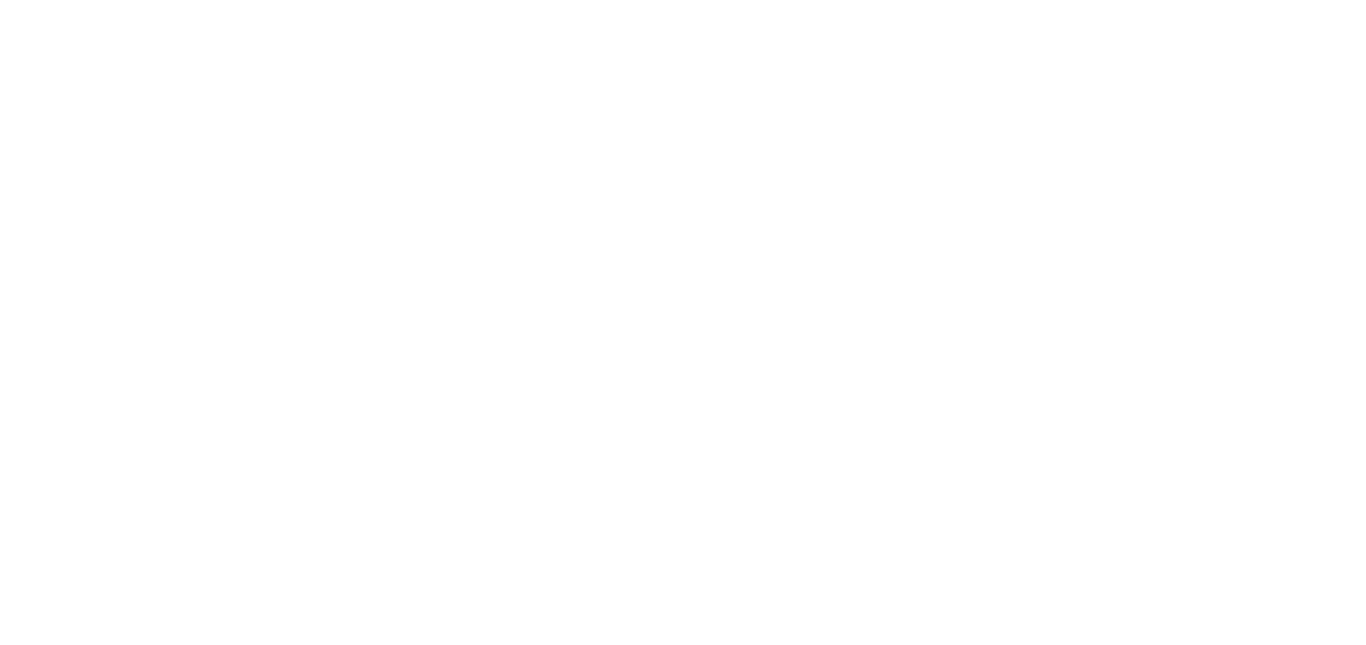 scroll, scrollTop: 0, scrollLeft: 0, axis: both 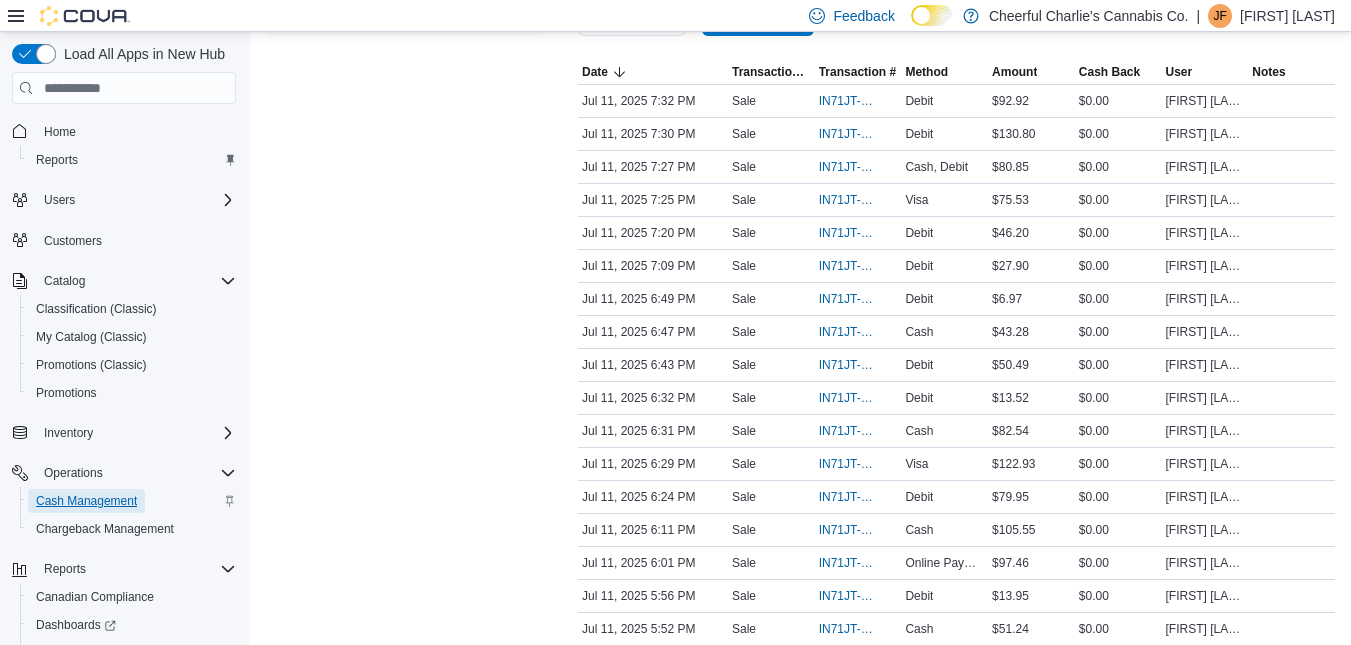 click on "Cash Management" at bounding box center [86, 501] 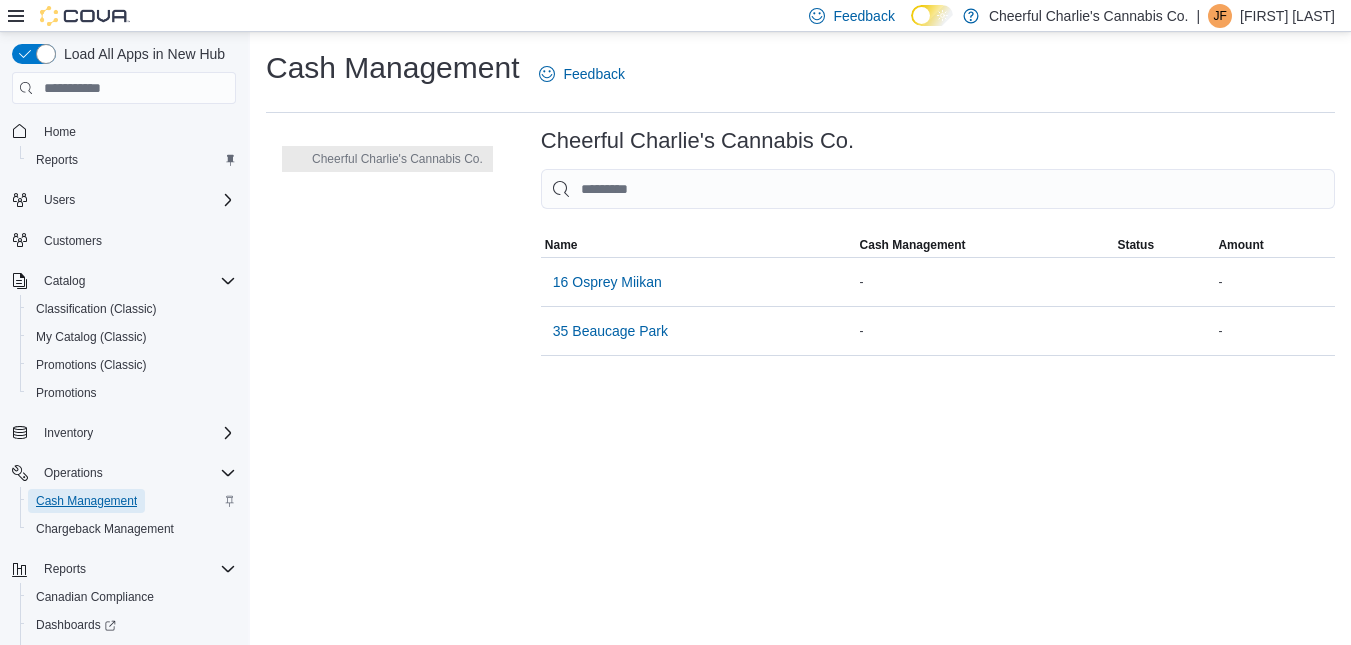 scroll, scrollTop: 0, scrollLeft: 0, axis: both 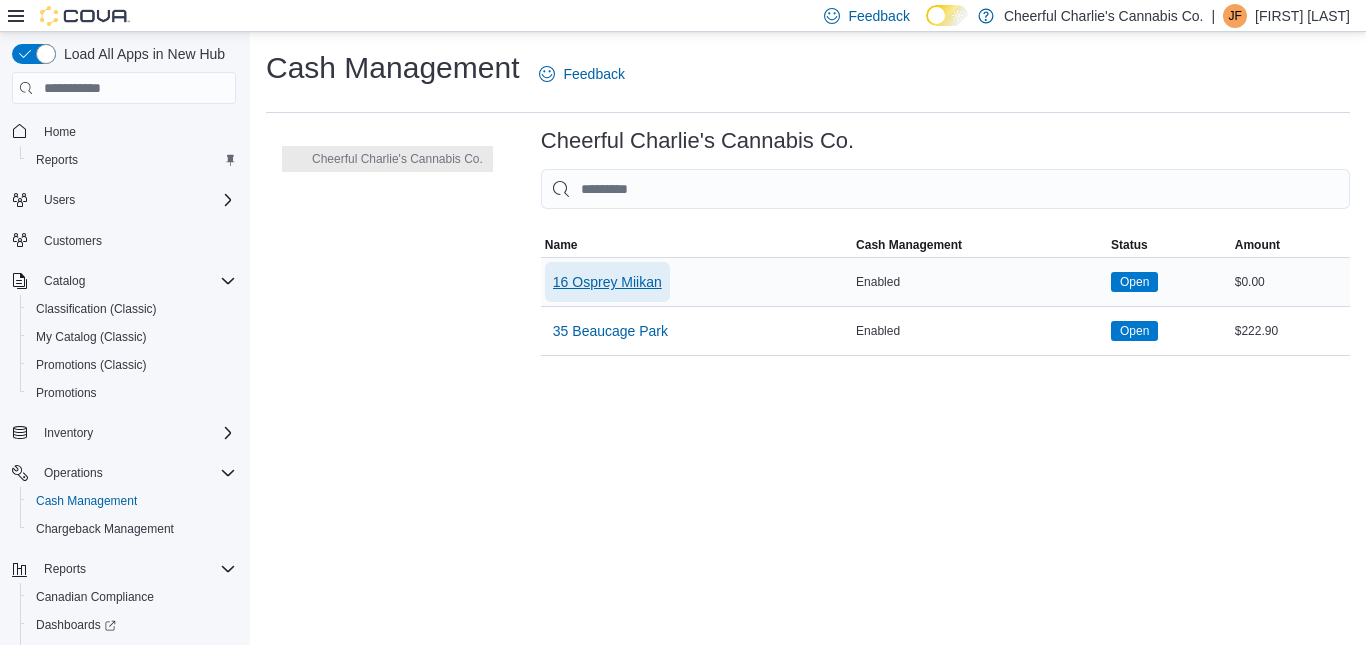 click on "16 Osprey Miikan" at bounding box center [607, 282] 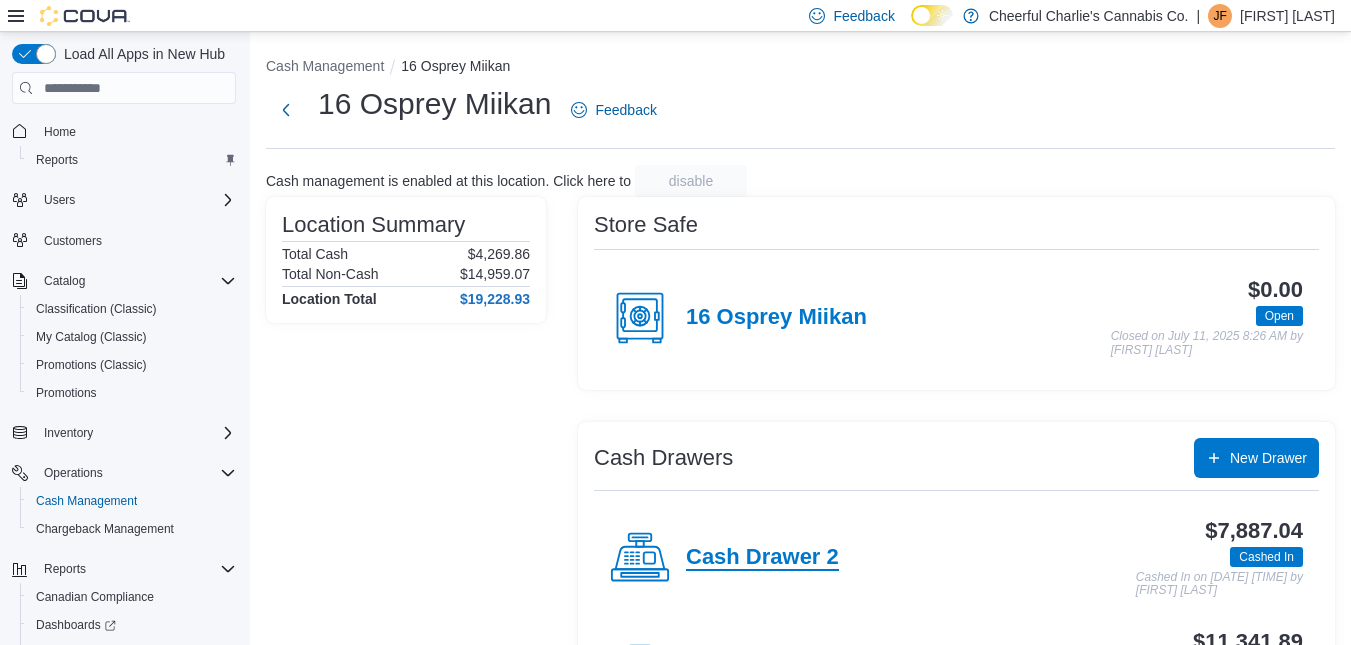 click on "Cash Drawer 2" at bounding box center [762, 558] 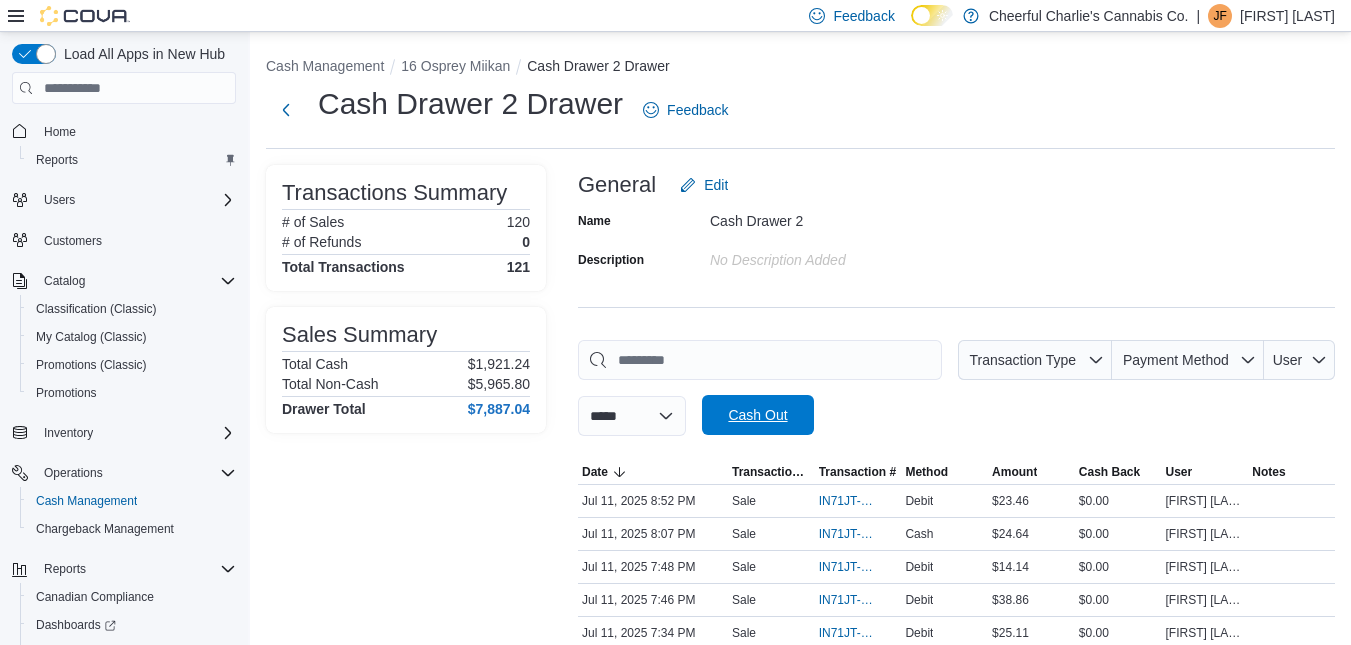 click on "Cash Out" at bounding box center [757, 415] 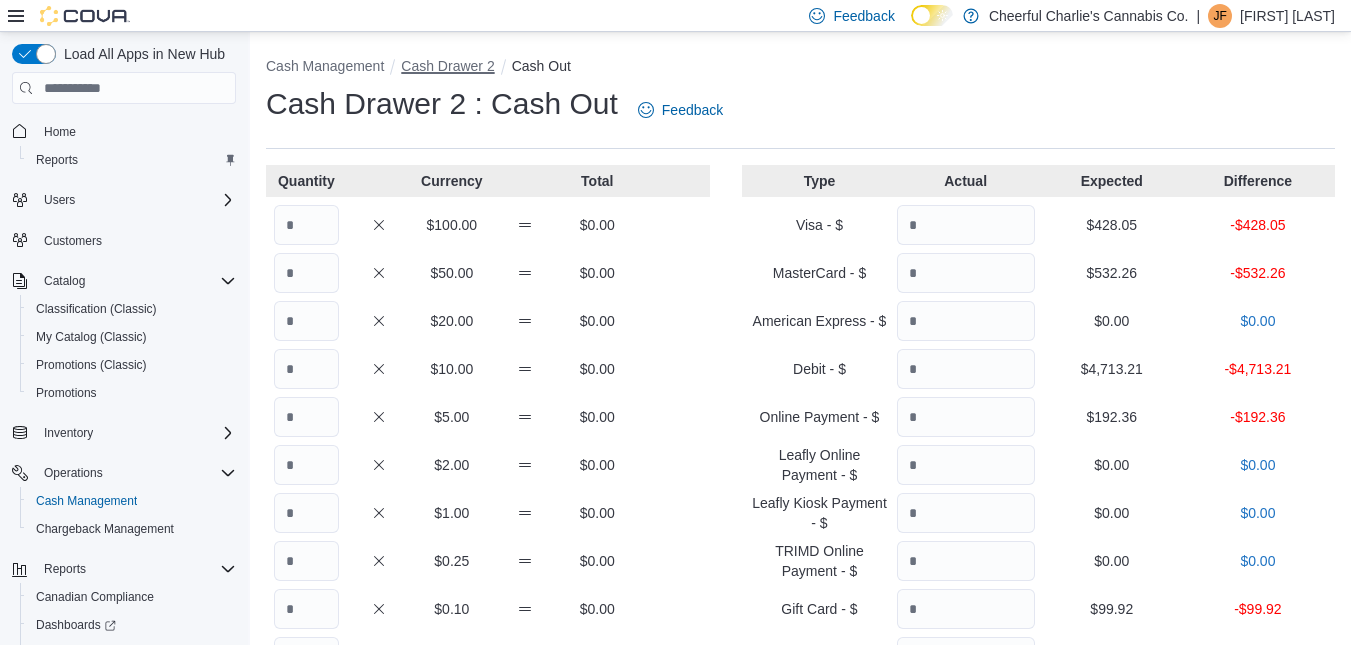 click on "Cash Drawer 2" at bounding box center [447, 66] 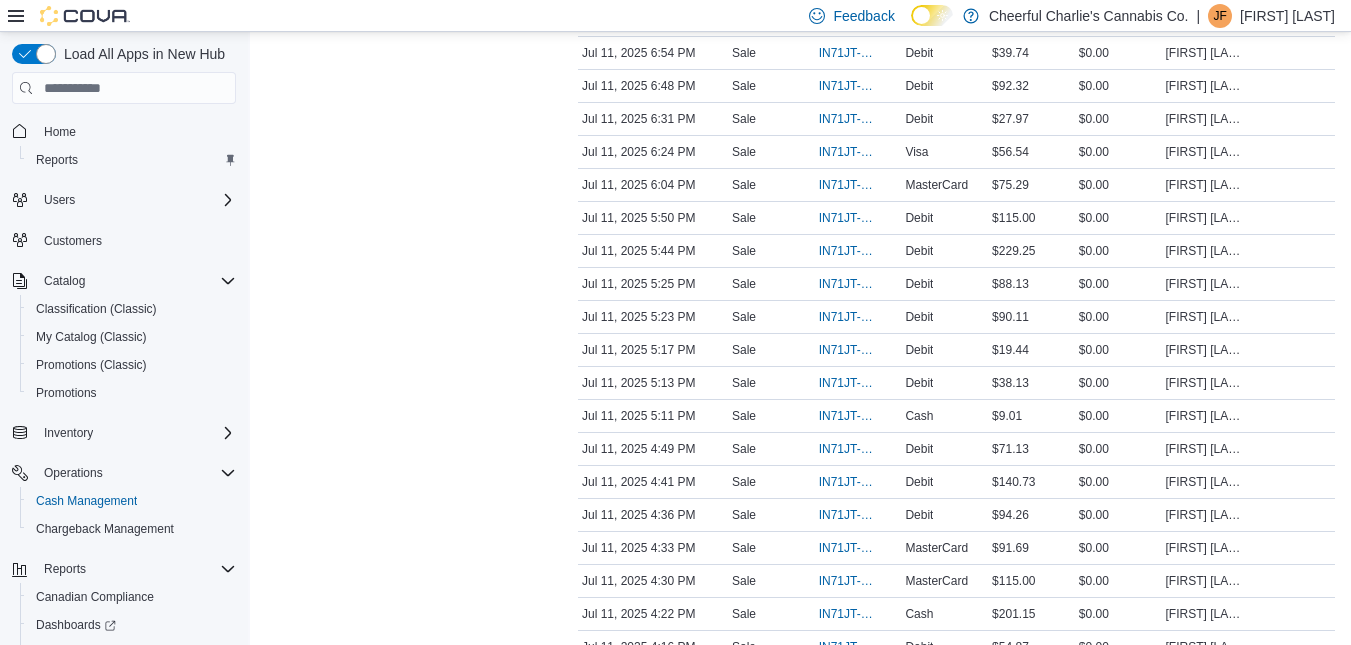 scroll, scrollTop: 800, scrollLeft: 0, axis: vertical 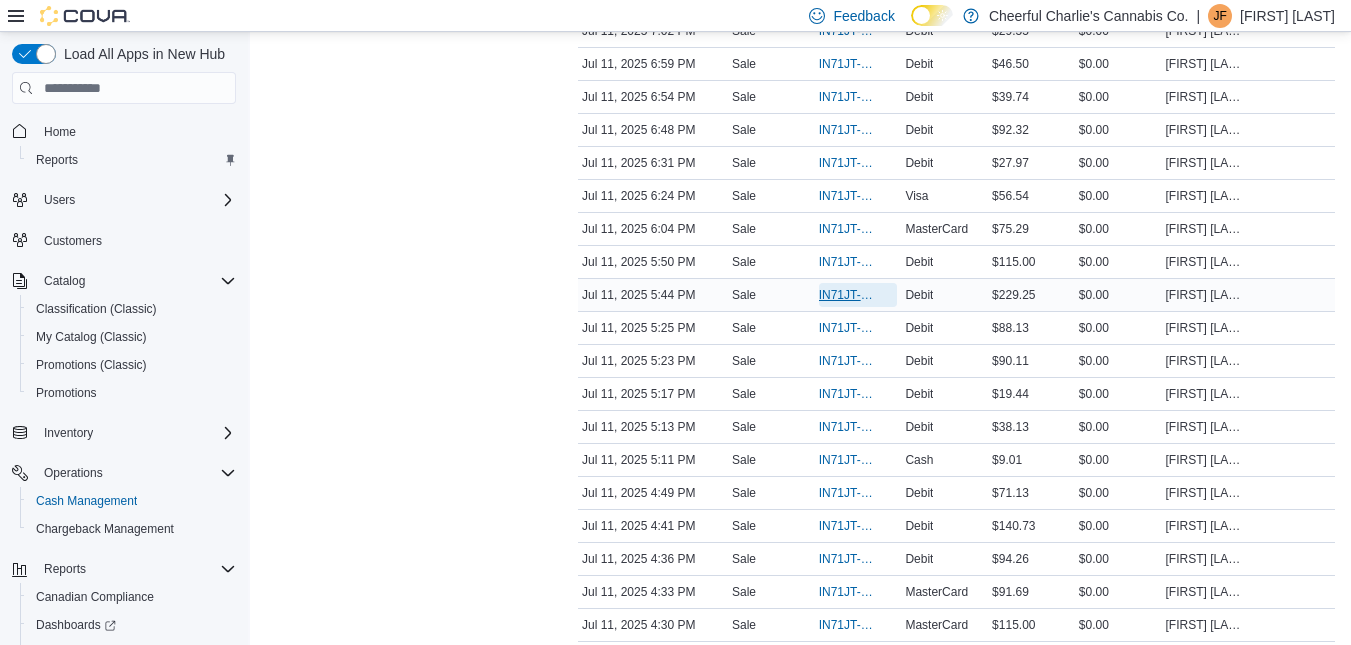 click on "IN71JT-393843" at bounding box center (848, 295) 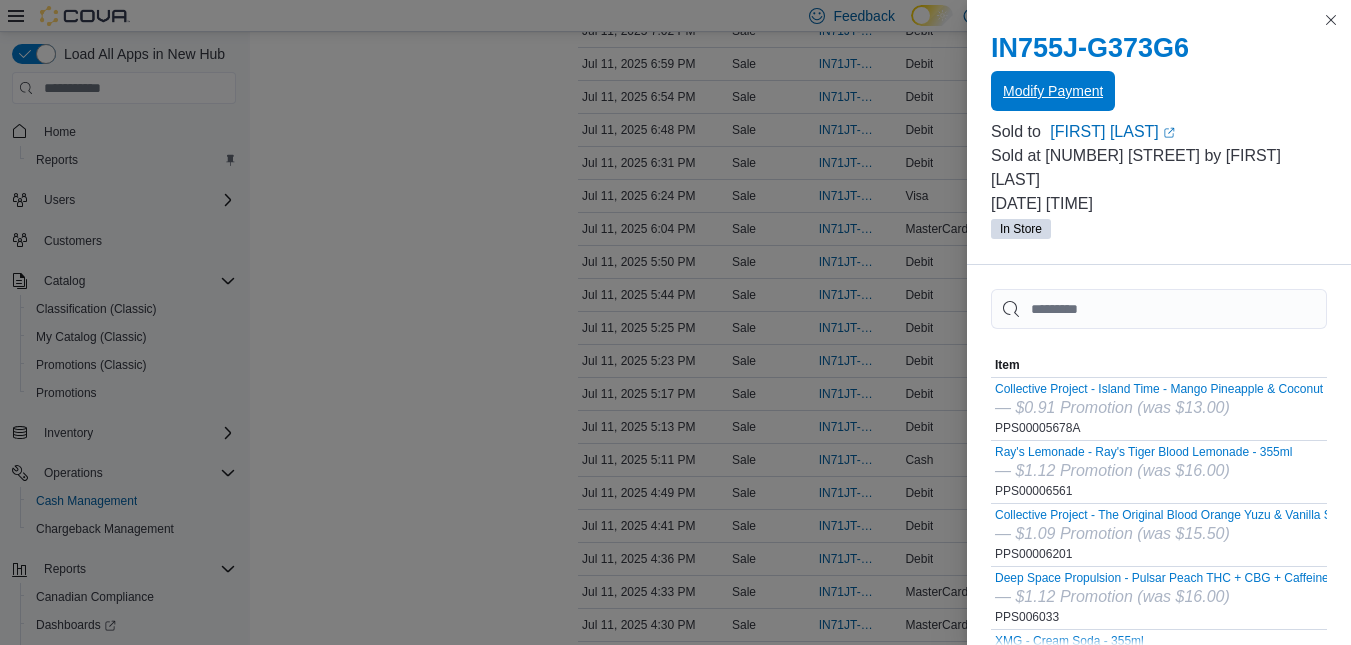 click on "Modify Payment" at bounding box center [1053, 91] 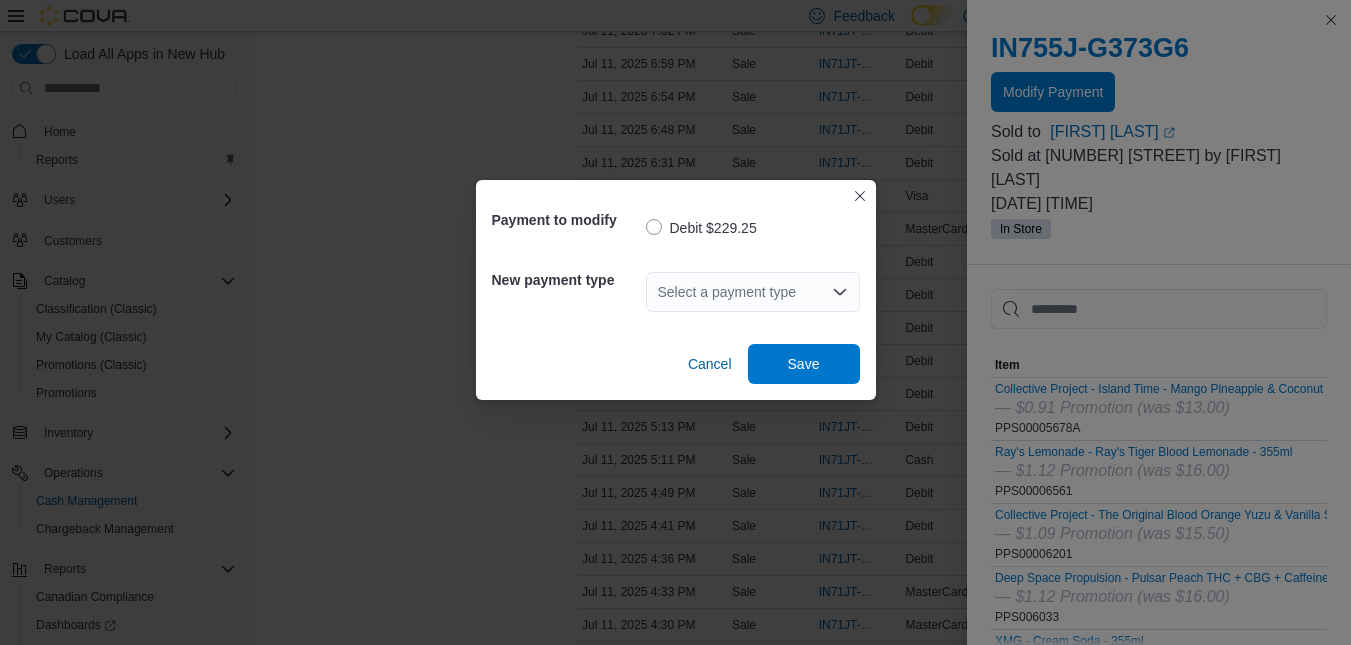 click on "Select a payment type" at bounding box center [753, 292] 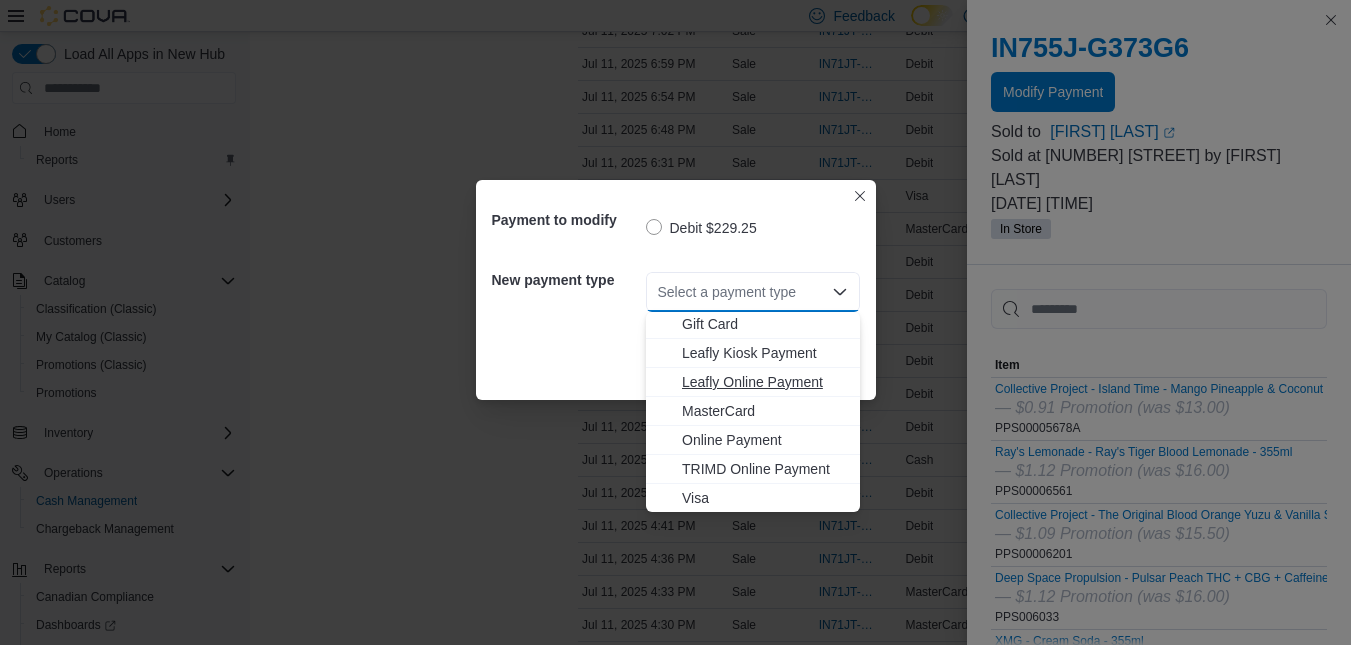 scroll, scrollTop: 119, scrollLeft: 0, axis: vertical 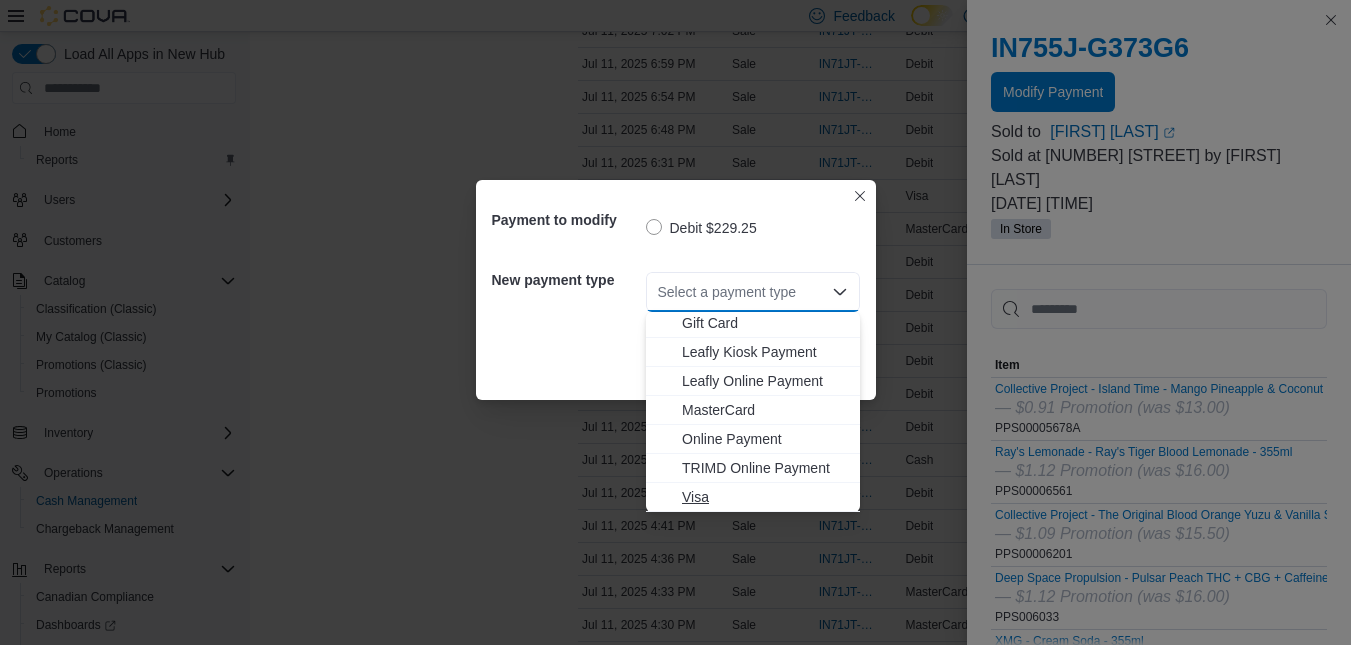 click on "Visa" at bounding box center (765, 497) 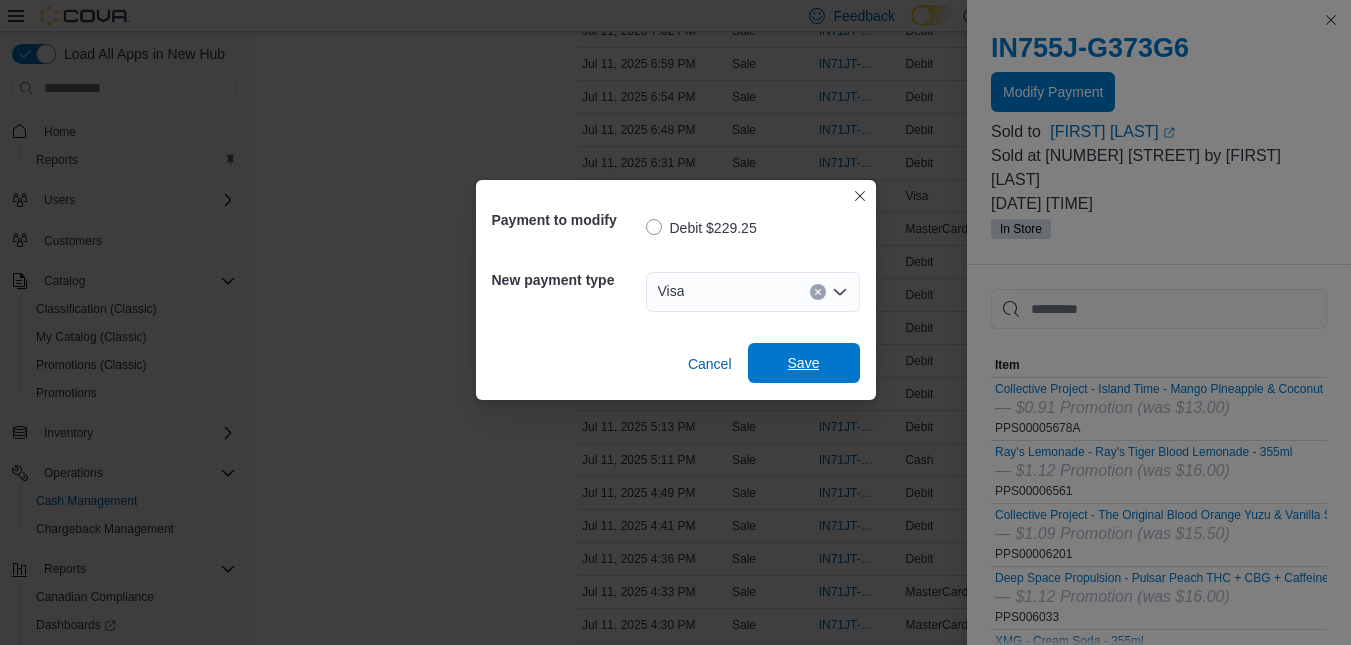 click on "Save" at bounding box center [804, 363] 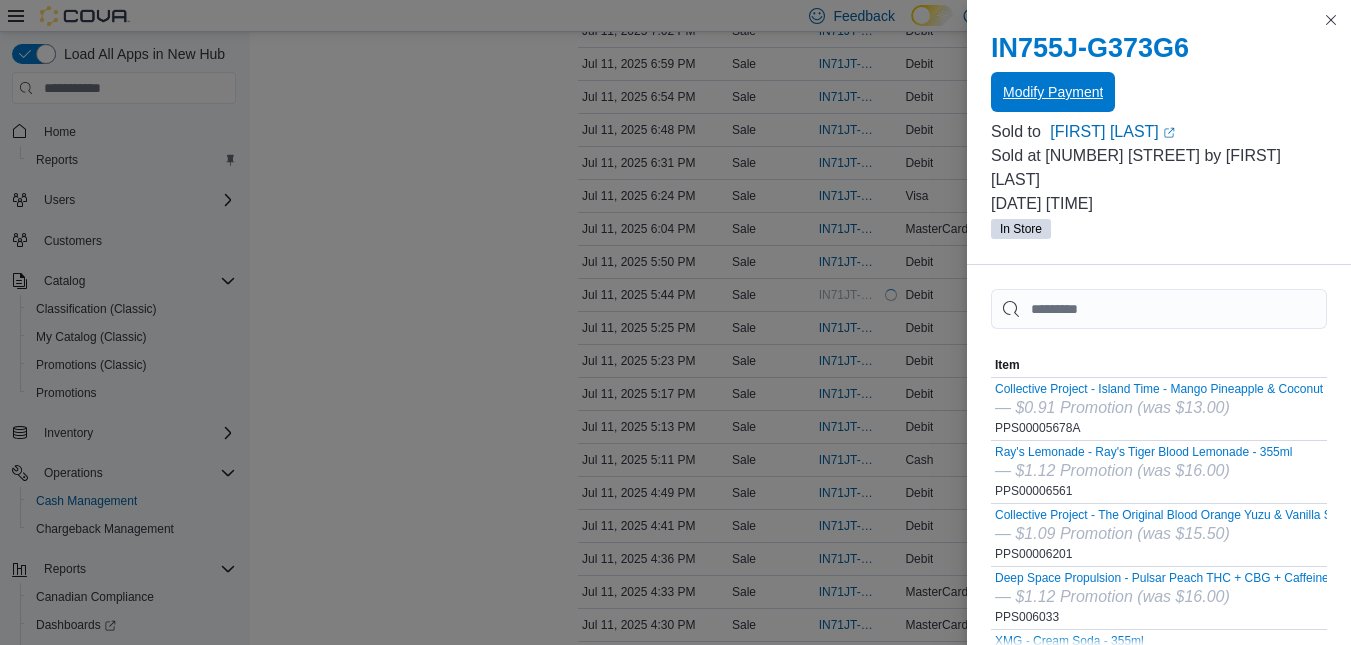 scroll, scrollTop: 0, scrollLeft: 0, axis: both 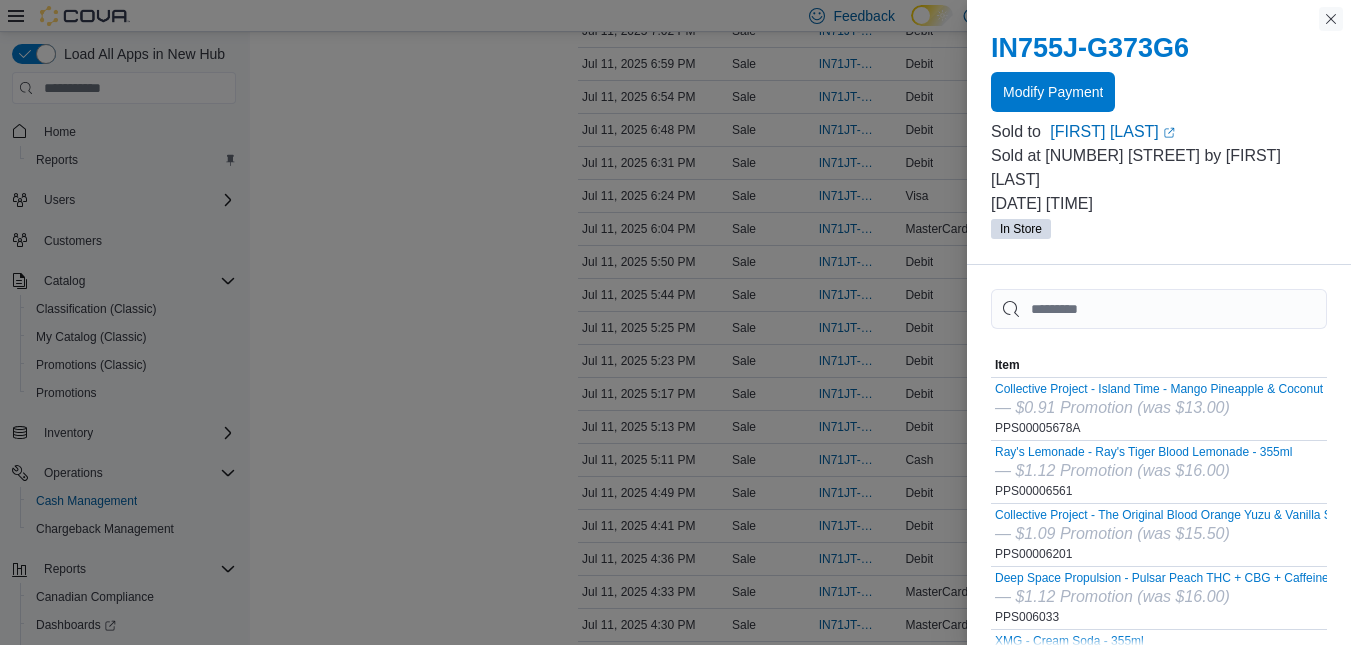 click at bounding box center (1331, 19) 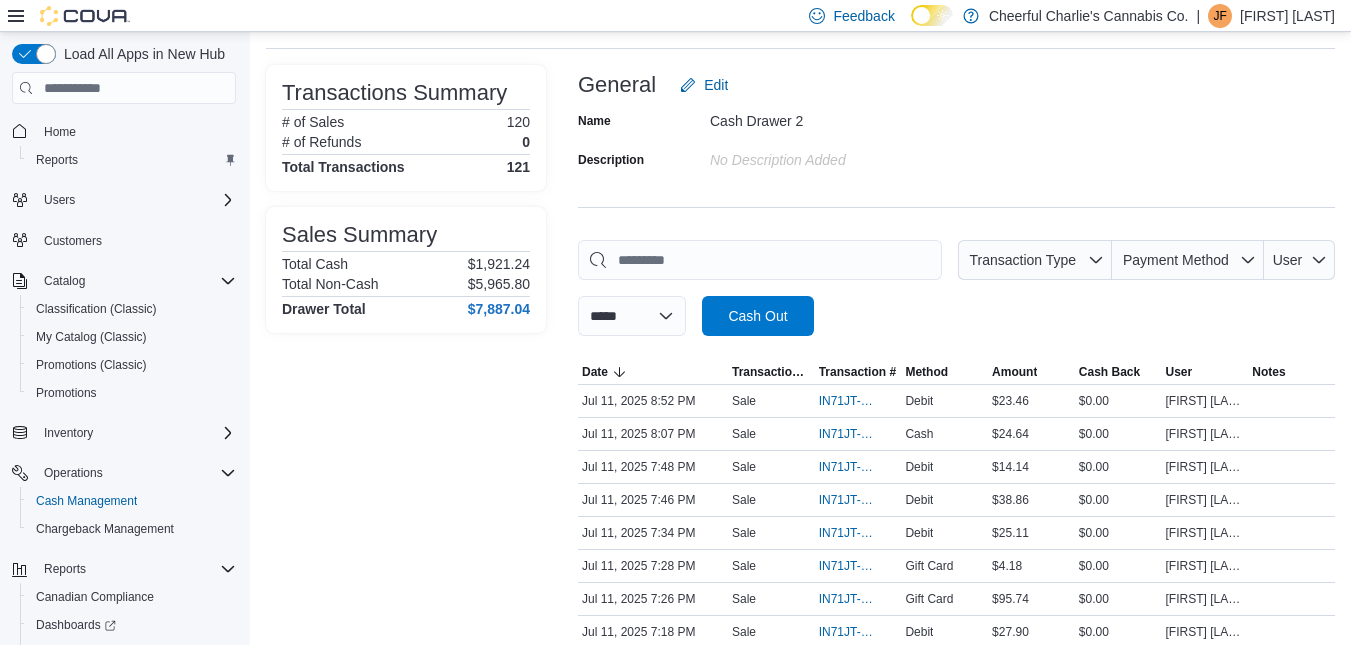 scroll, scrollTop: 0, scrollLeft: 0, axis: both 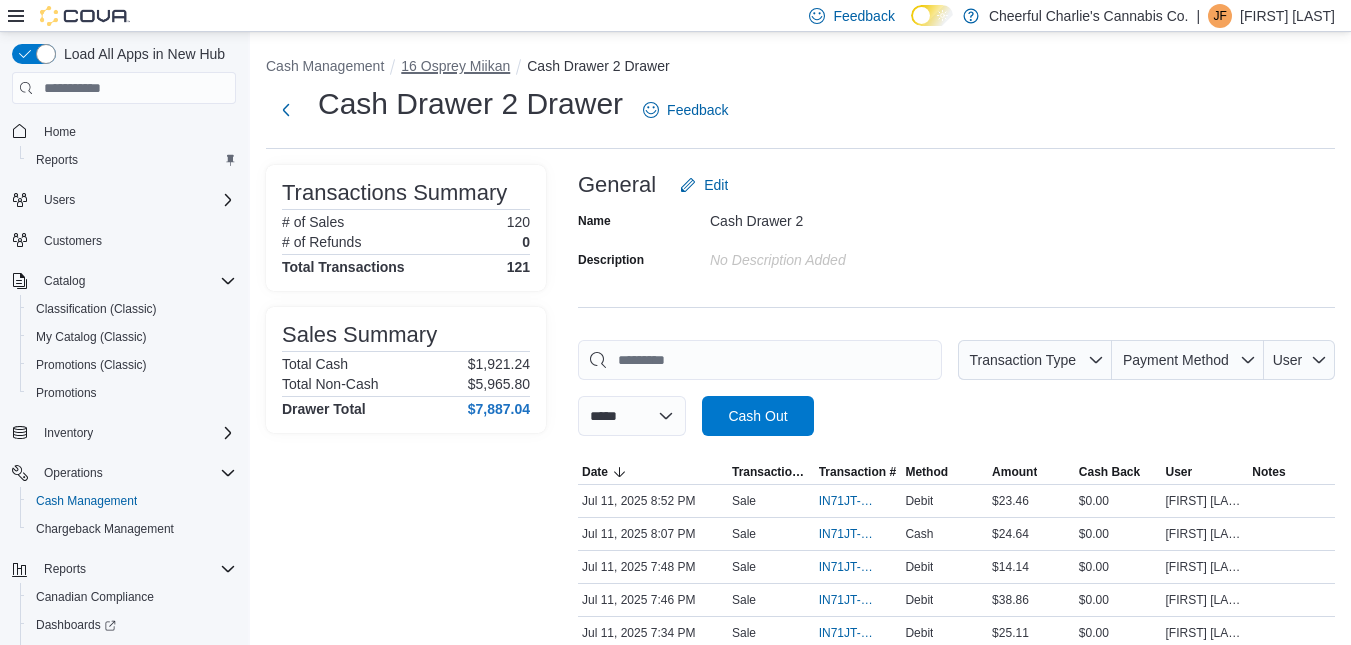 click on "16 Osprey Miikan" at bounding box center [455, 66] 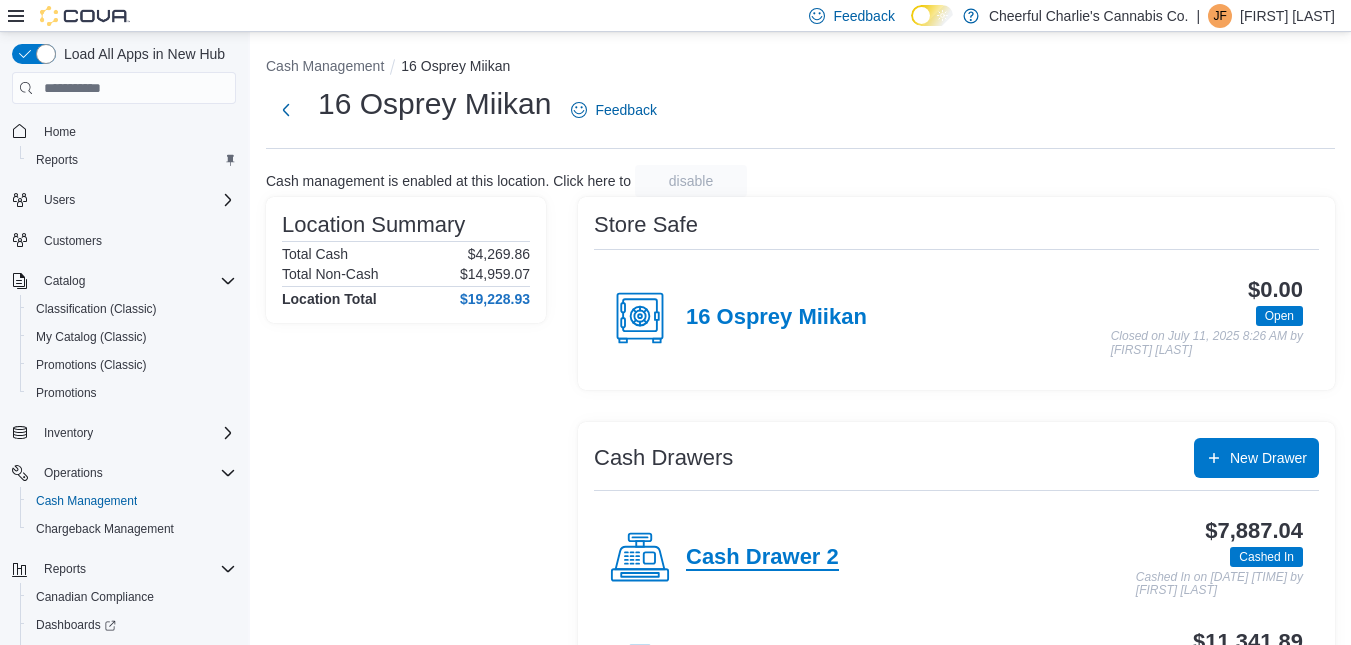 click on "Cash Drawer 2" at bounding box center [762, 558] 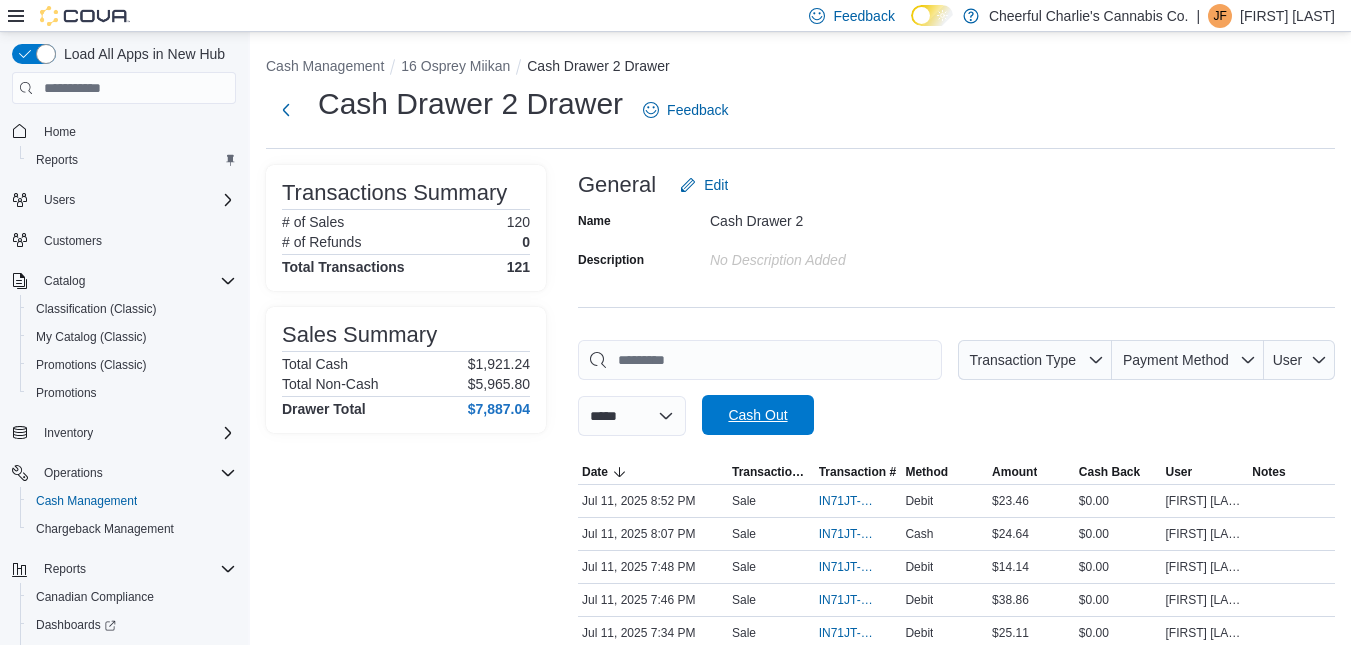click on "Cash Out" at bounding box center [757, 415] 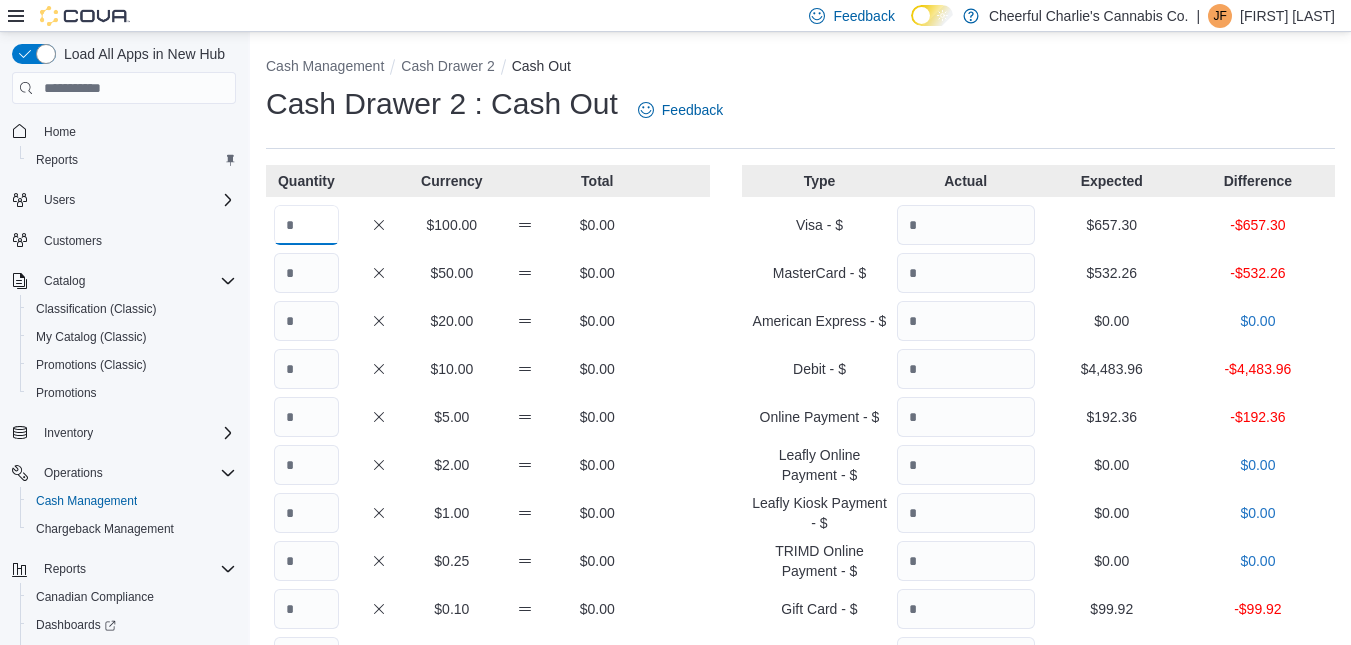 click at bounding box center (306, 225) 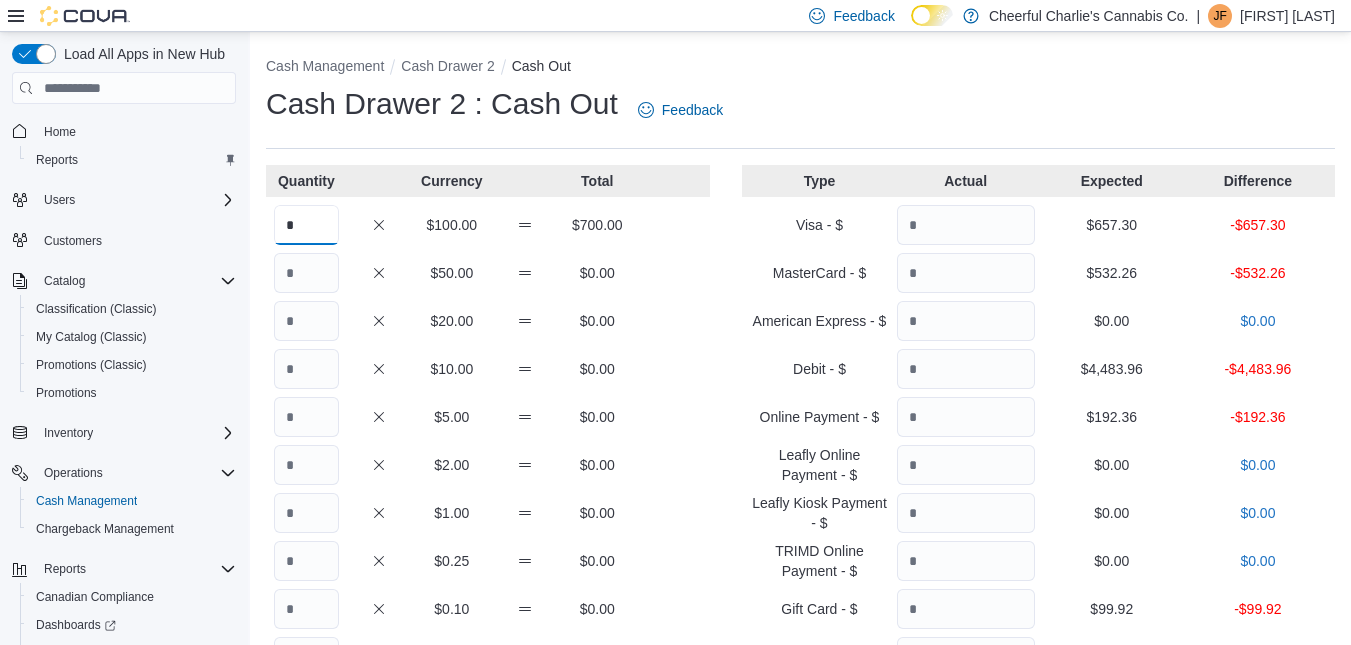 type on "*" 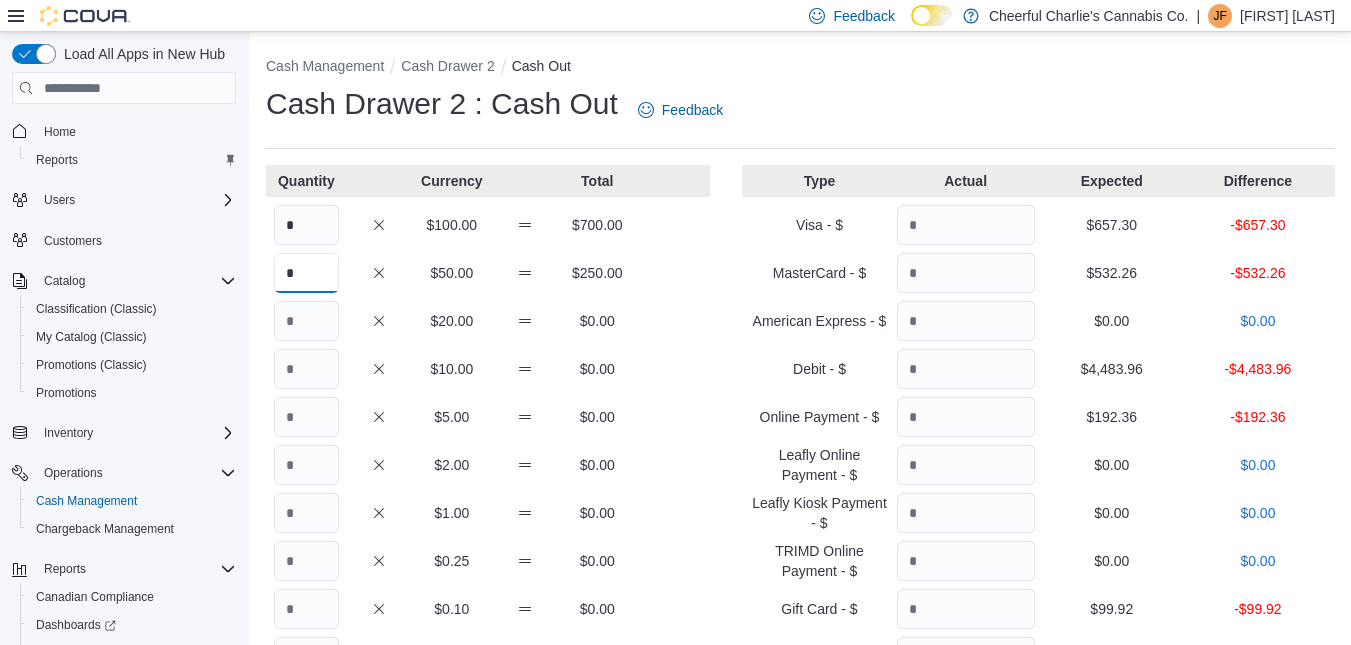 type on "*" 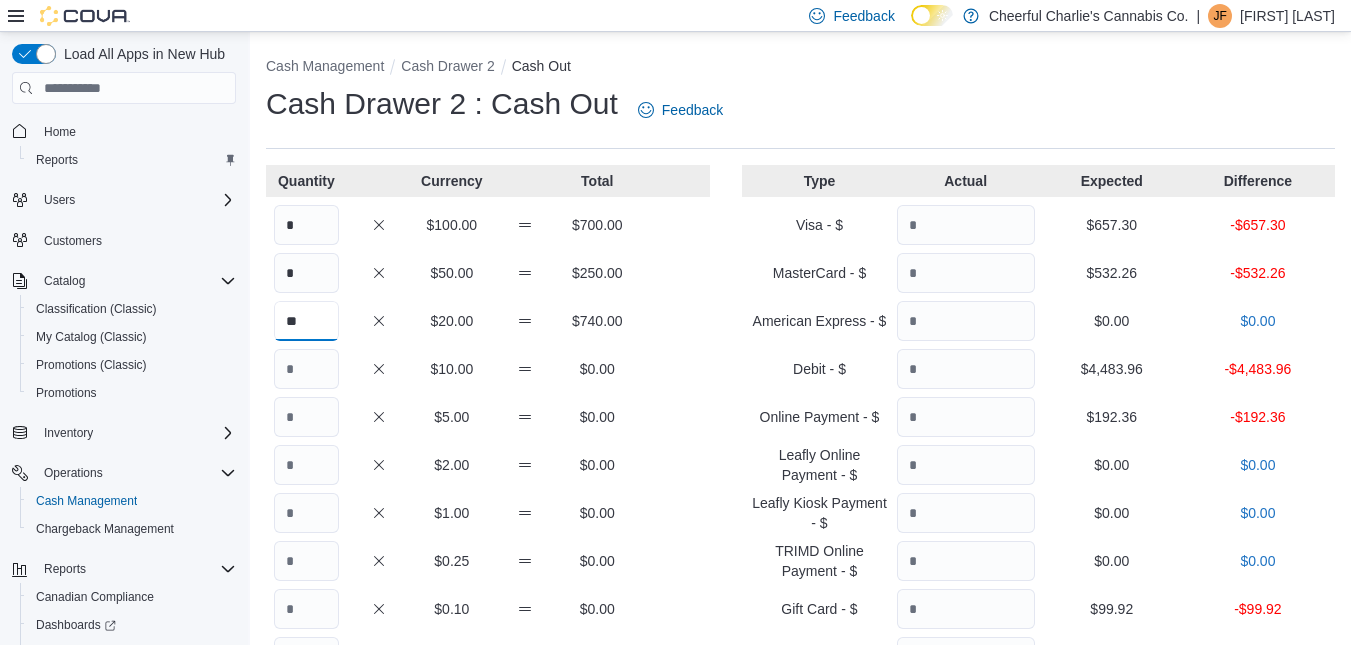 type on "**" 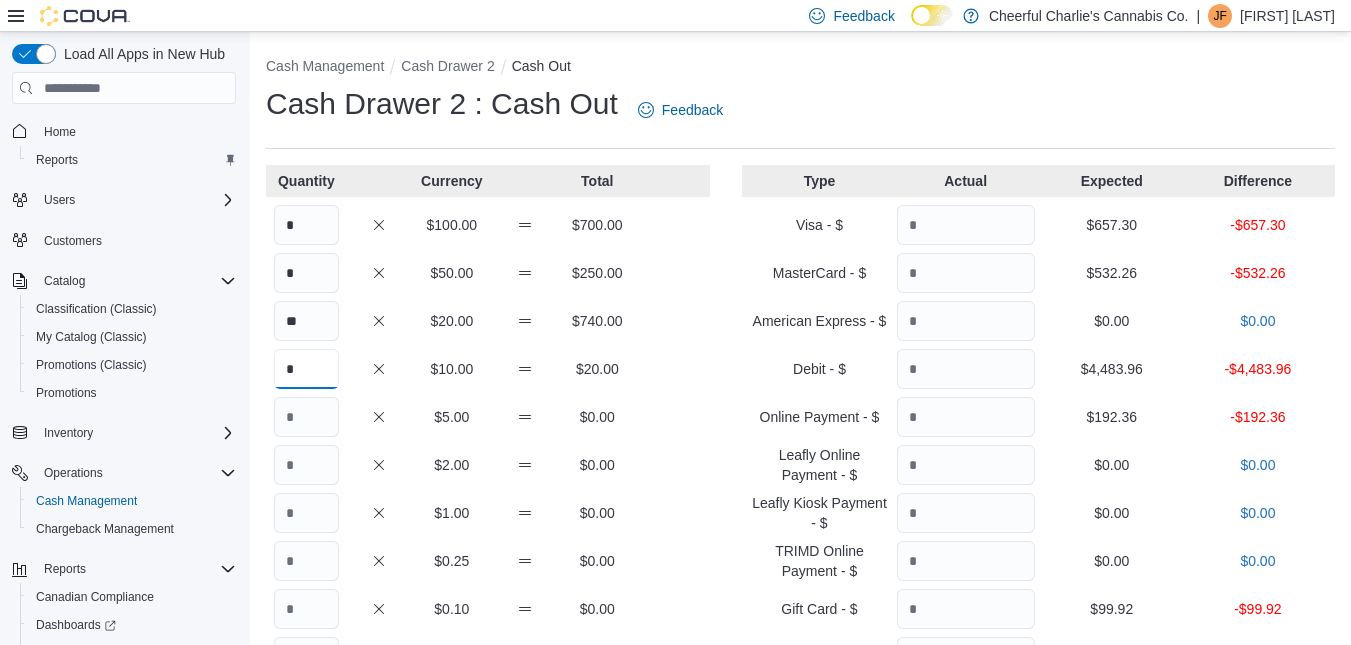 type on "*" 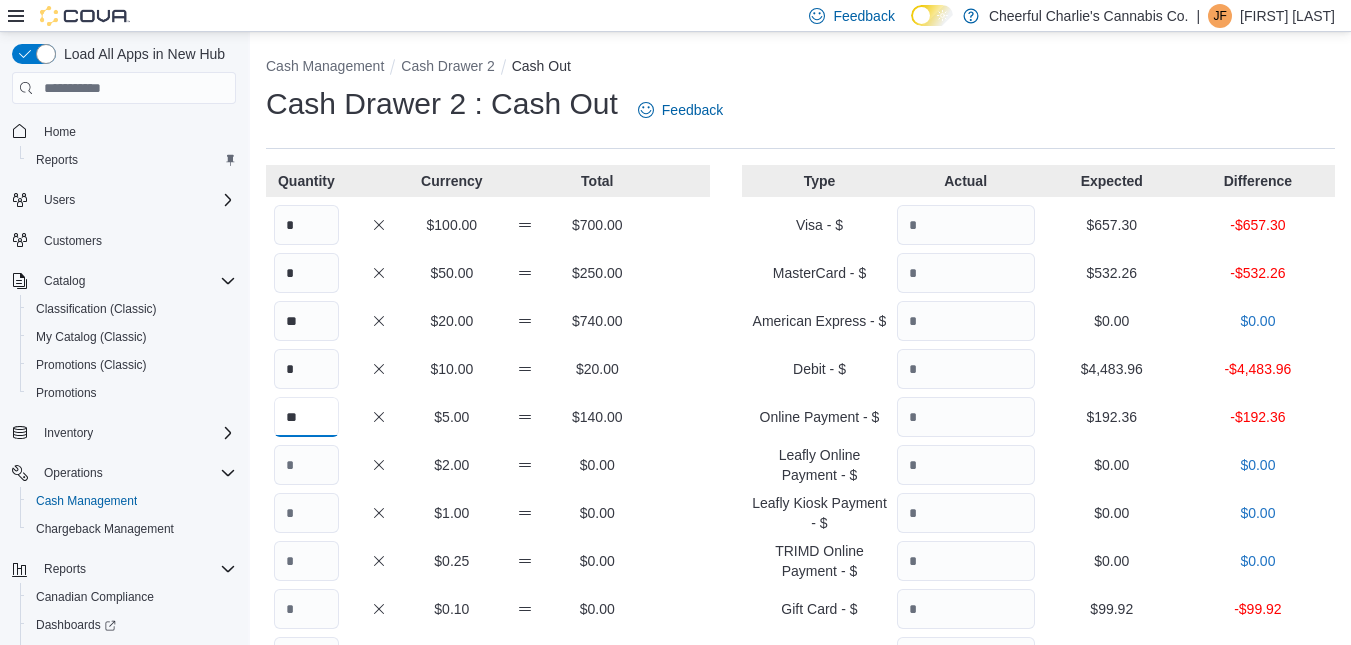type on "**" 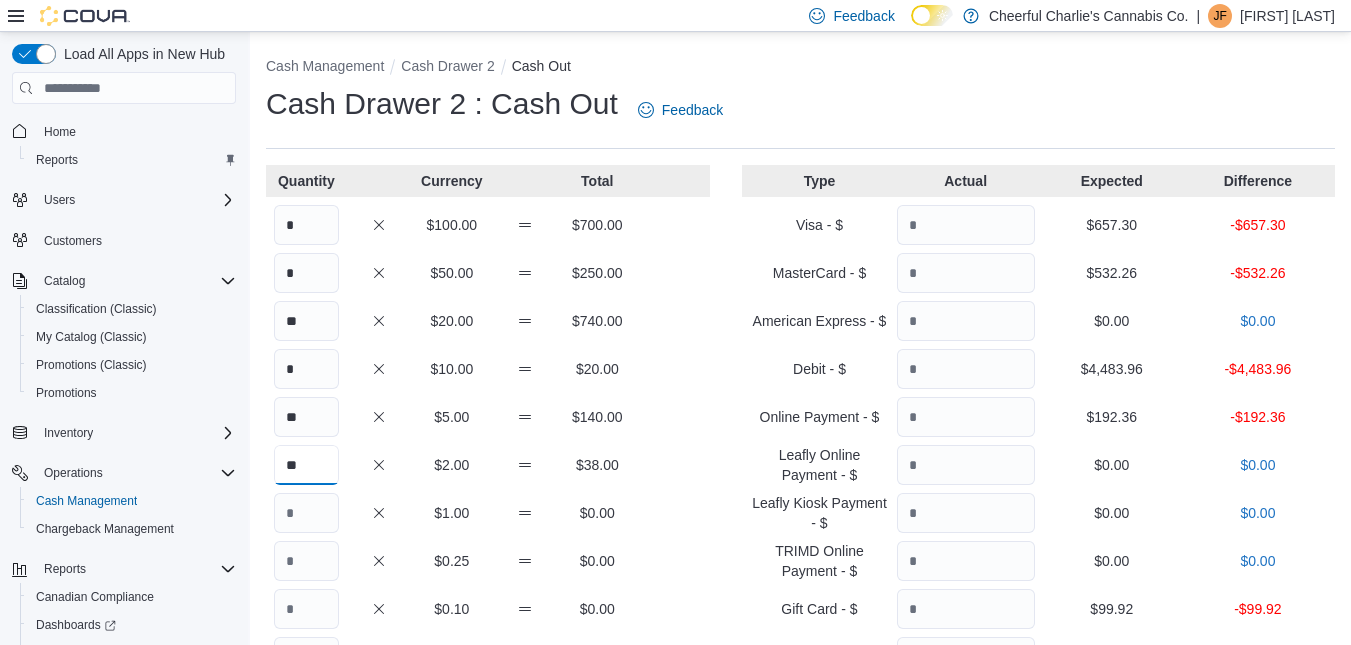 type on "**" 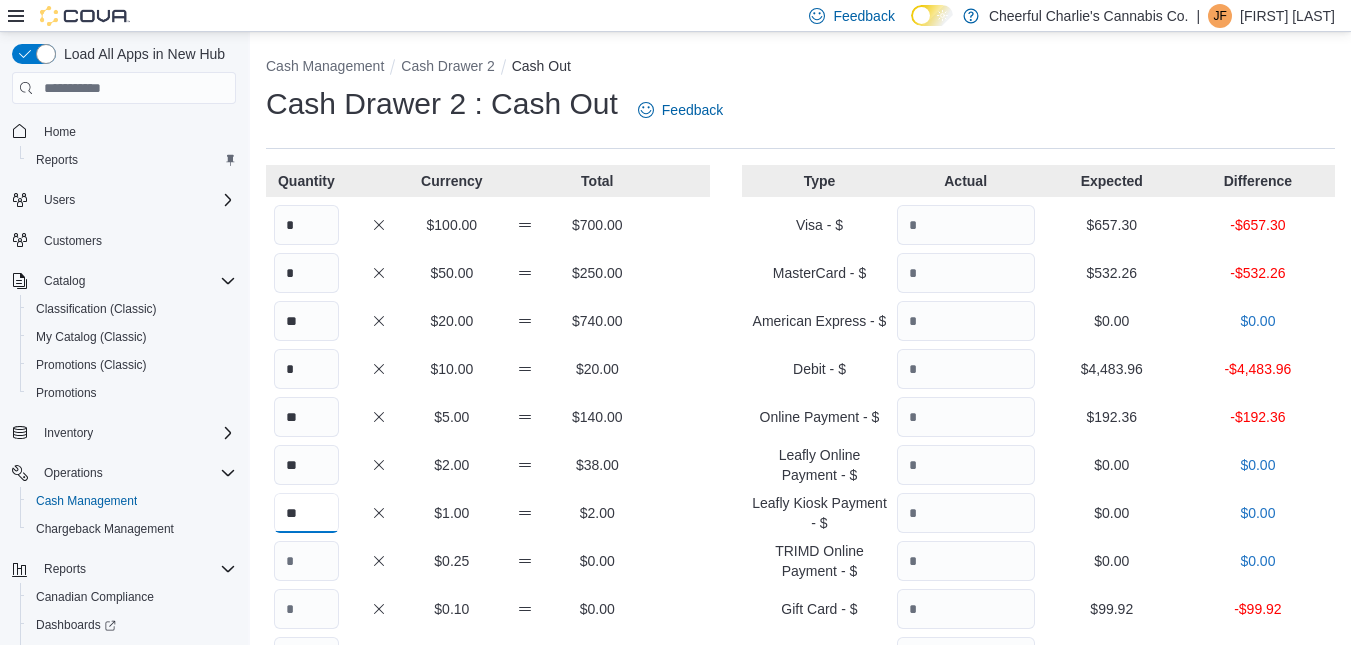 type on "**" 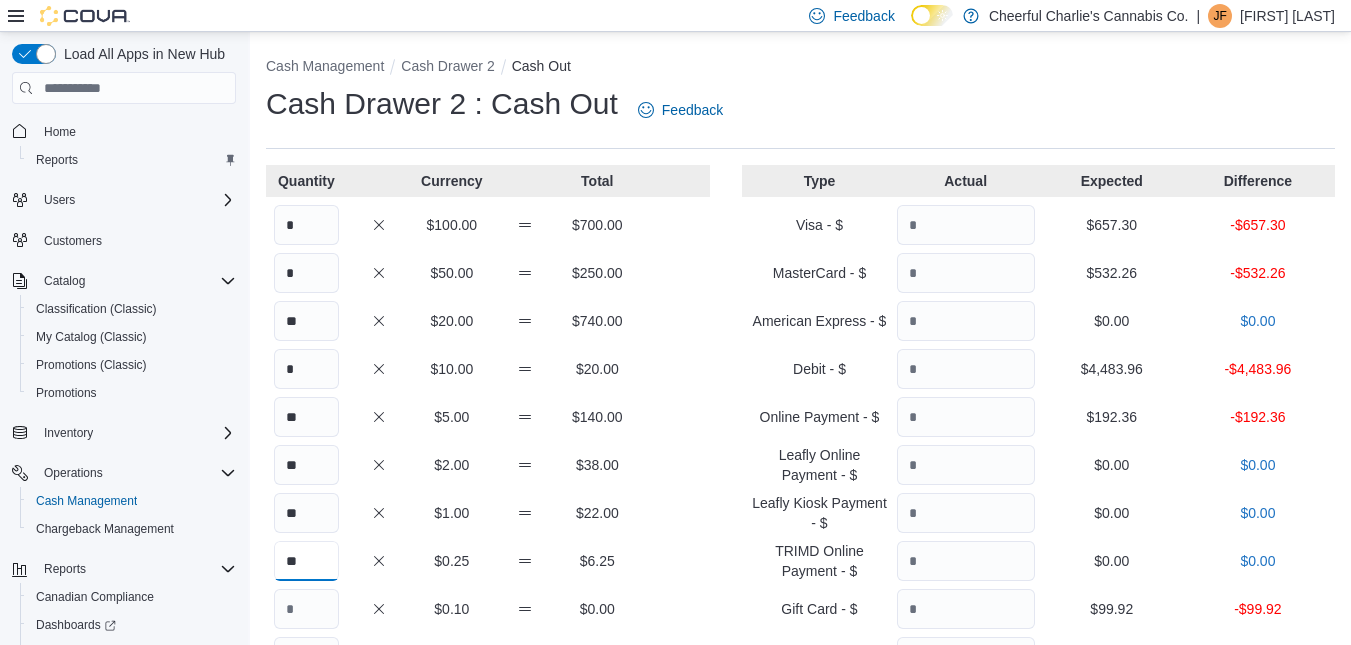 type on "**" 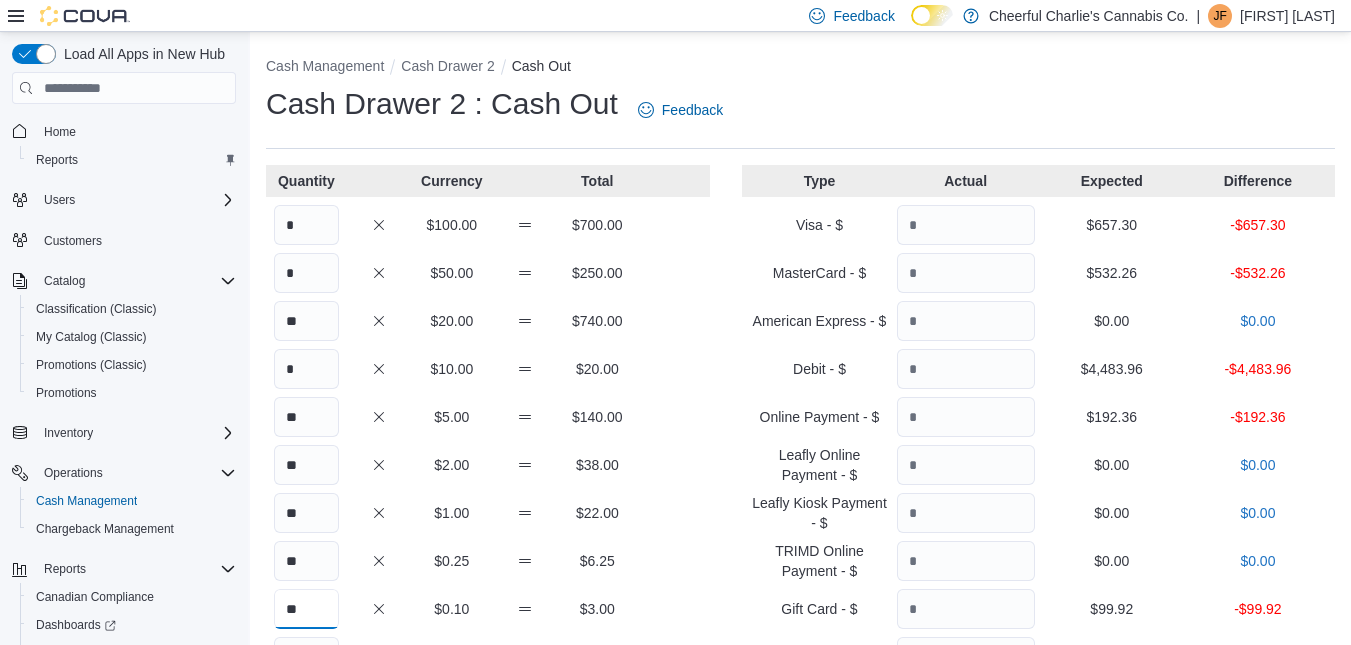 type on "**" 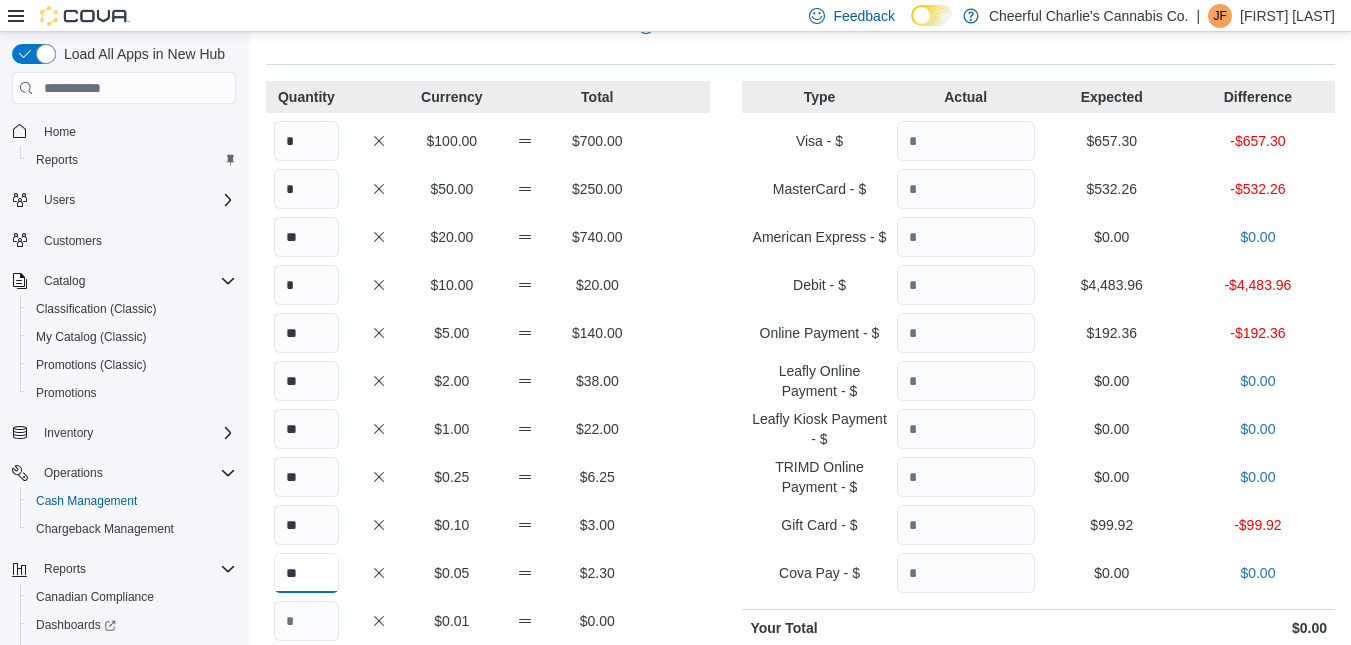 scroll, scrollTop: 0, scrollLeft: 0, axis: both 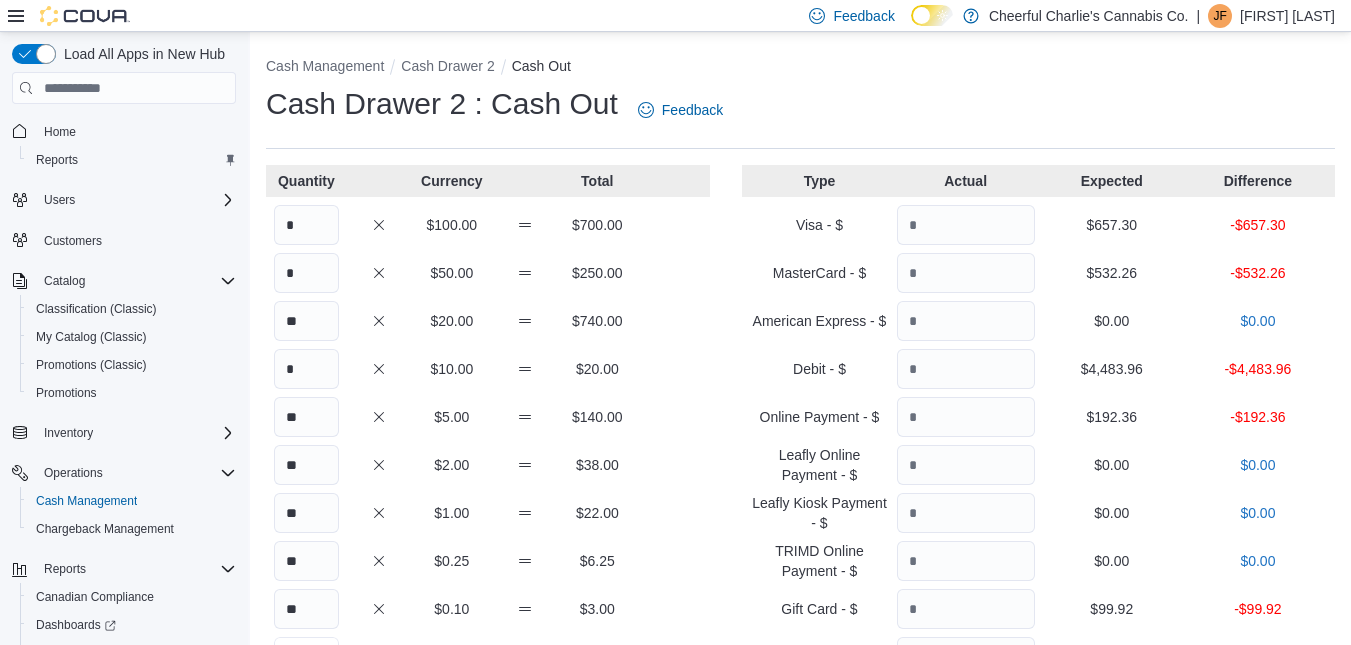 type on "**" 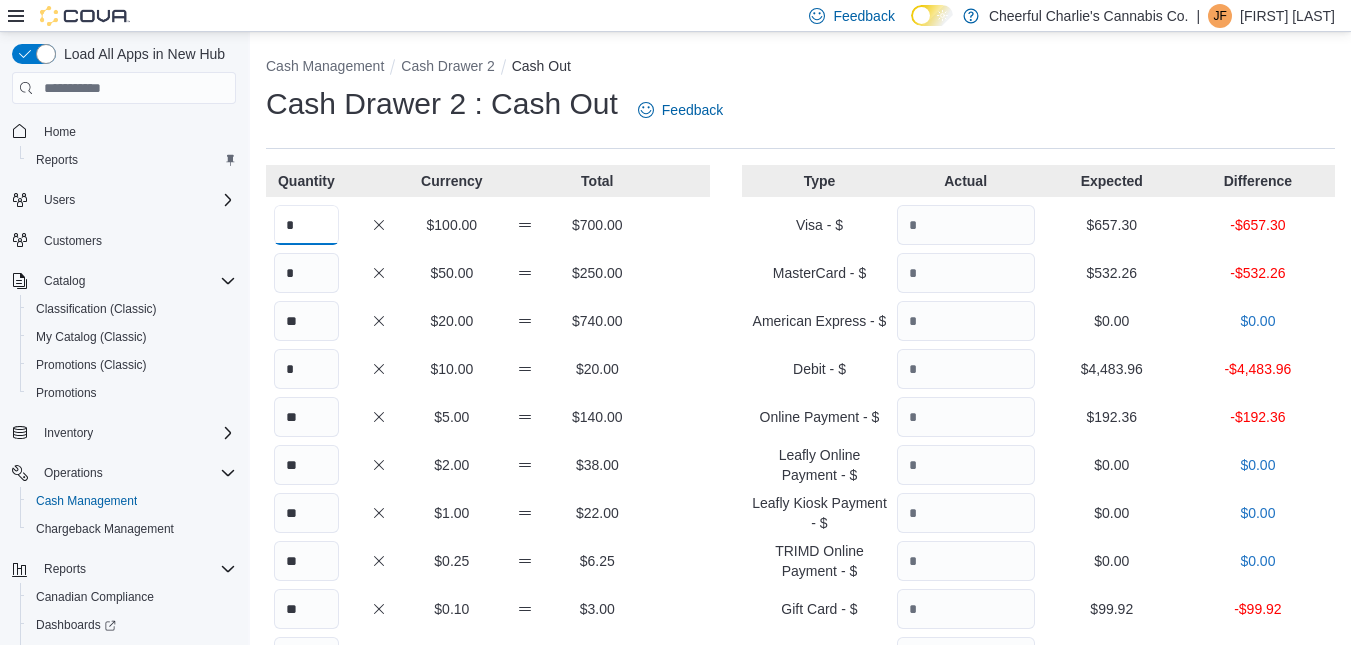 drag, startPoint x: 319, startPoint y: 225, endPoint x: 246, endPoint y: 229, distance: 73.109505 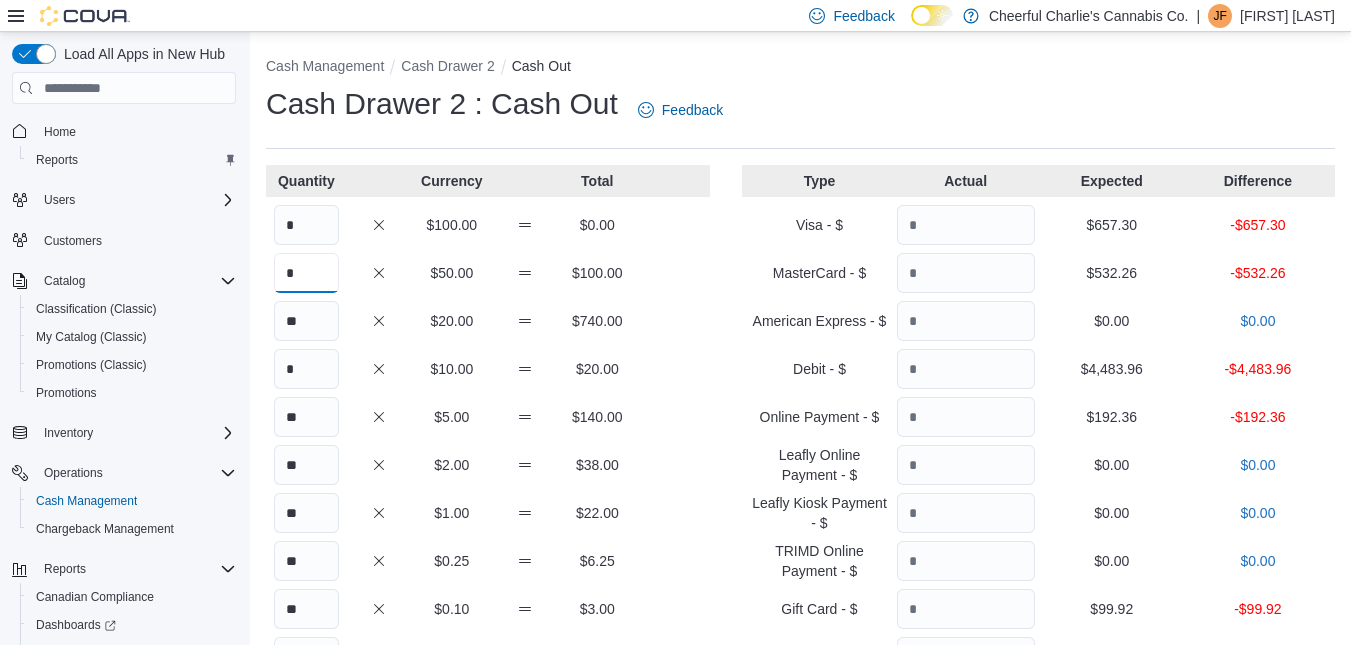 type on "*" 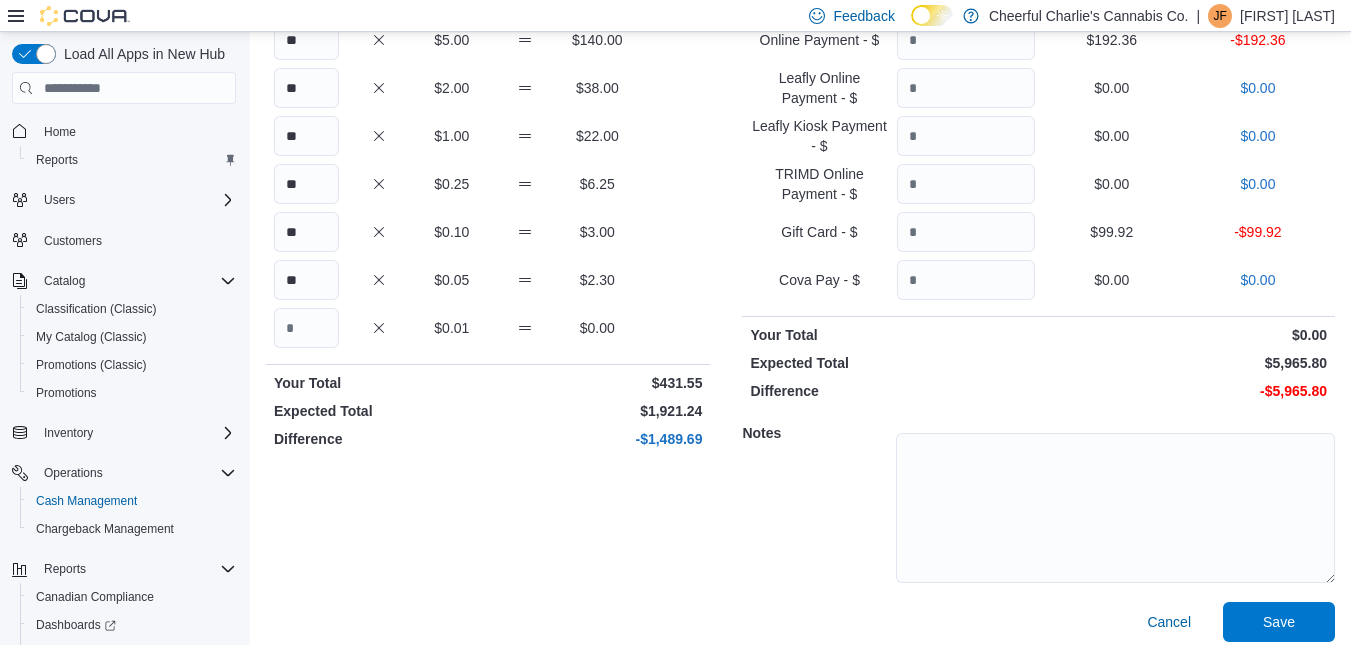 scroll, scrollTop: 0, scrollLeft: 0, axis: both 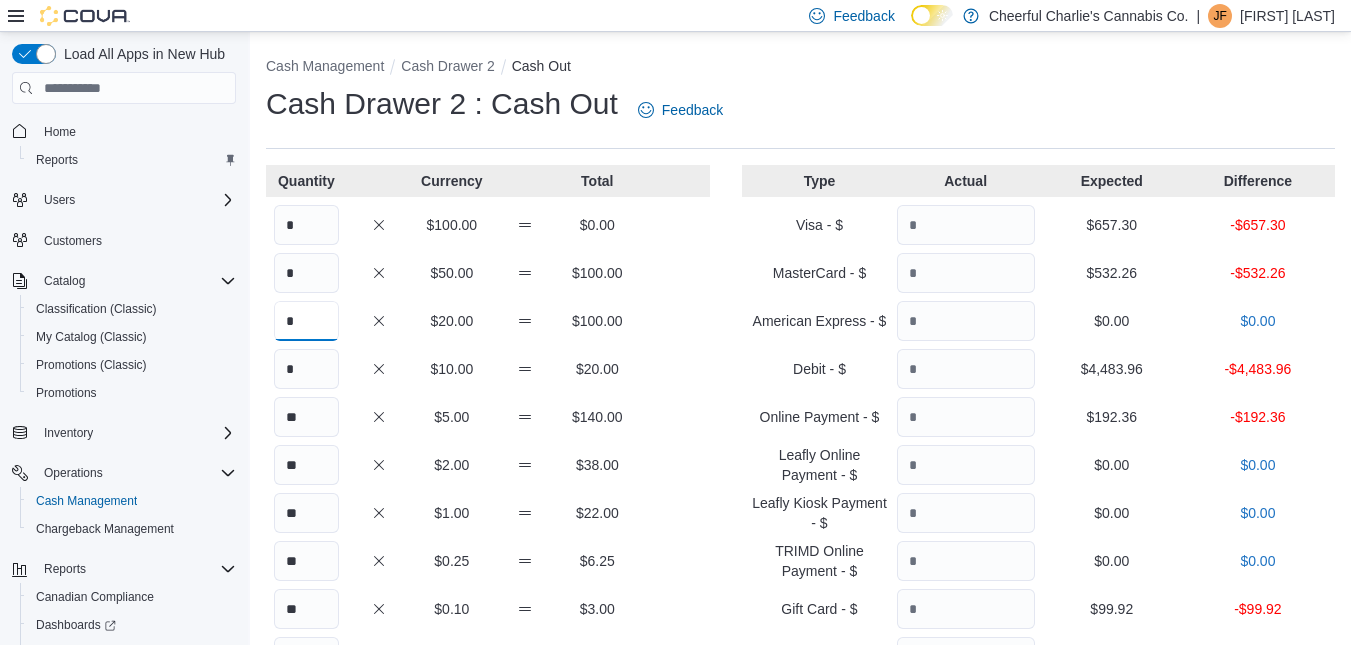 type on "*" 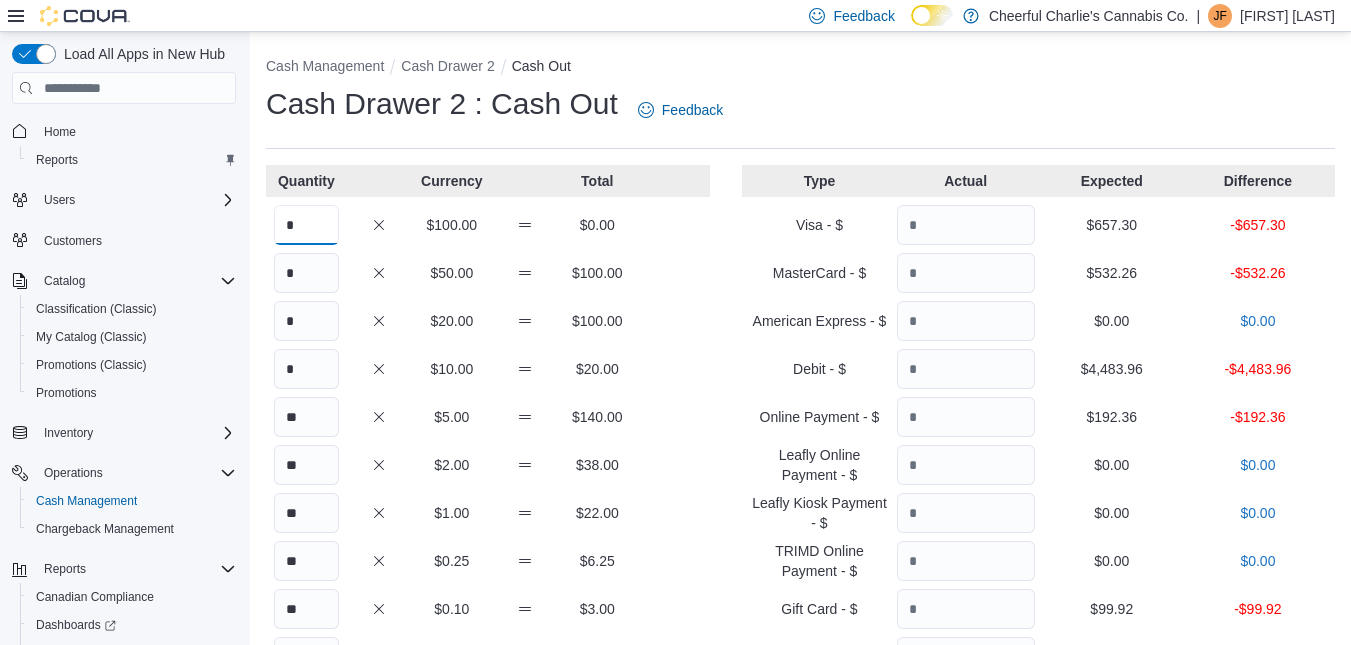 drag, startPoint x: 328, startPoint y: 235, endPoint x: 247, endPoint y: 221, distance: 82.20097 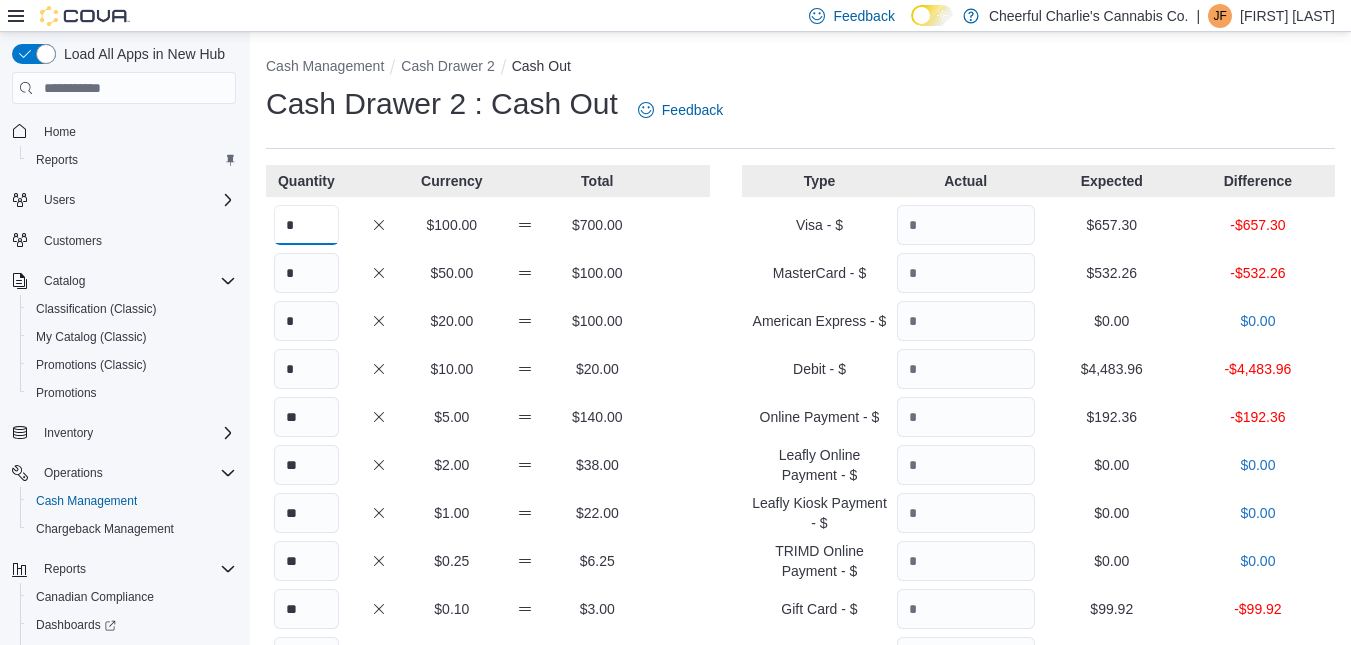 type on "*" 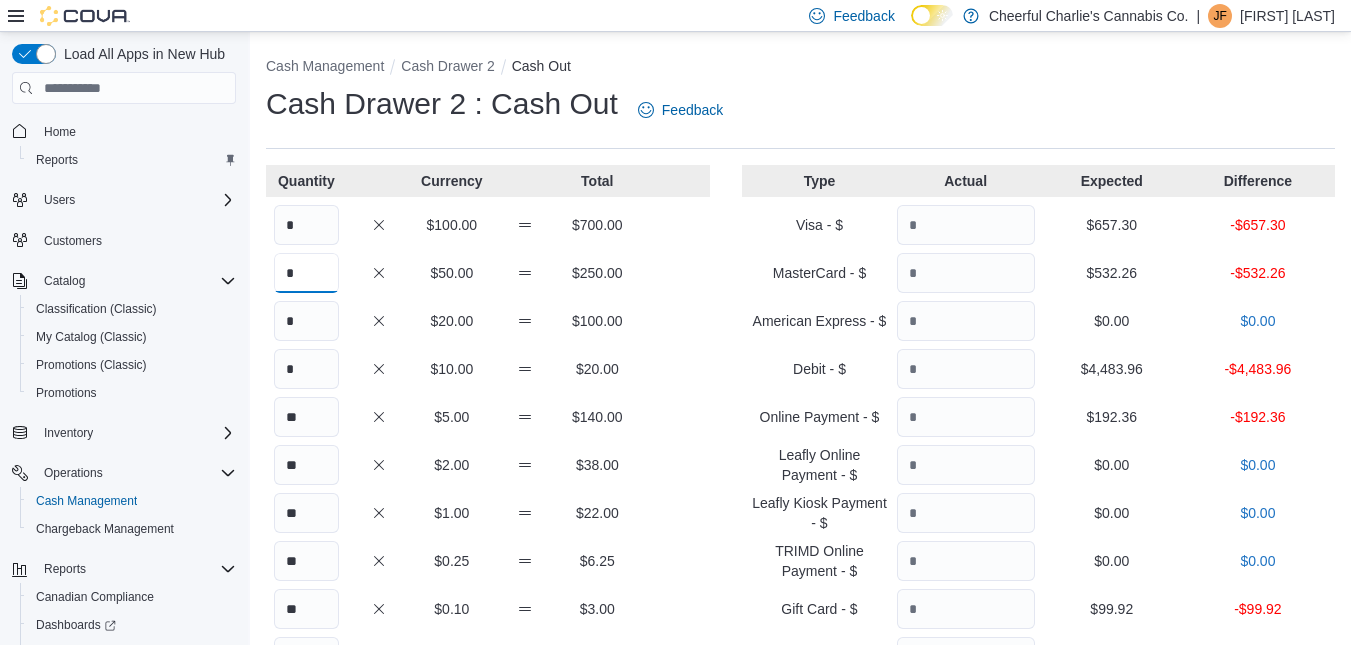 type on "*" 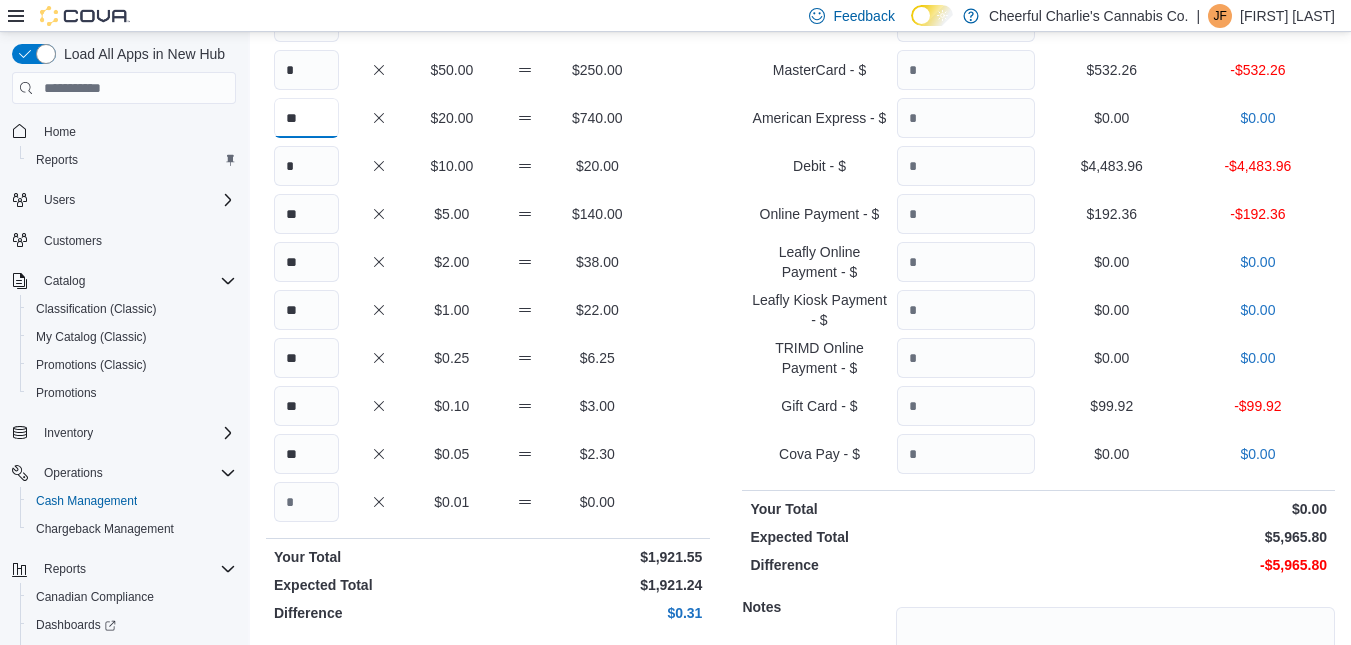 scroll, scrollTop: 0, scrollLeft: 0, axis: both 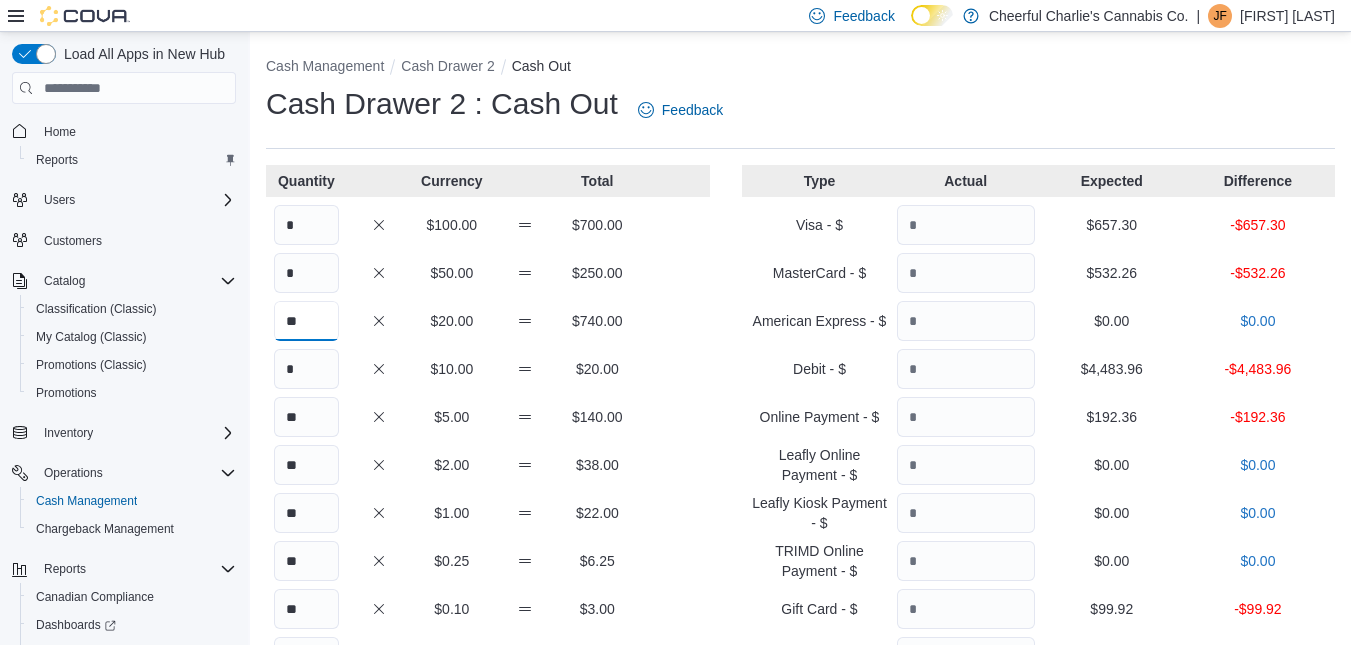 type on "**" 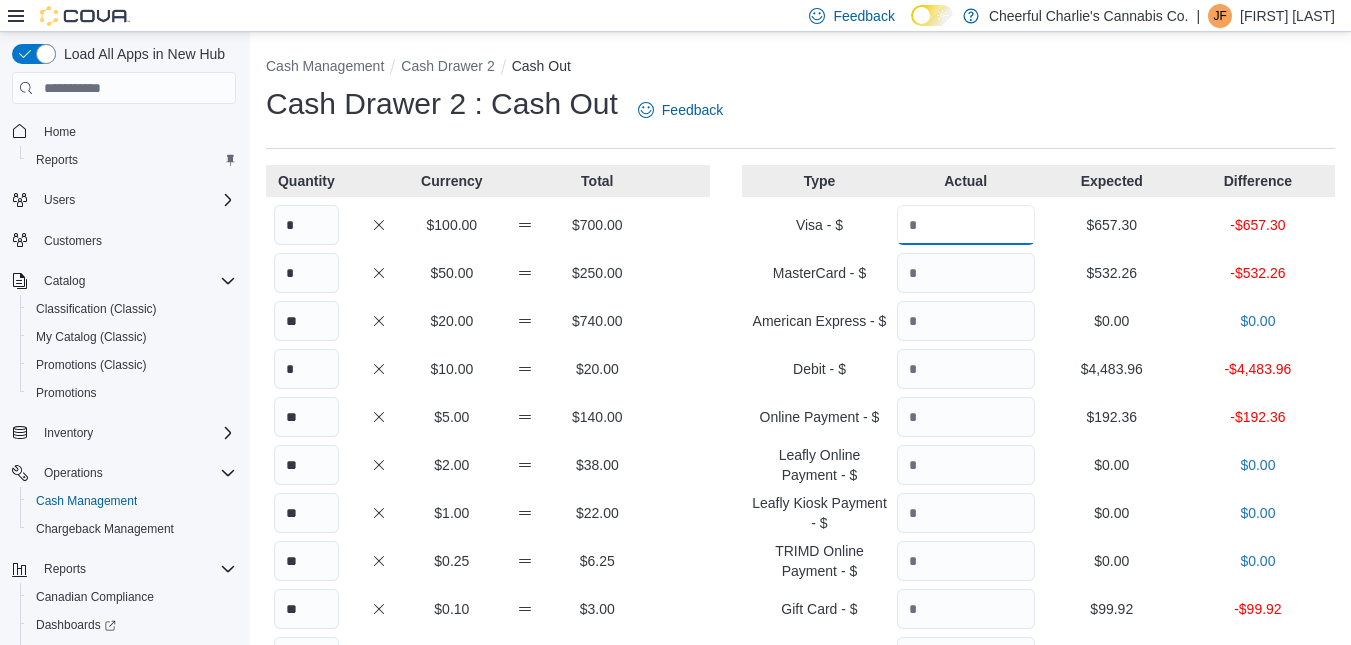 click at bounding box center [966, 225] 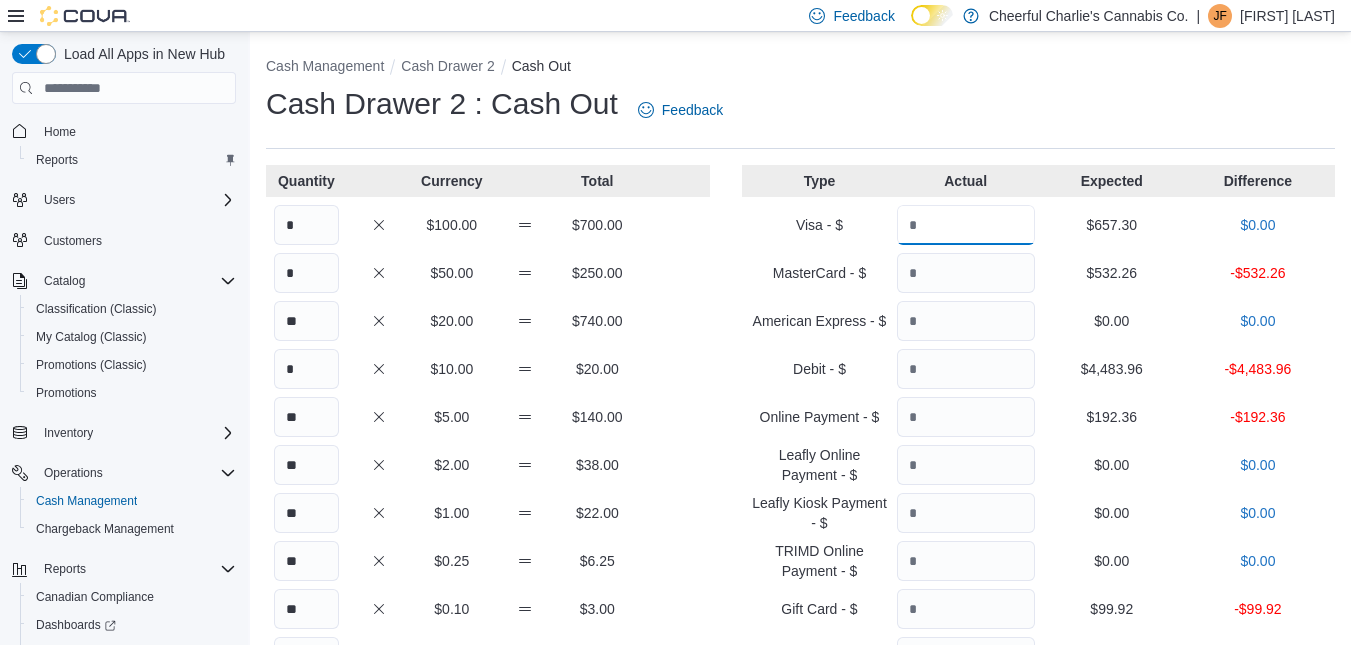 type on "******" 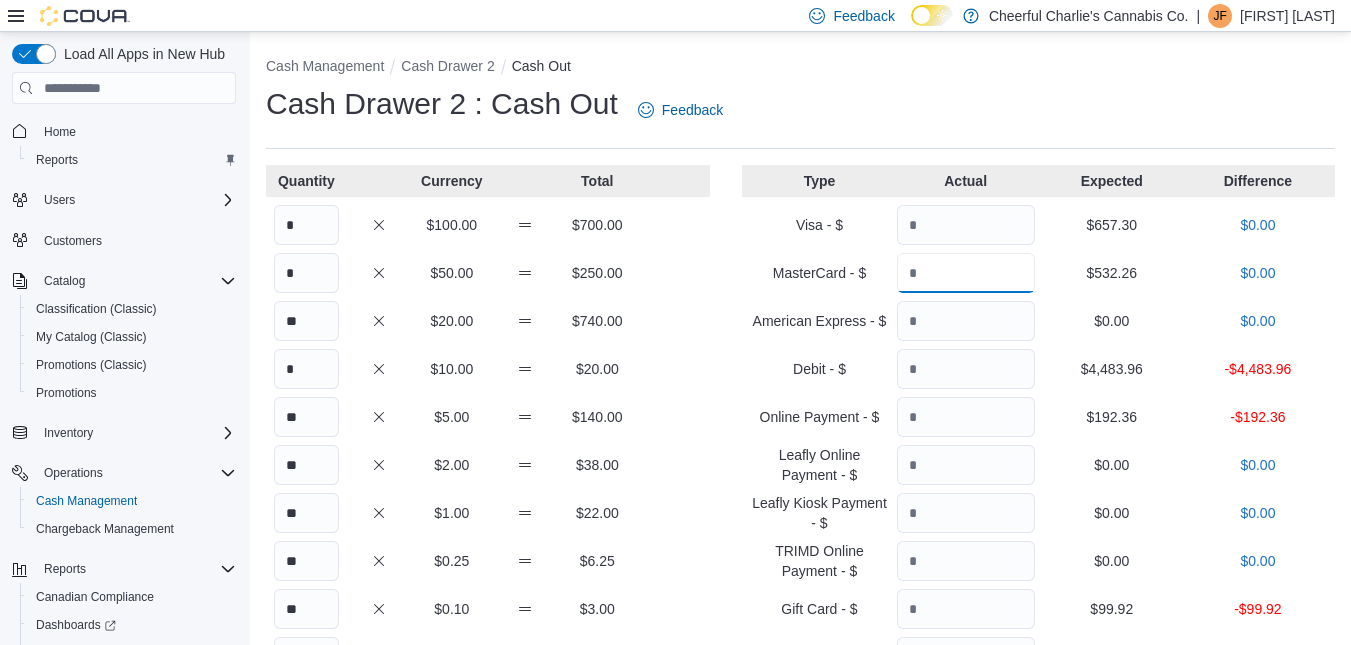 type on "******" 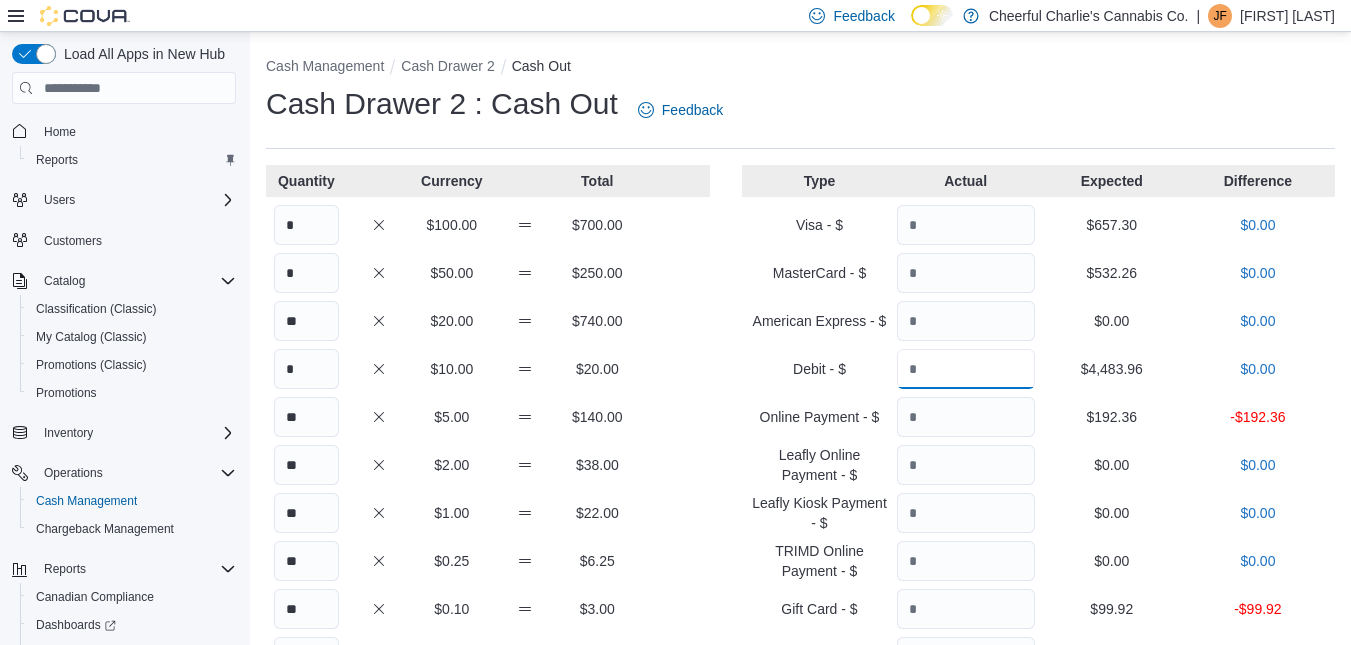 type on "*******" 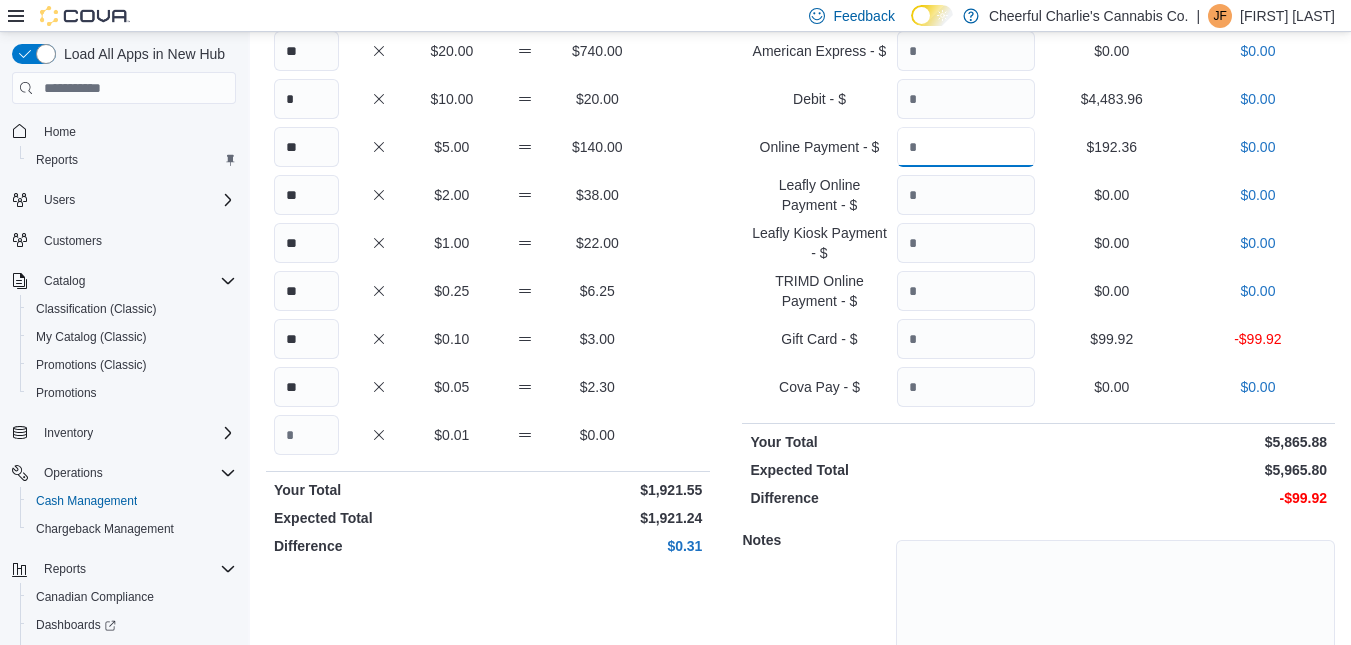 scroll, scrollTop: 300, scrollLeft: 0, axis: vertical 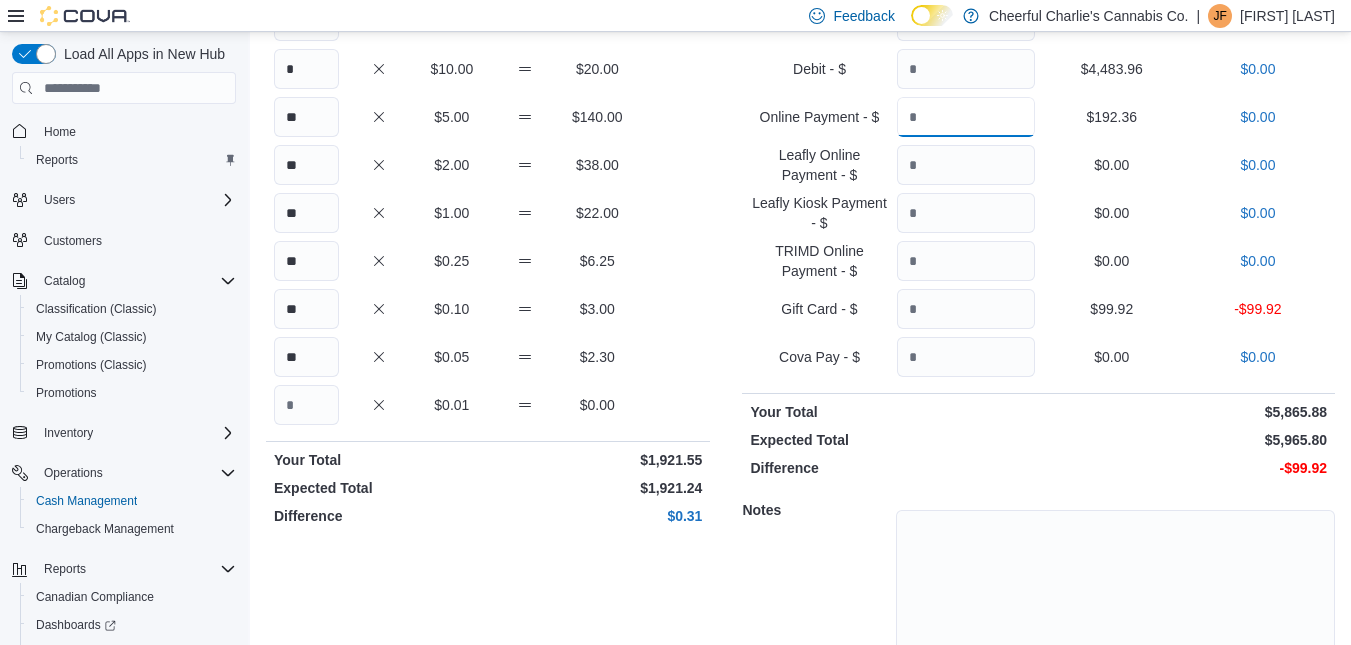 type on "******" 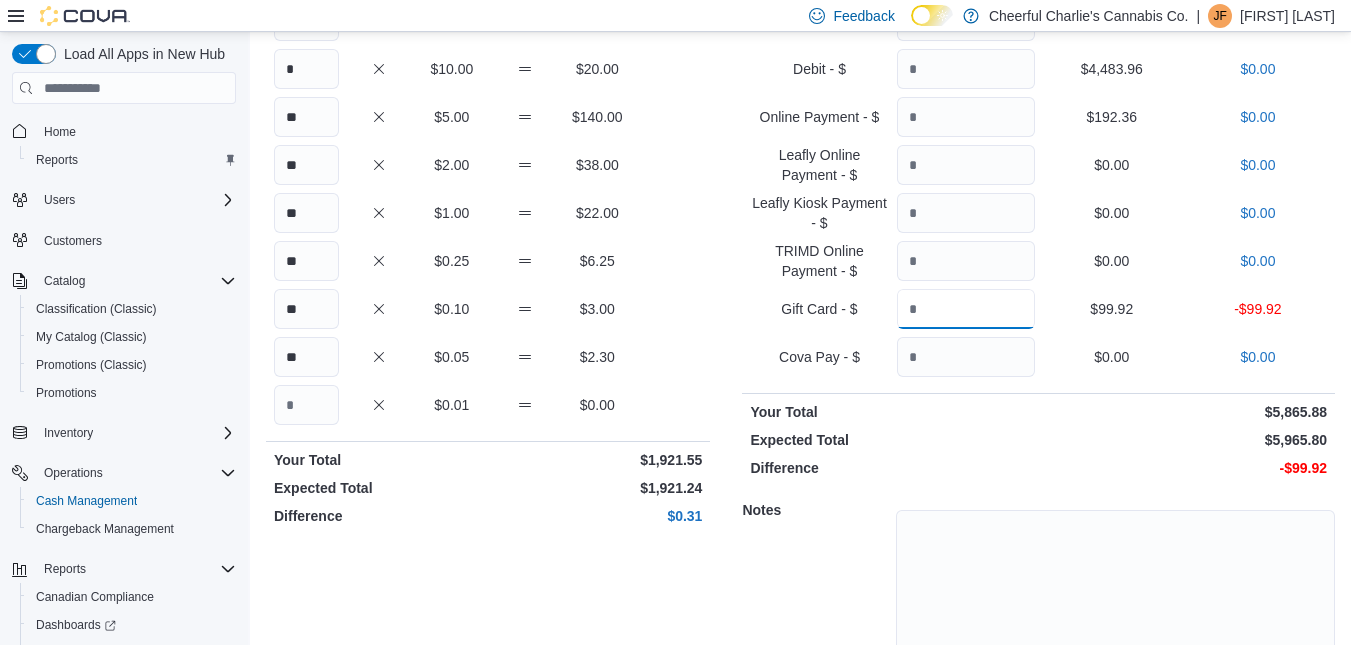 click at bounding box center [966, 309] 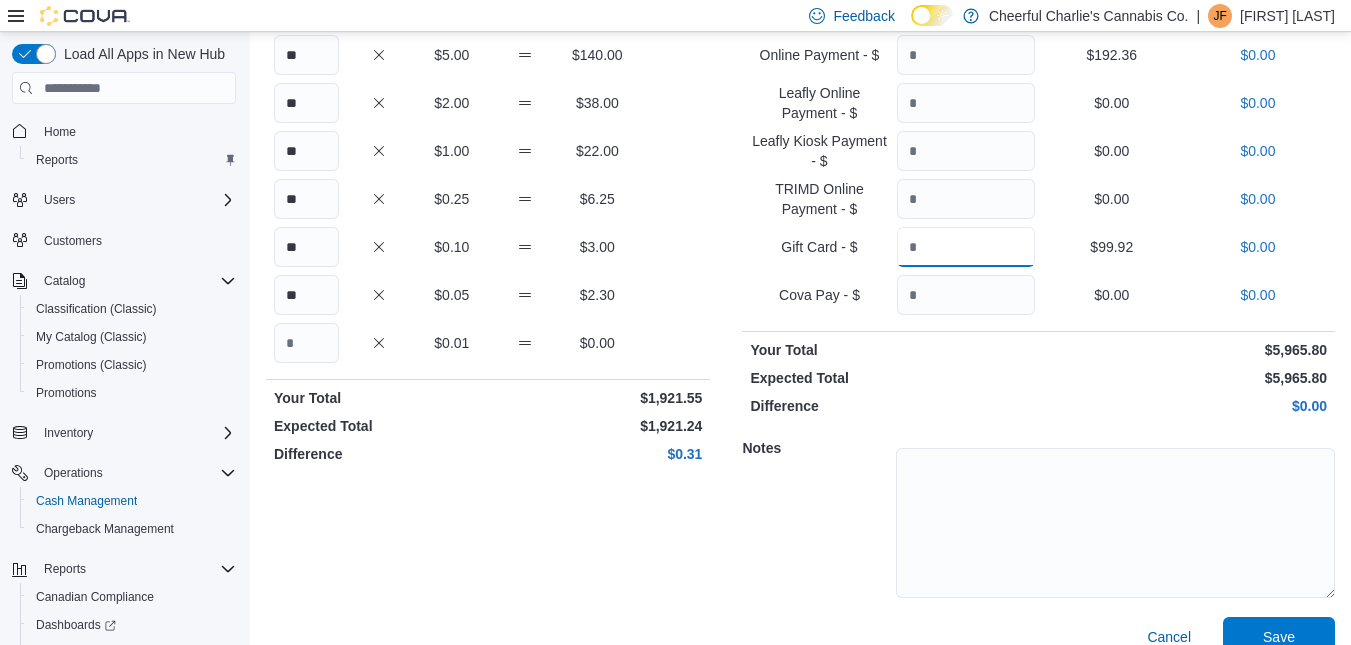 scroll, scrollTop: 390, scrollLeft: 0, axis: vertical 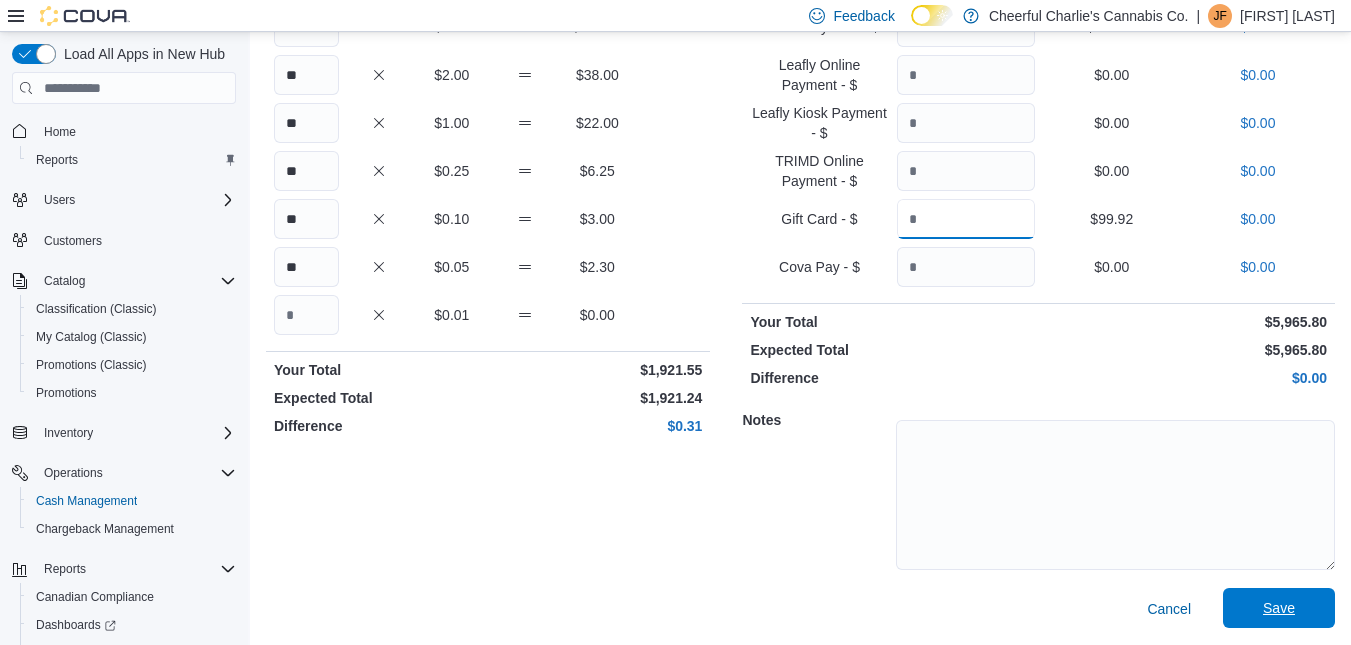 type on "*****" 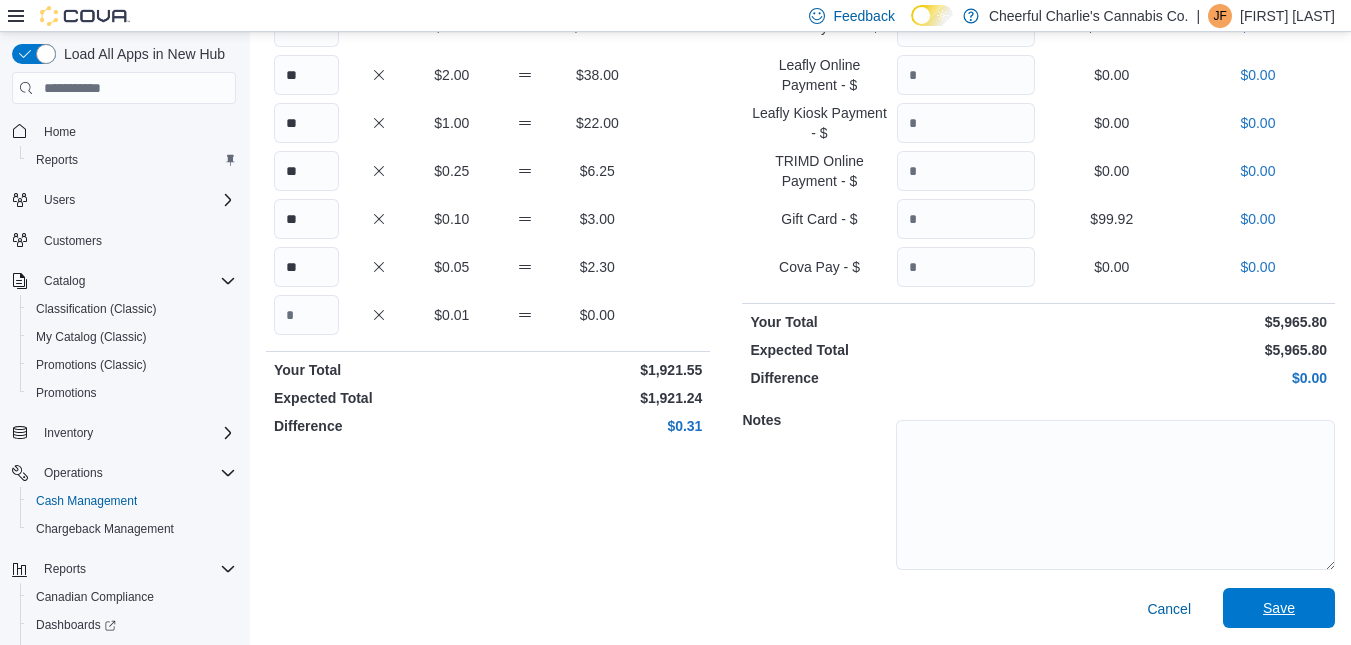 click on "Save" at bounding box center (1279, 608) 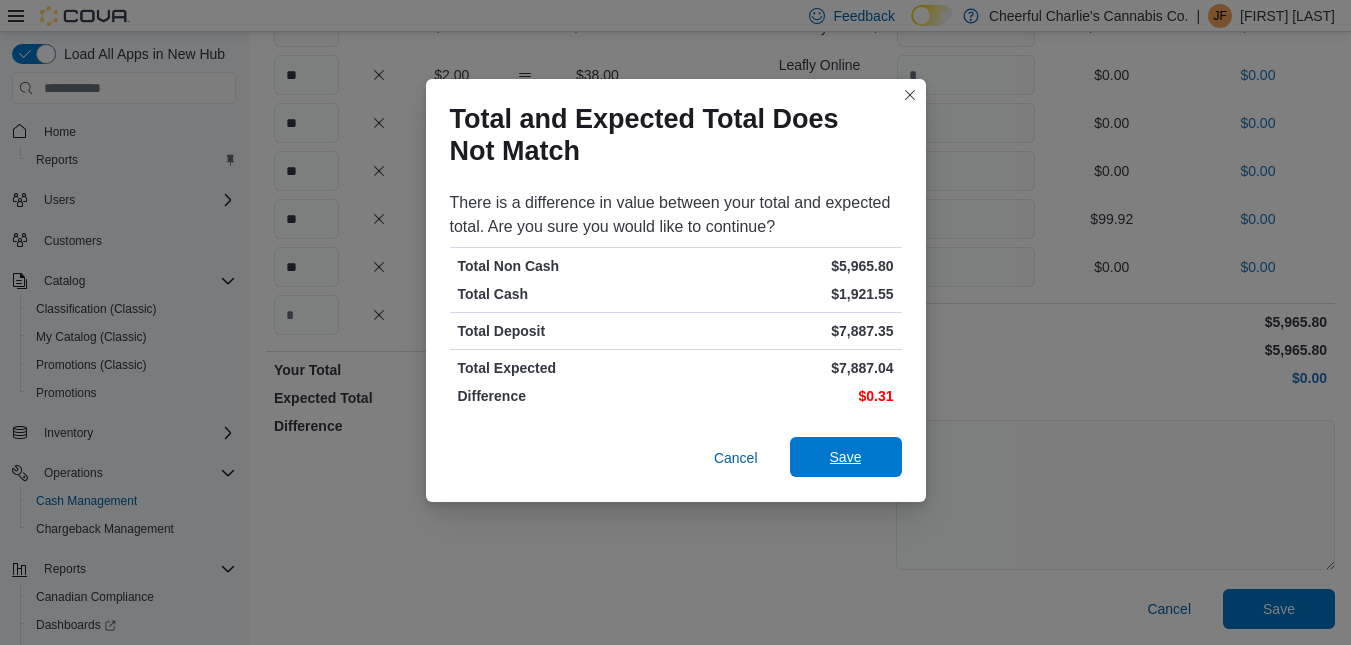 click on "Save" at bounding box center (846, 457) 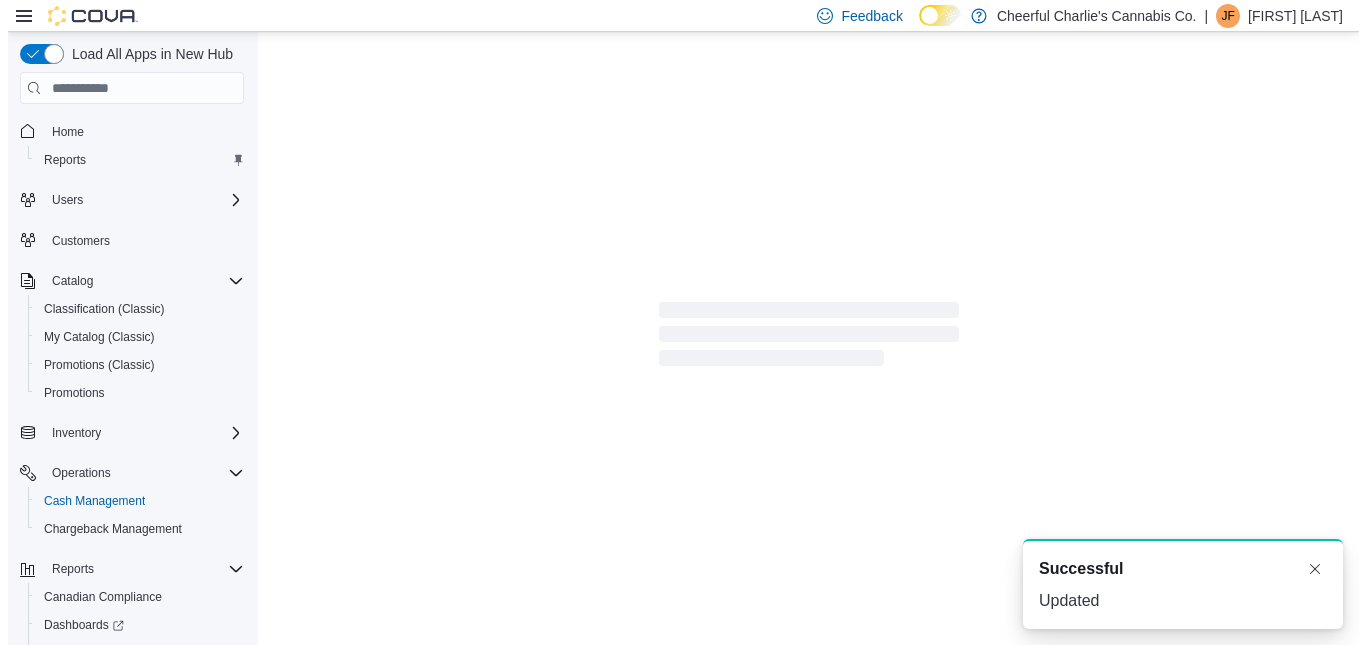 scroll, scrollTop: 0, scrollLeft: 0, axis: both 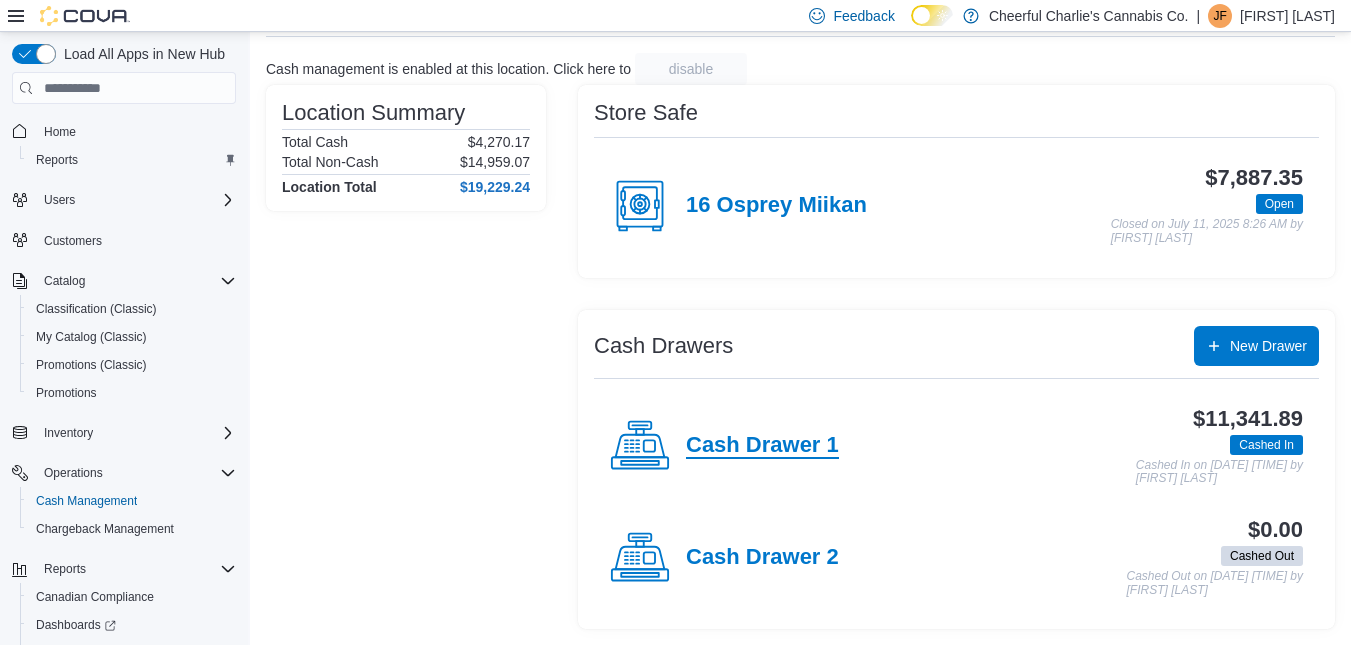 click on "Cash Drawer 1" at bounding box center [762, 446] 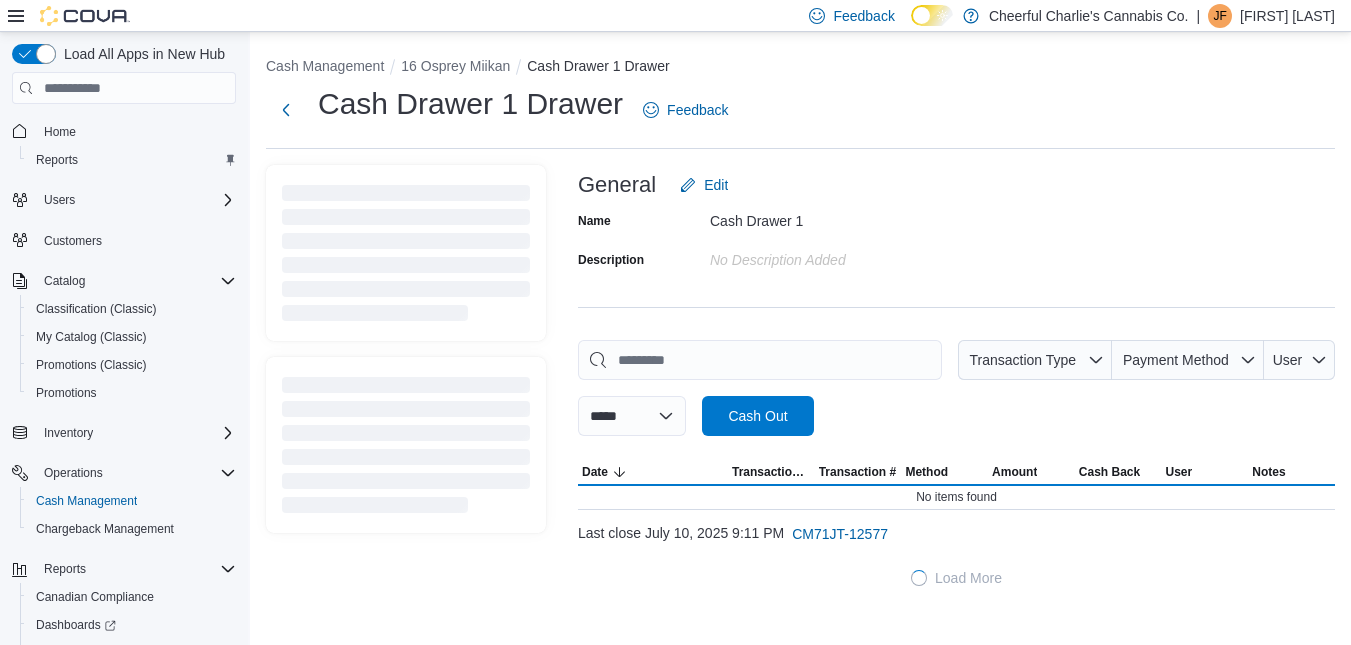 scroll, scrollTop: 0, scrollLeft: 0, axis: both 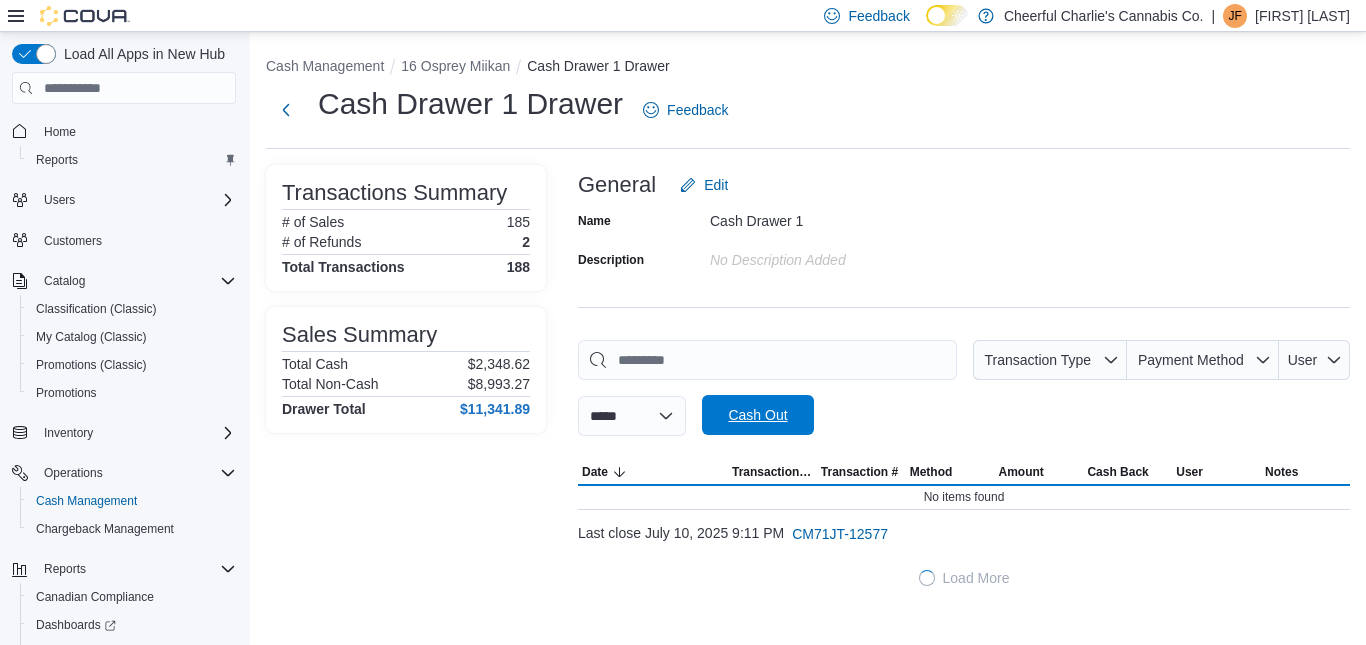 click on "Cash Out" at bounding box center [757, 415] 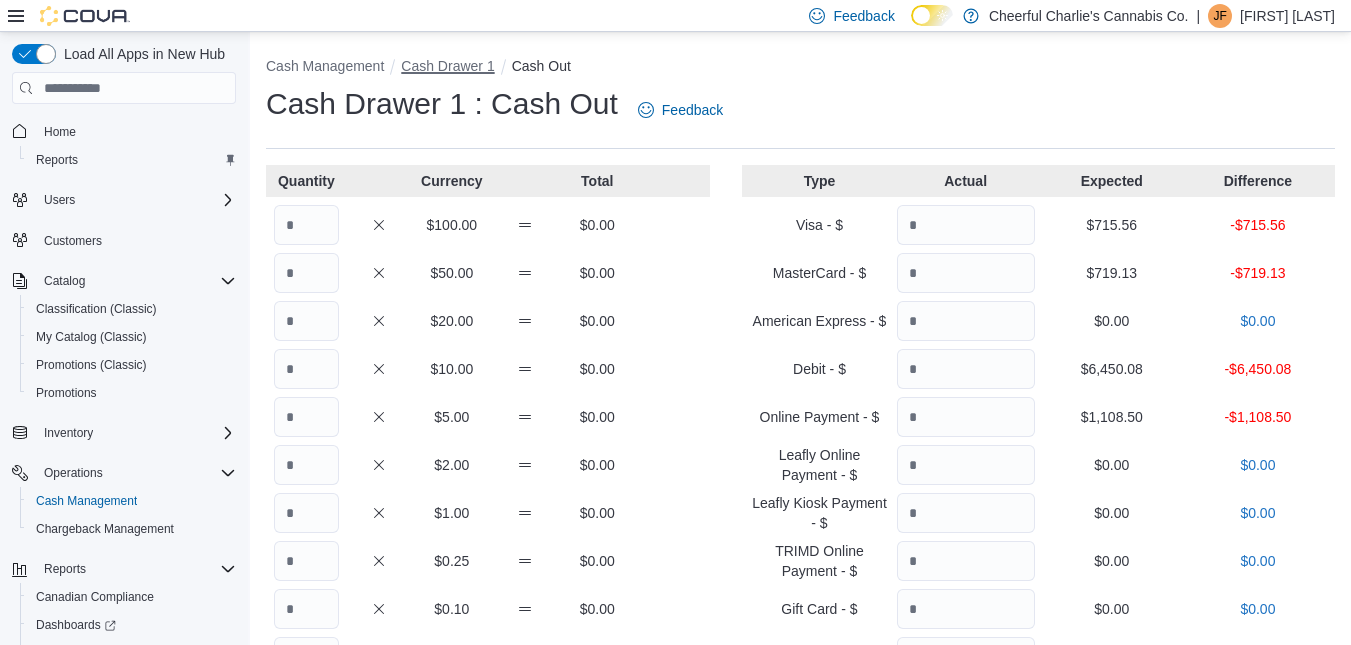 click on "Cash Drawer 1" at bounding box center (447, 66) 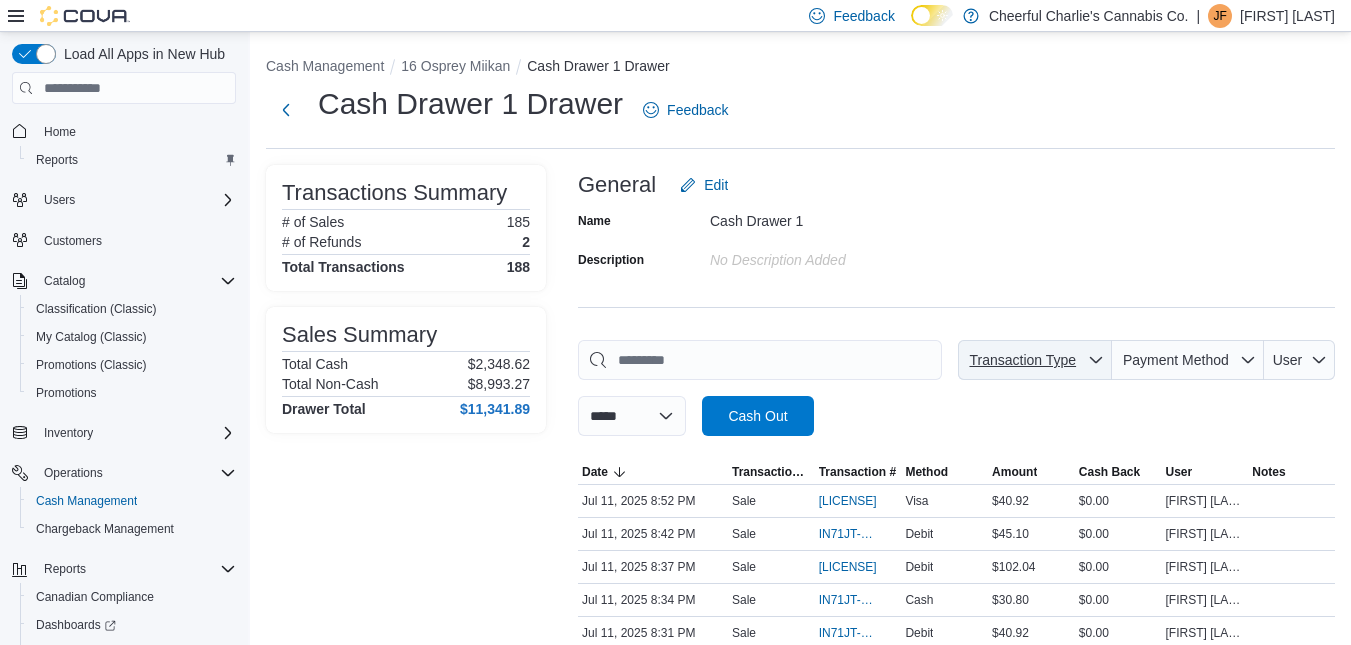 click 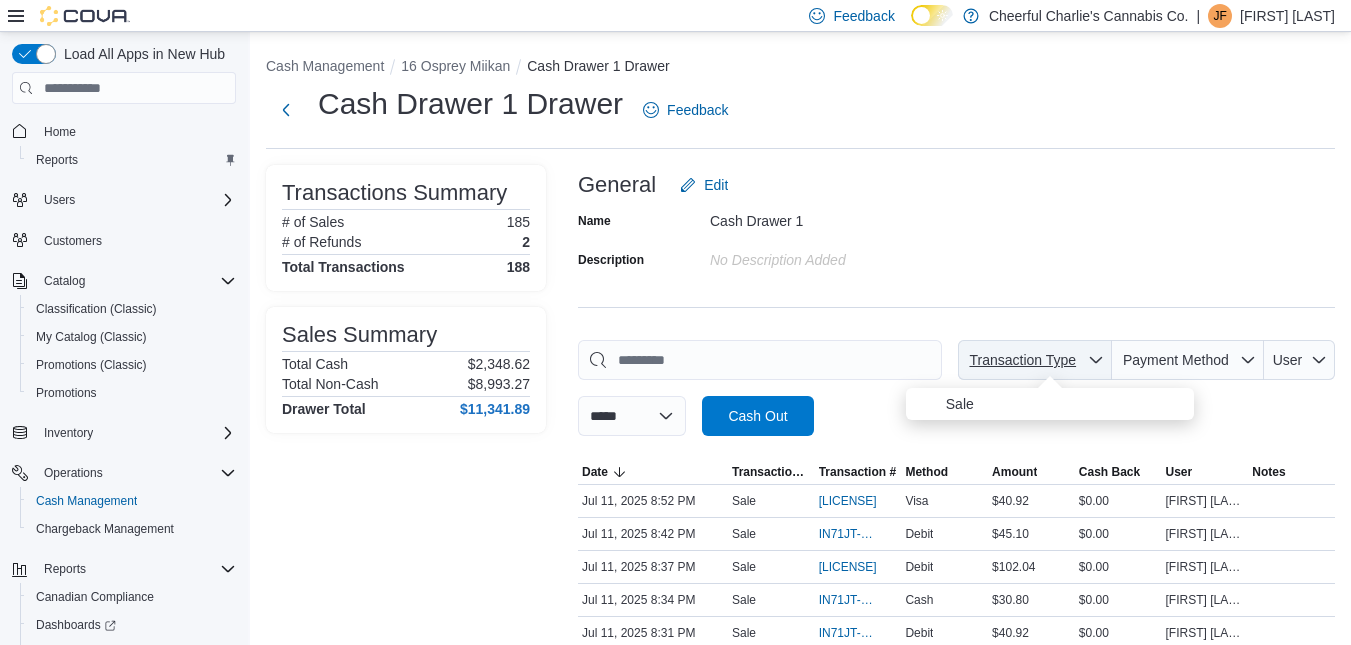 click 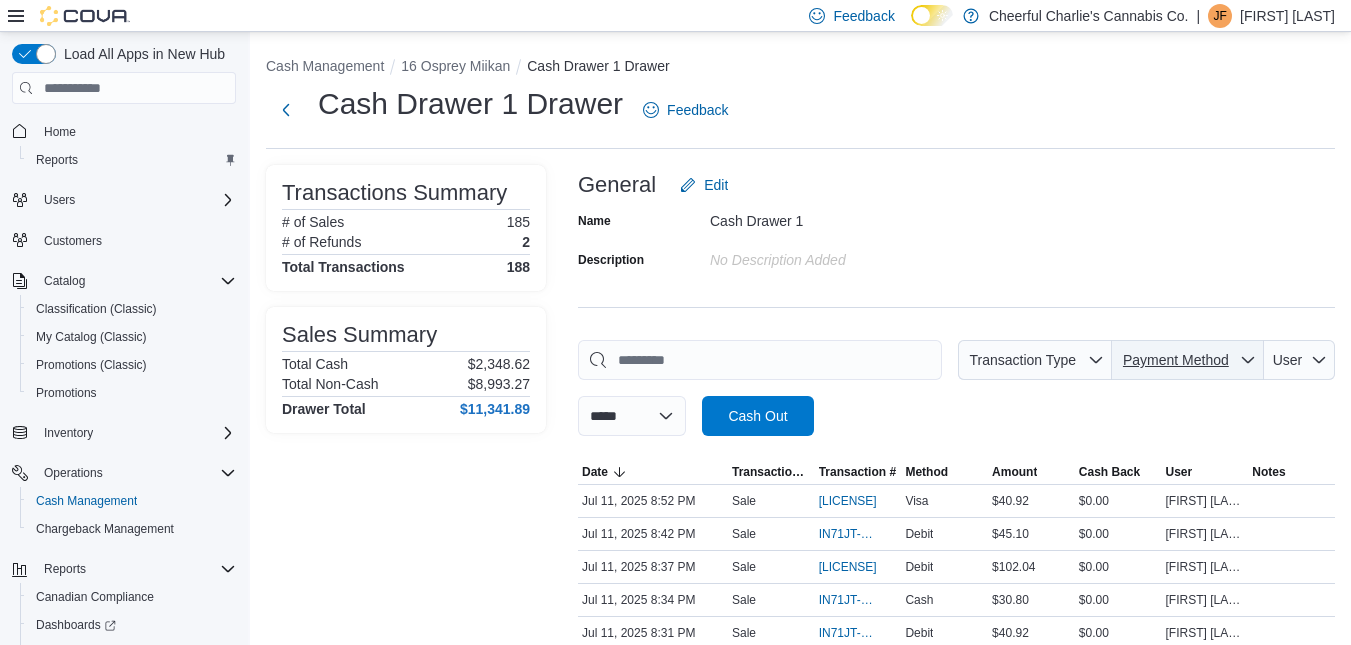click 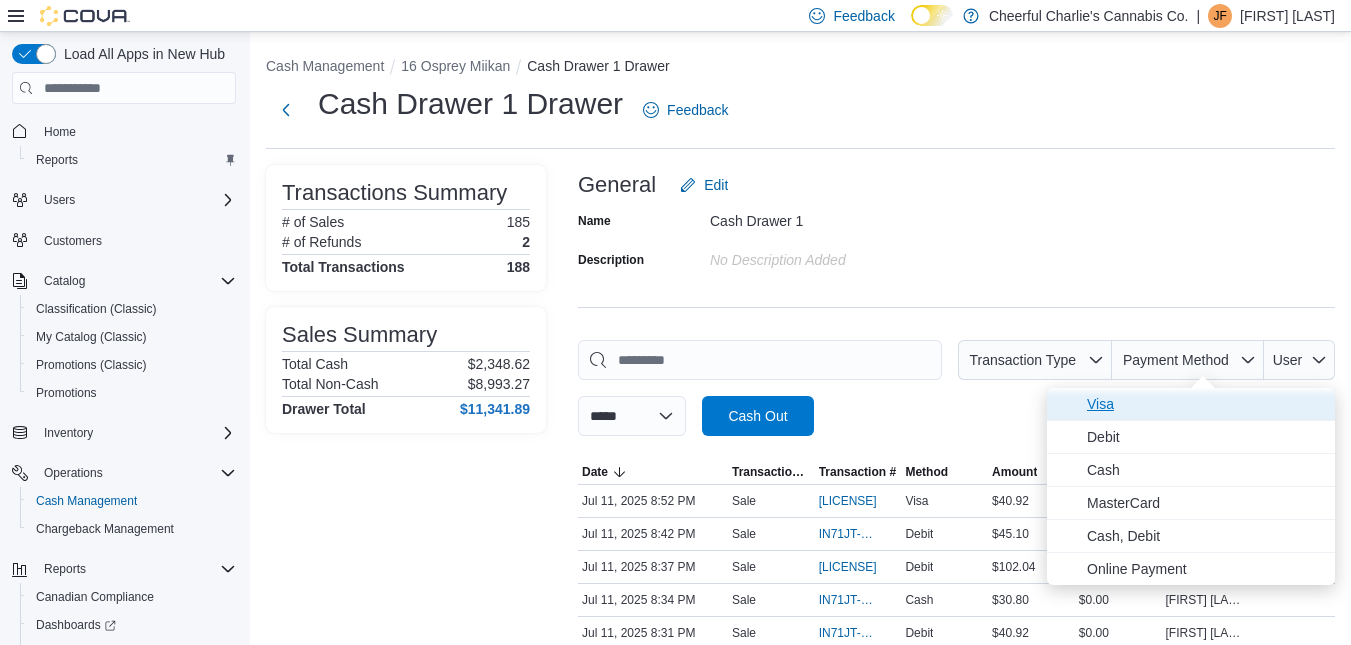 click on "Visa" at bounding box center (1205, 404) 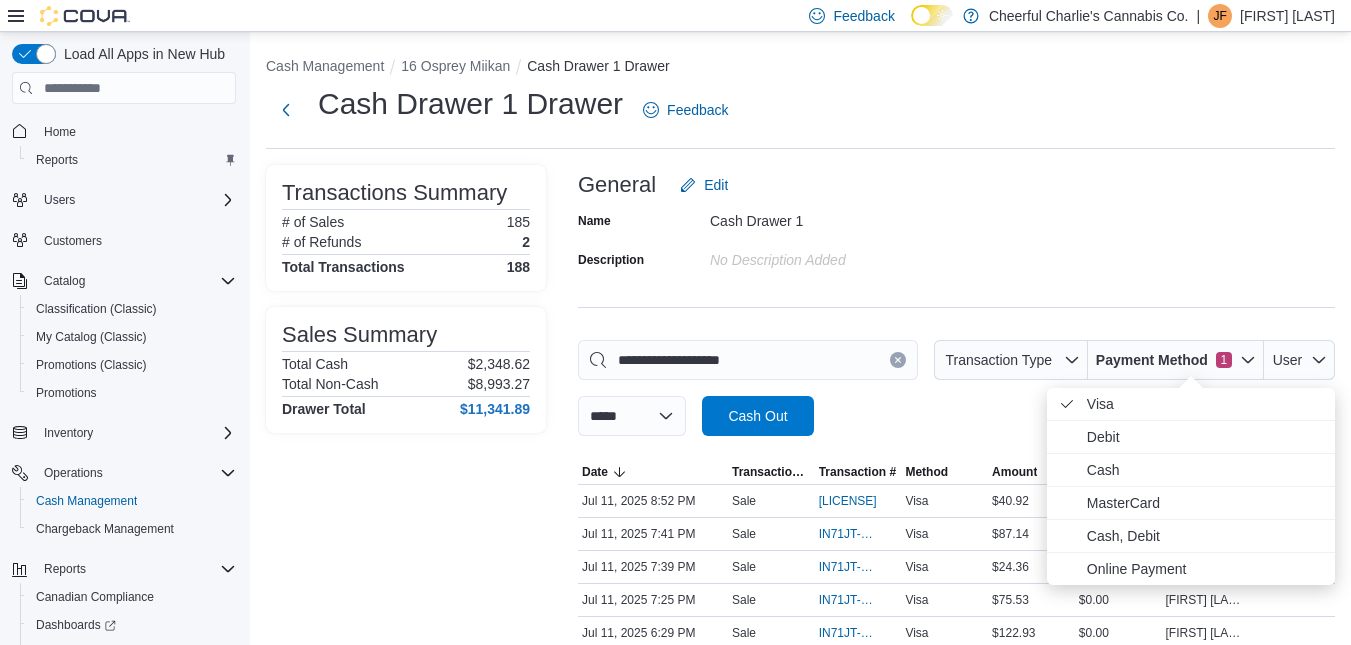 click on "**********" at bounding box center [956, 388] 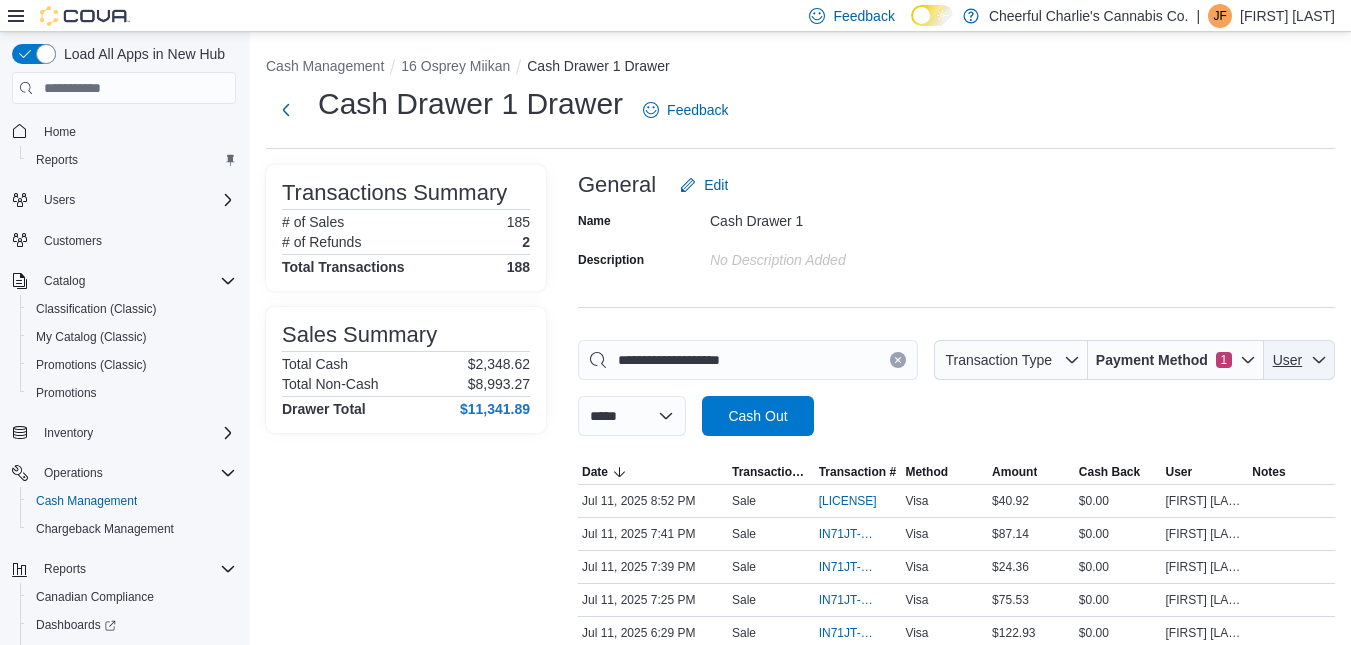 click 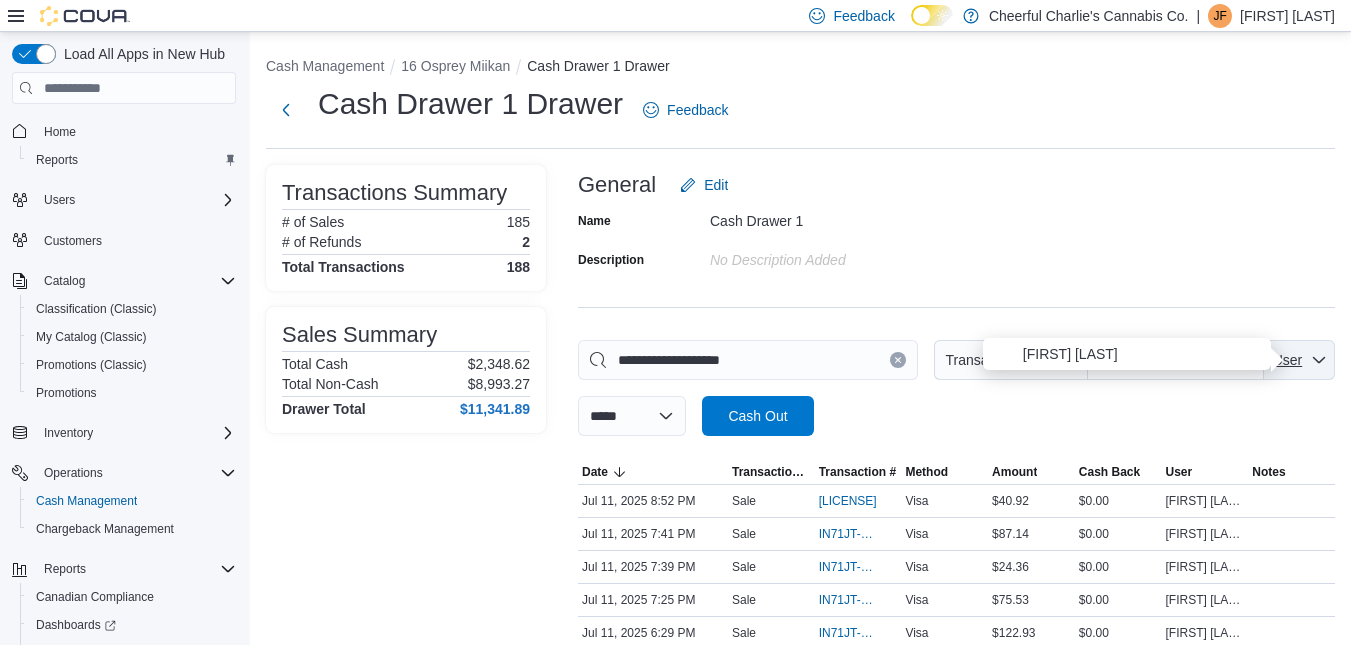 click 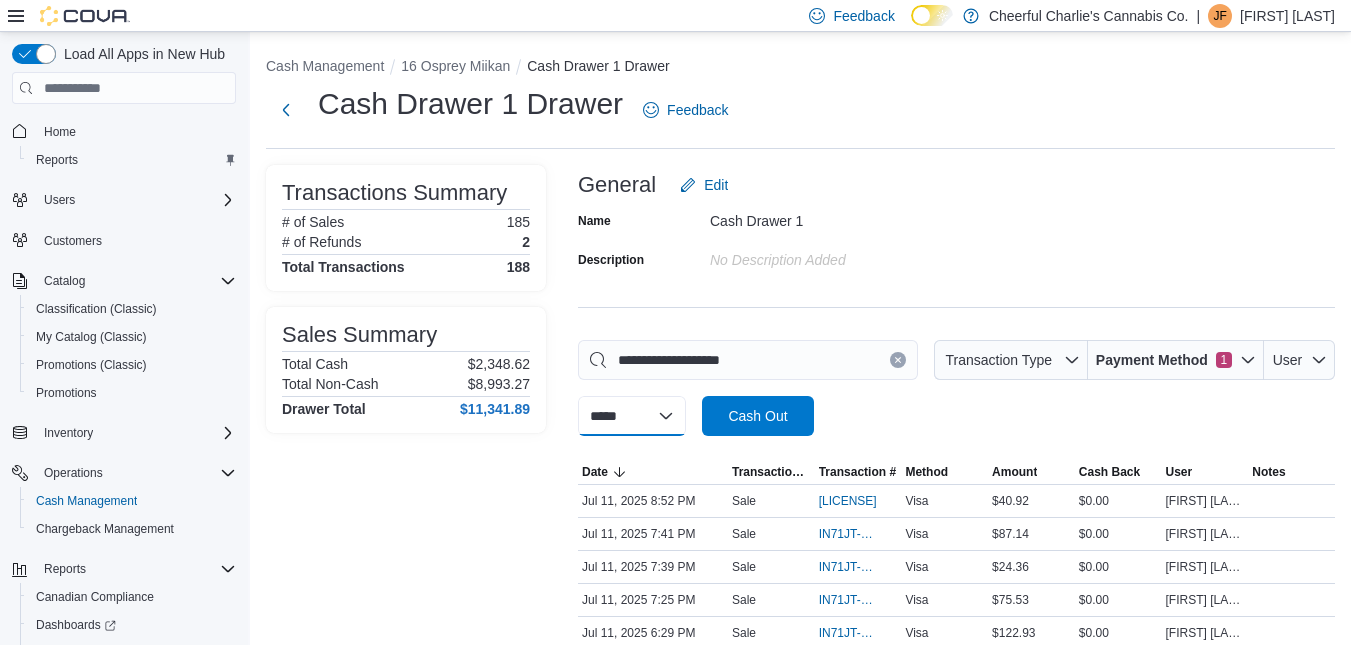 click on "**********" at bounding box center [632, 416] 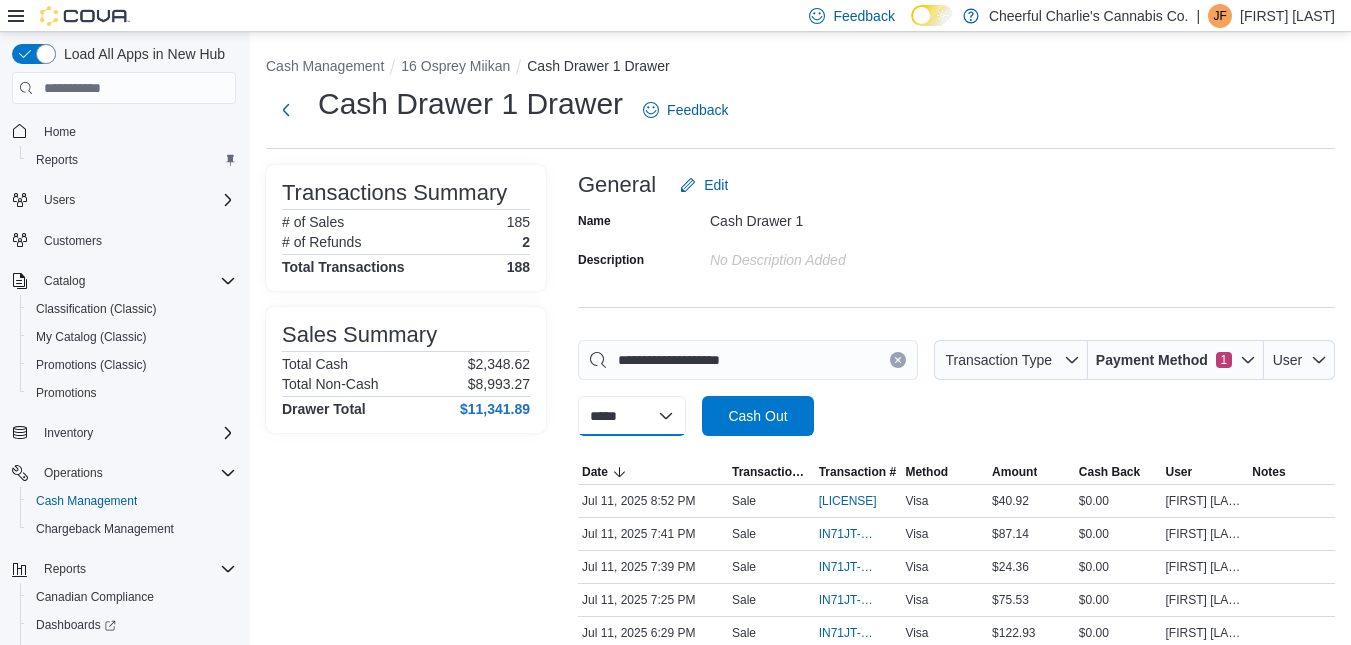 click on "**********" at bounding box center [632, 416] 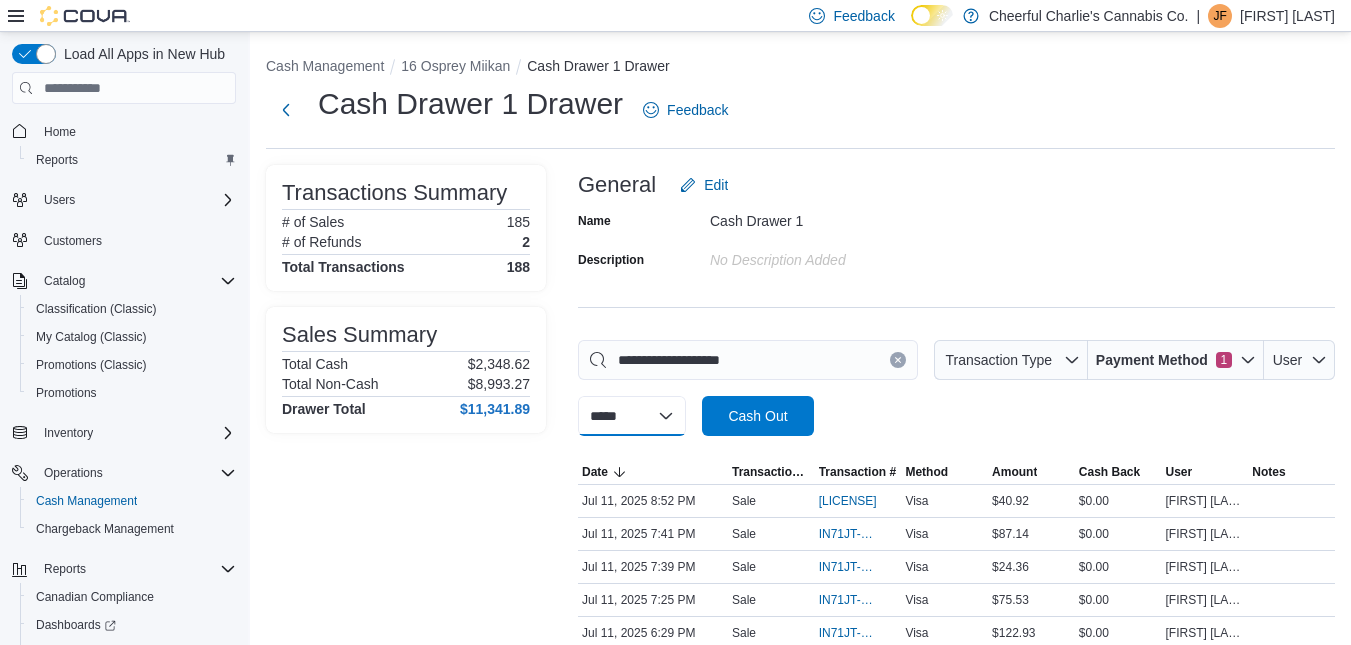 scroll, scrollTop: 100, scrollLeft: 0, axis: vertical 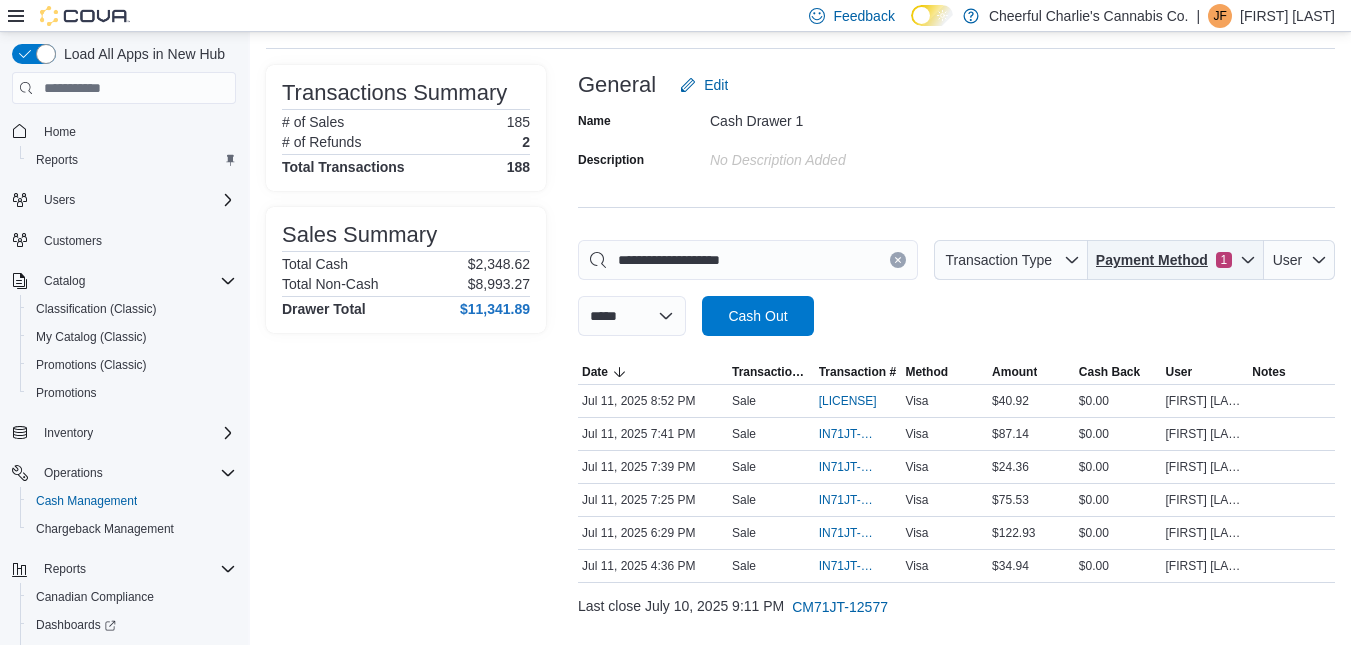 click 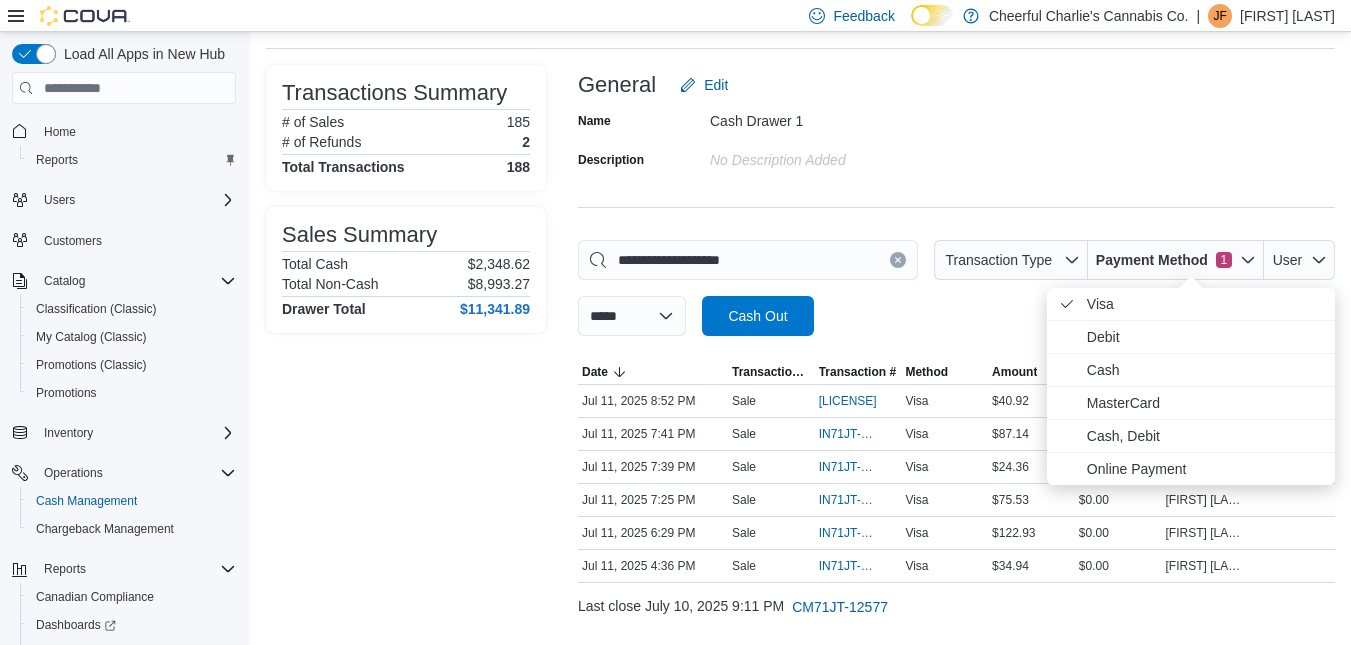 click on "**********" at bounding box center [956, 288] 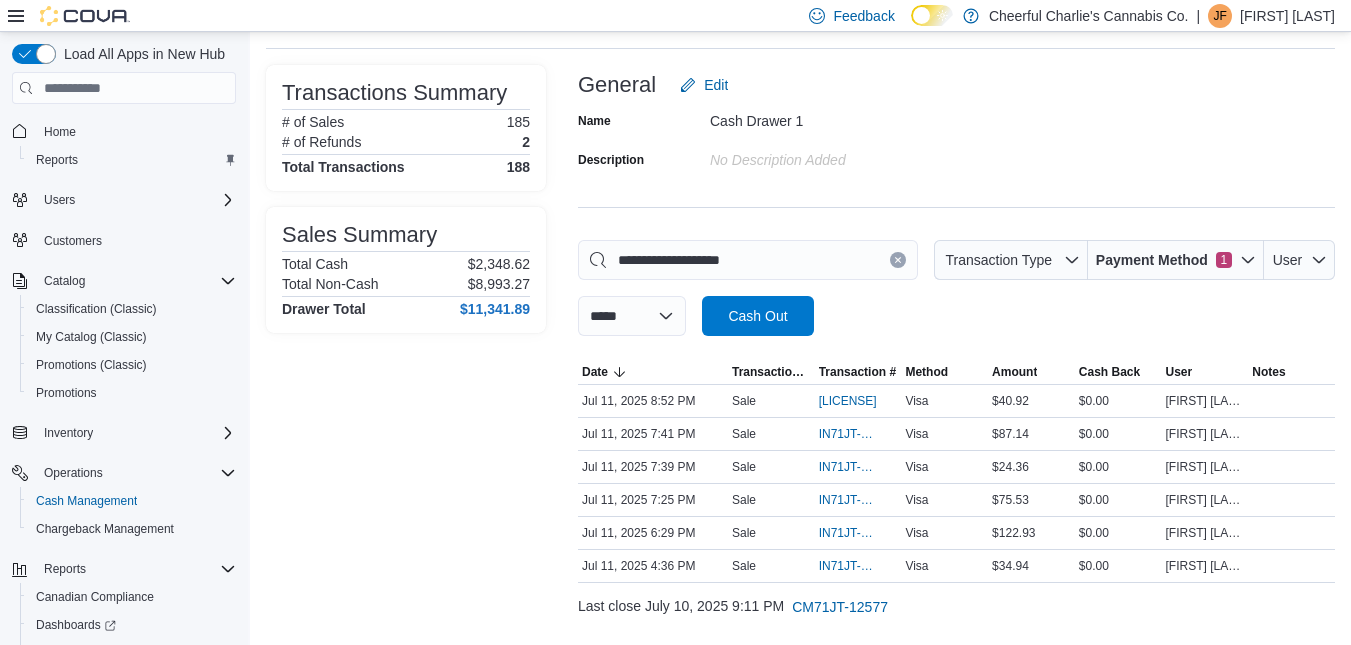 scroll, scrollTop: 0, scrollLeft: 0, axis: both 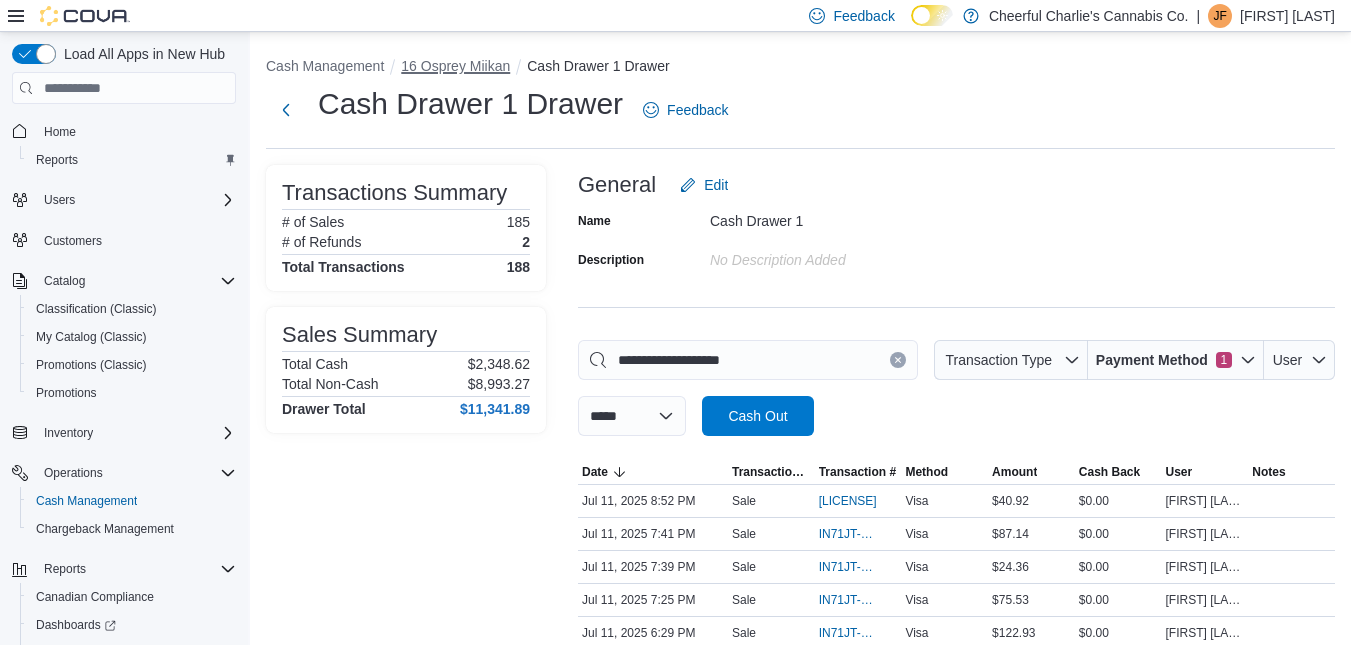 click on "16 Osprey Miikan" at bounding box center (455, 66) 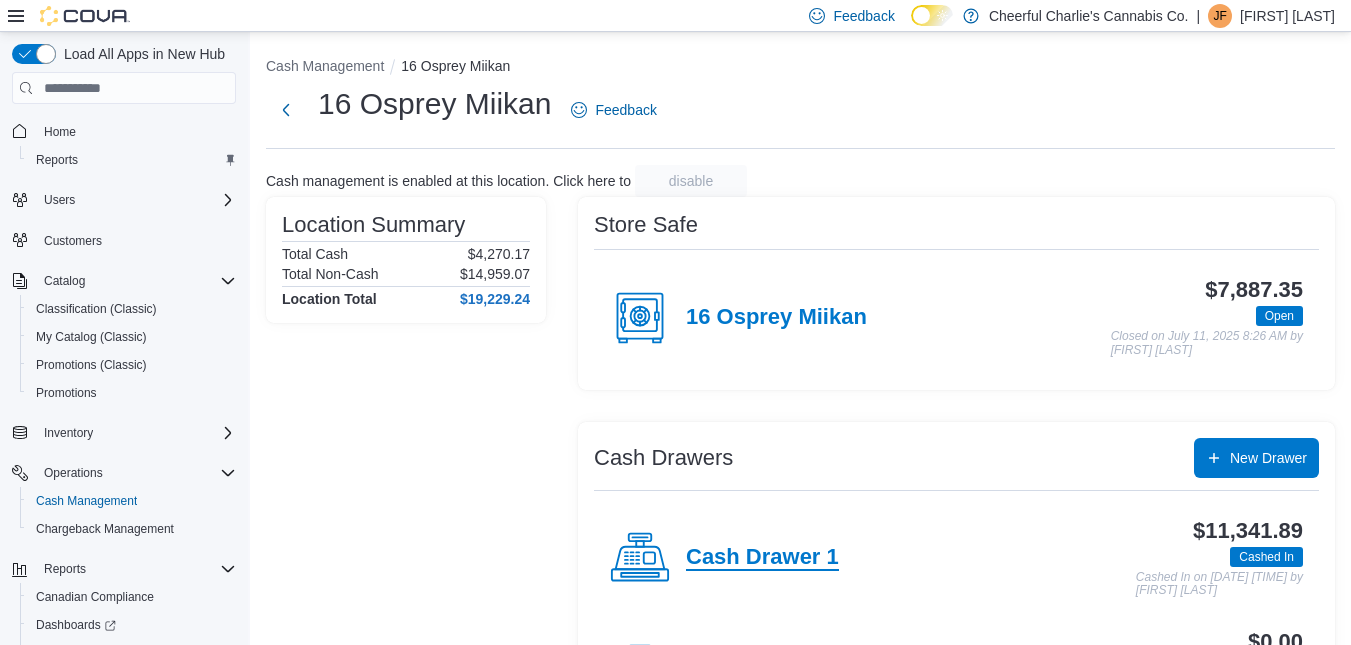 click on "Cash Drawer 1" at bounding box center [762, 558] 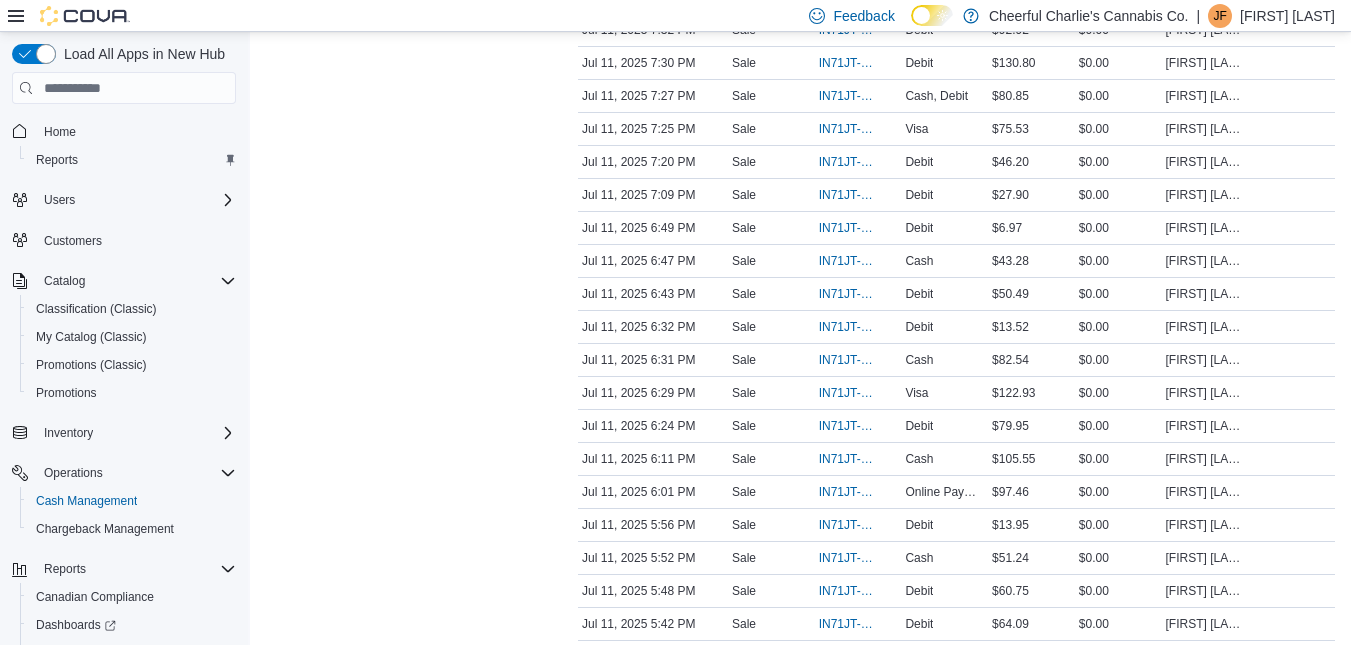 scroll, scrollTop: 1100, scrollLeft: 0, axis: vertical 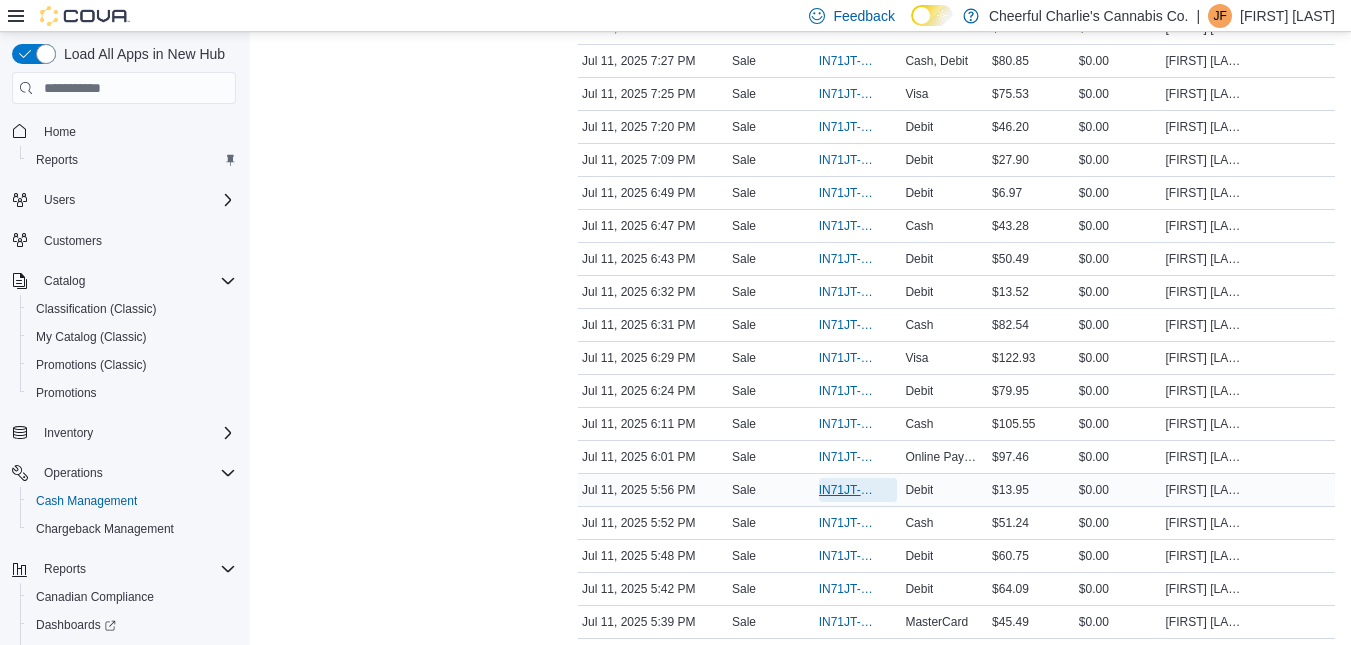 click on "IN71JT-393848" at bounding box center (848, 490) 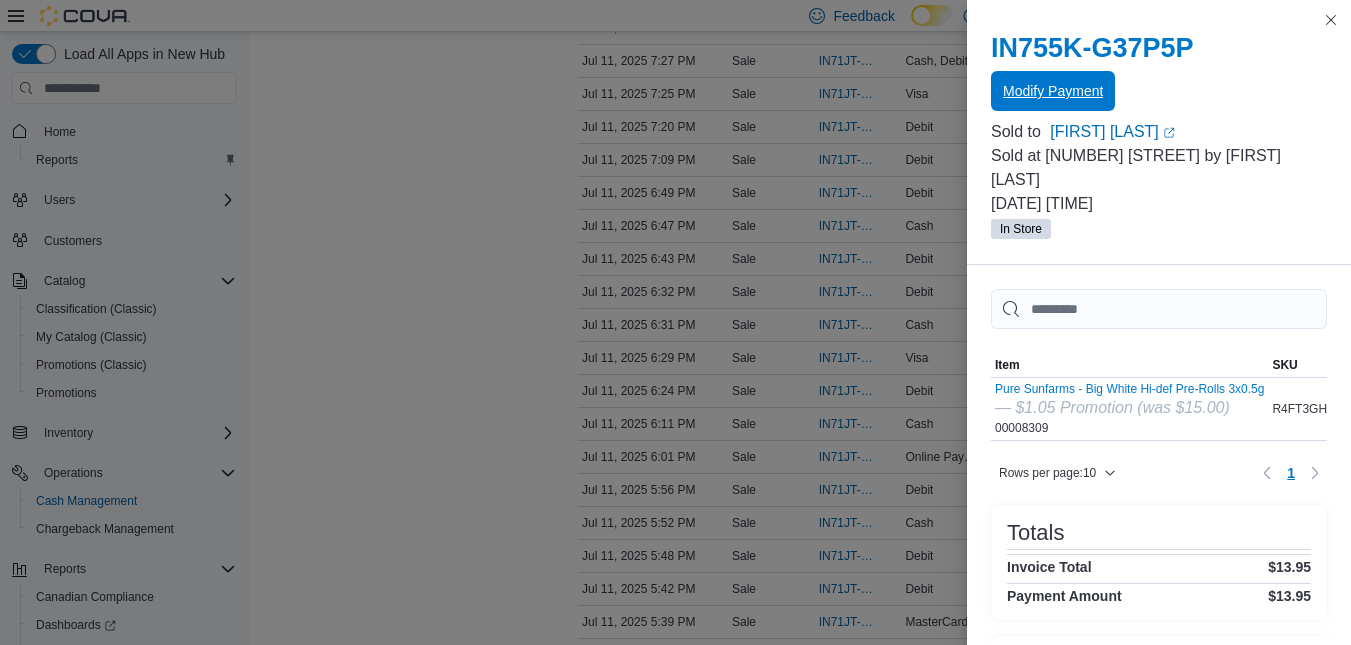 click on "Modify Payment" at bounding box center (1053, 91) 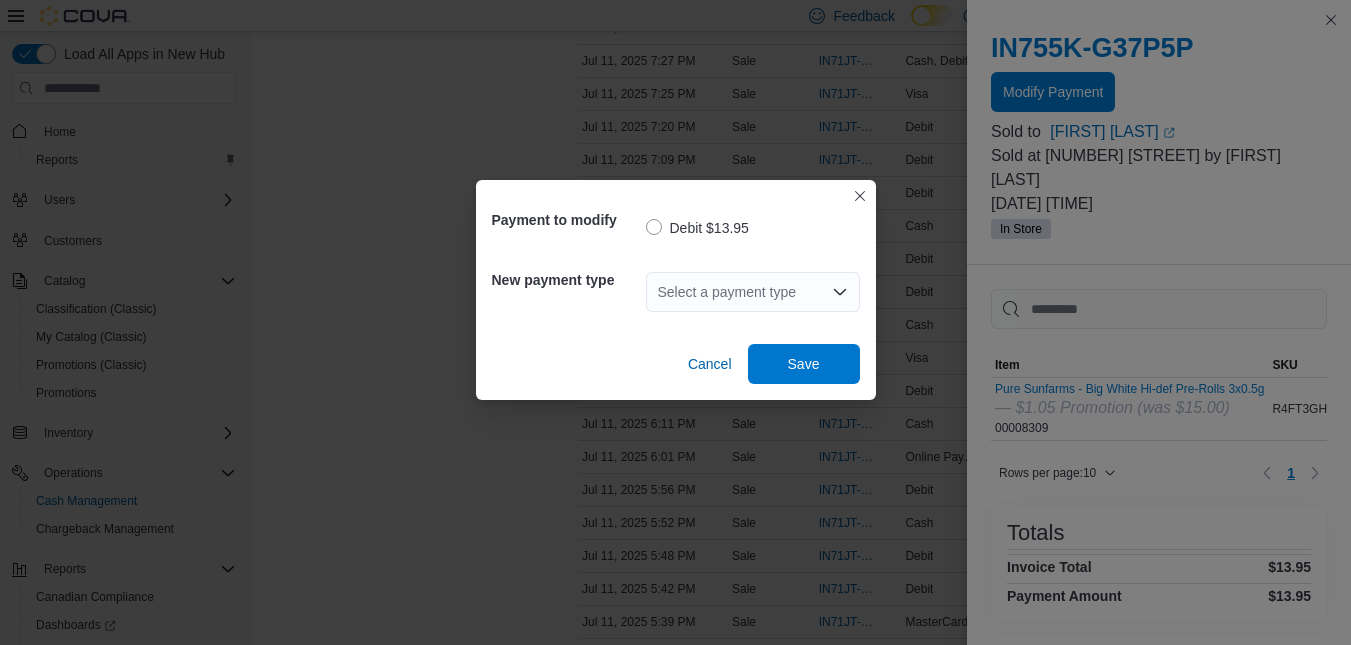 click on "Select a payment type" at bounding box center (753, 292) 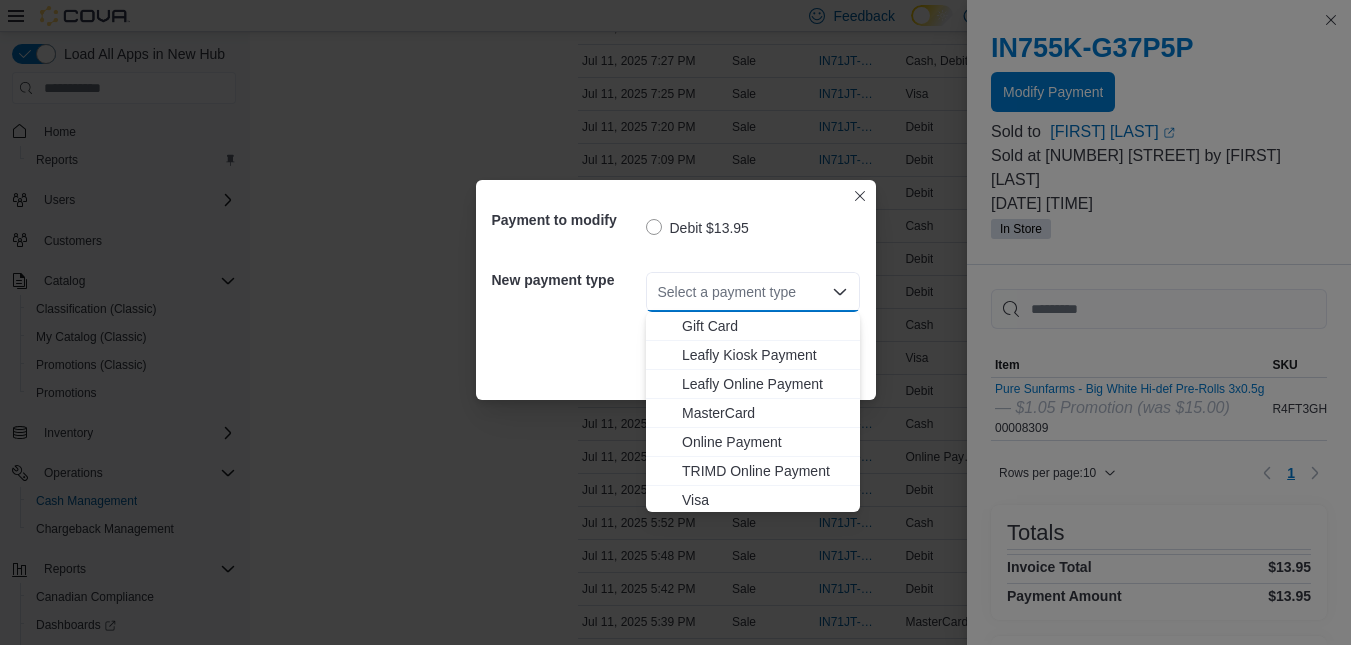 scroll, scrollTop: 119, scrollLeft: 0, axis: vertical 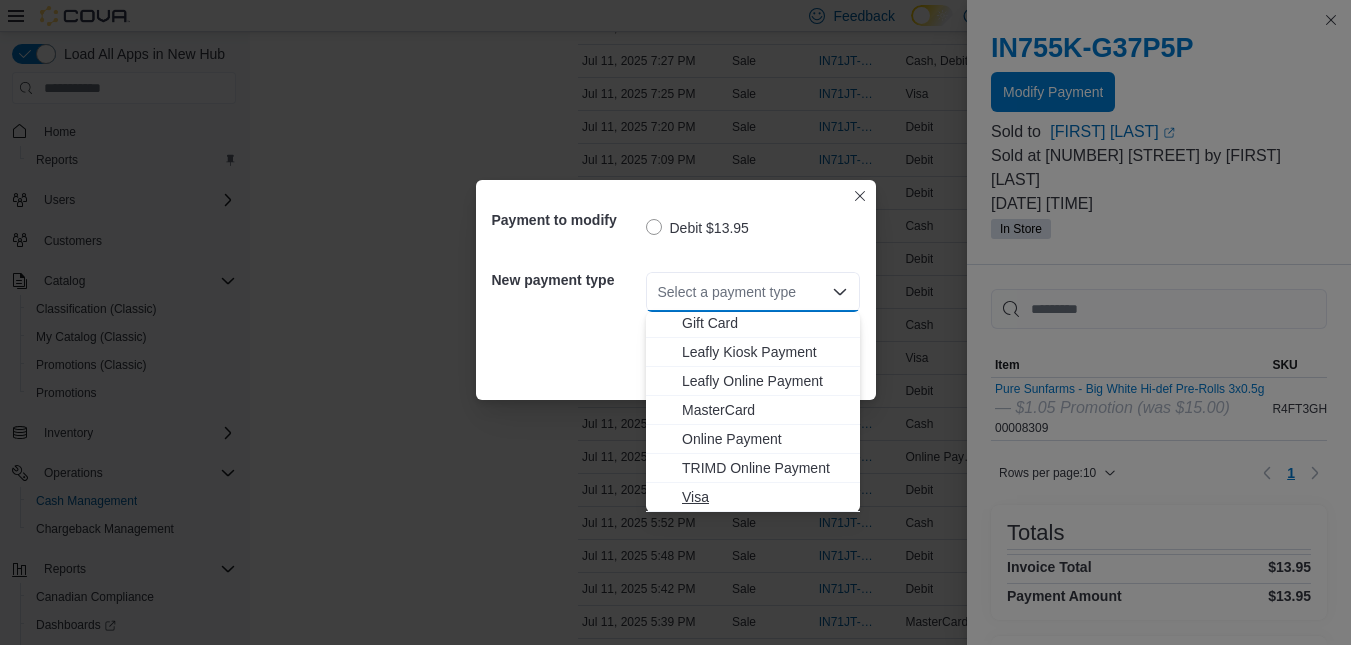 click on "Visa" at bounding box center [765, 497] 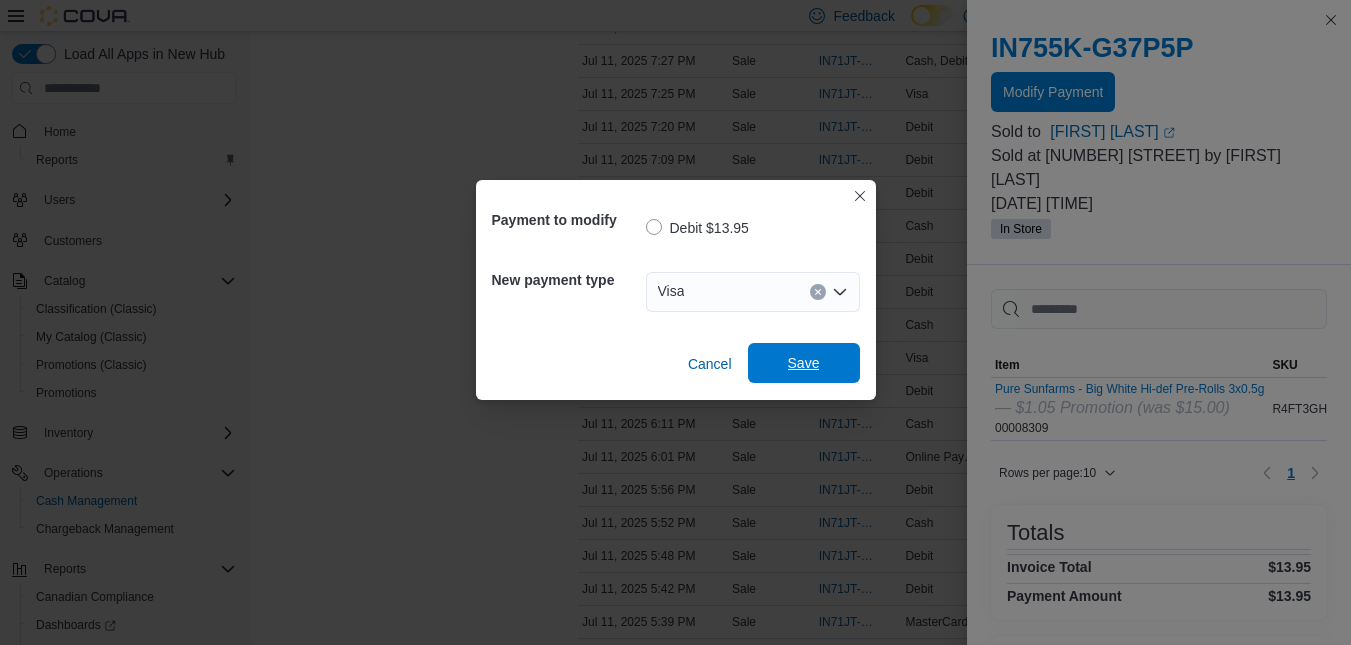 click on "Save" at bounding box center (804, 363) 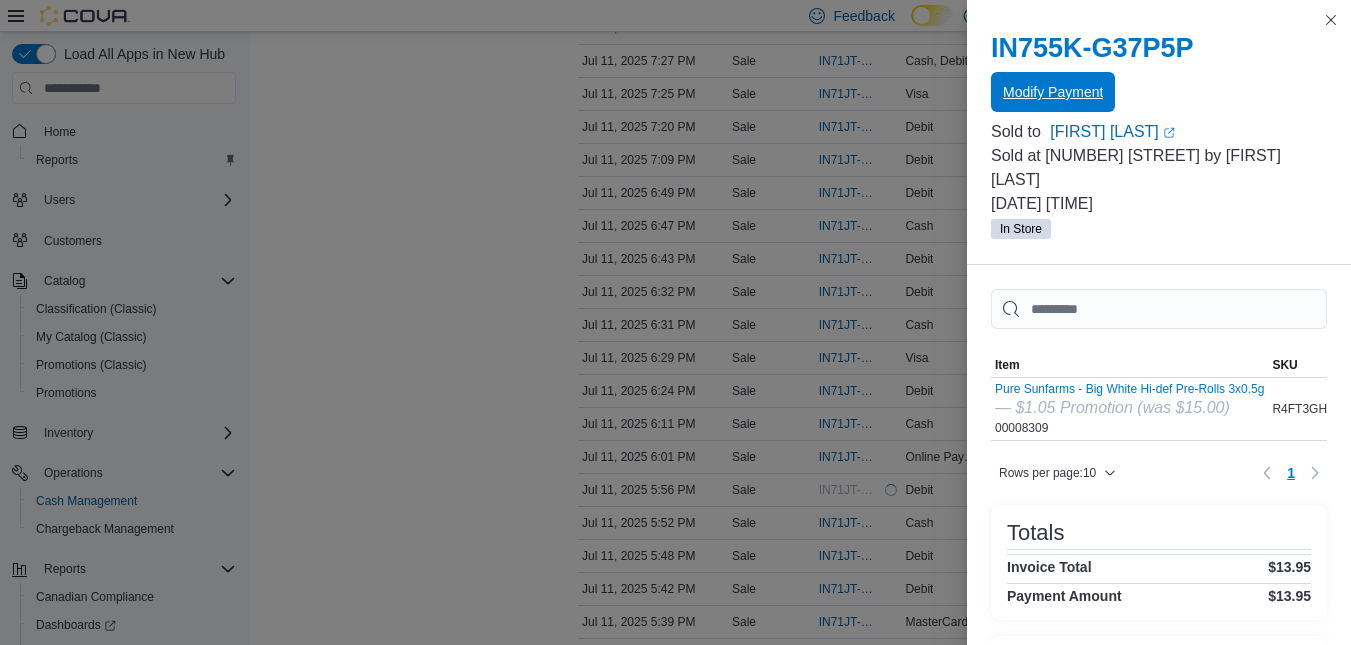scroll, scrollTop: 0, scrollLeft: 0, axis: both 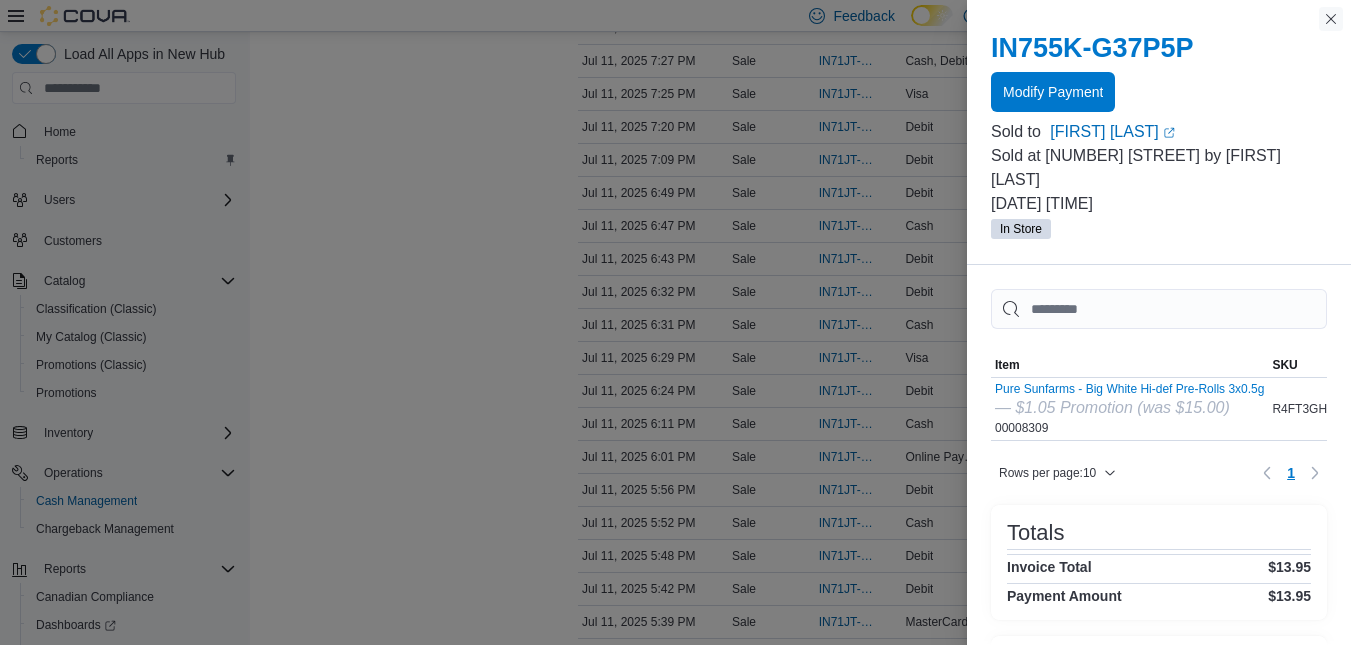 click at bounding box center [1331, 19] 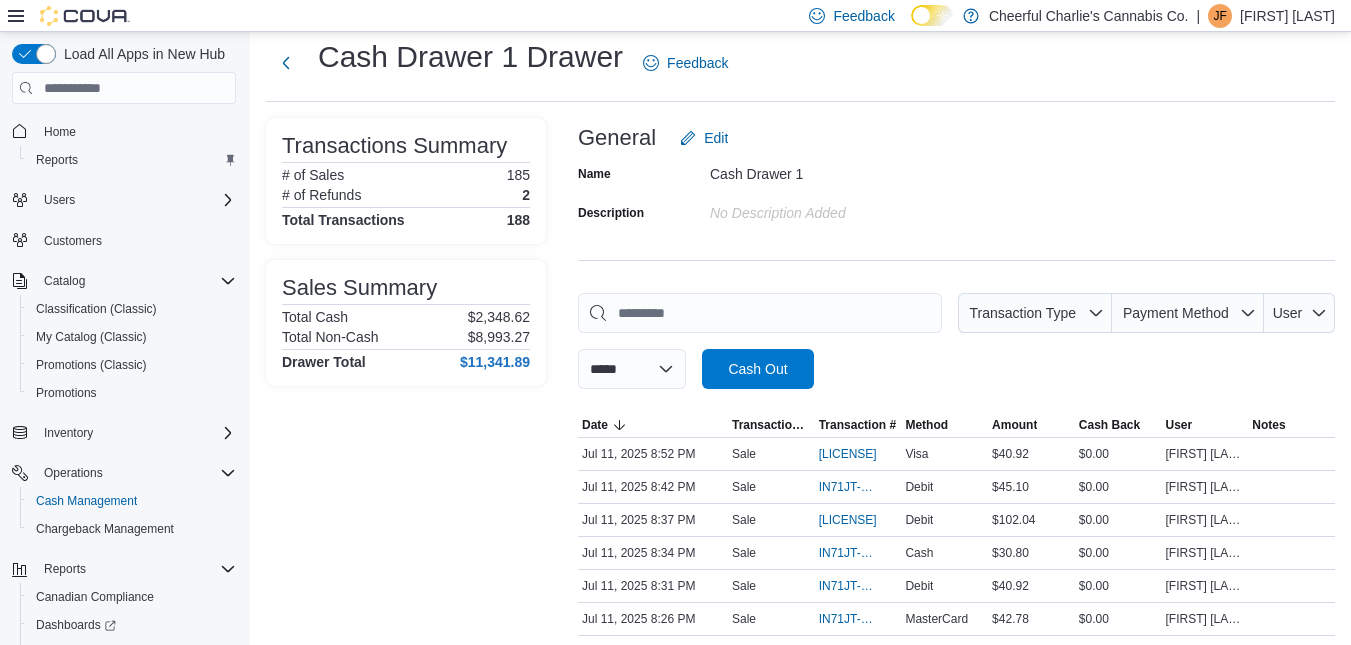 scroll, scrollTop: 0, scrollLeft: 0, axis: both 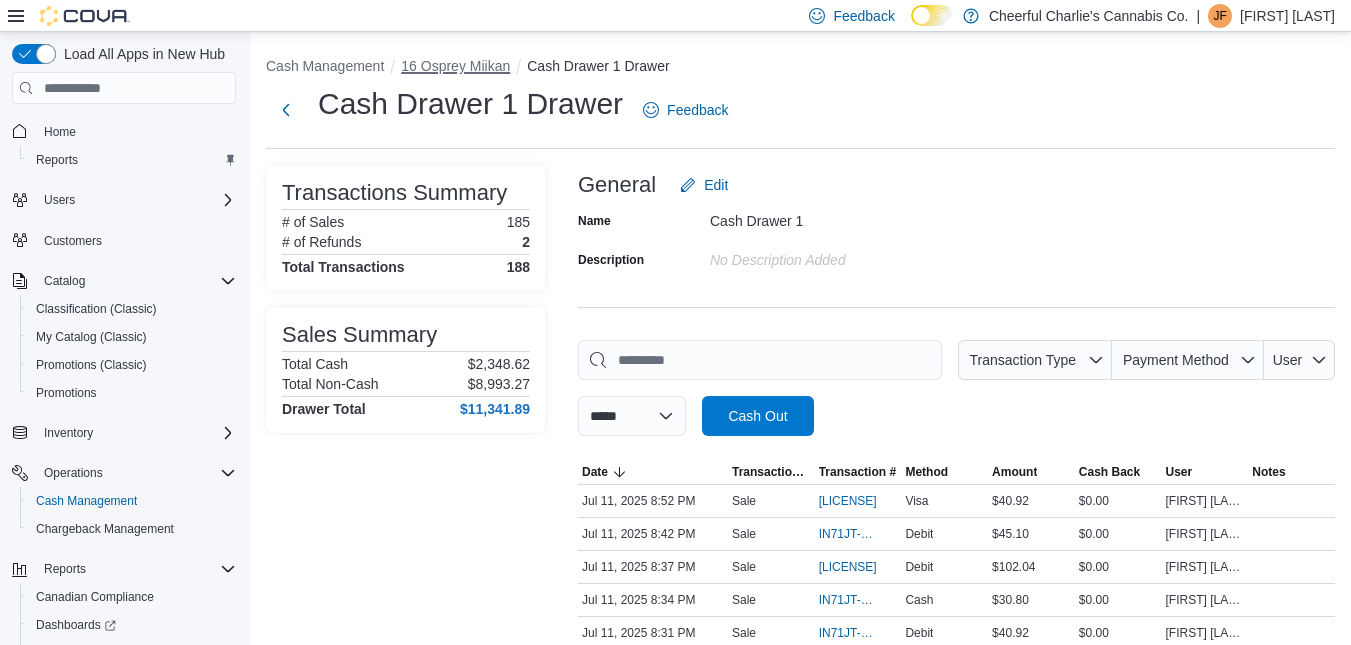 click on "16 Osprey Miikan" at bounding box center [455, 66] 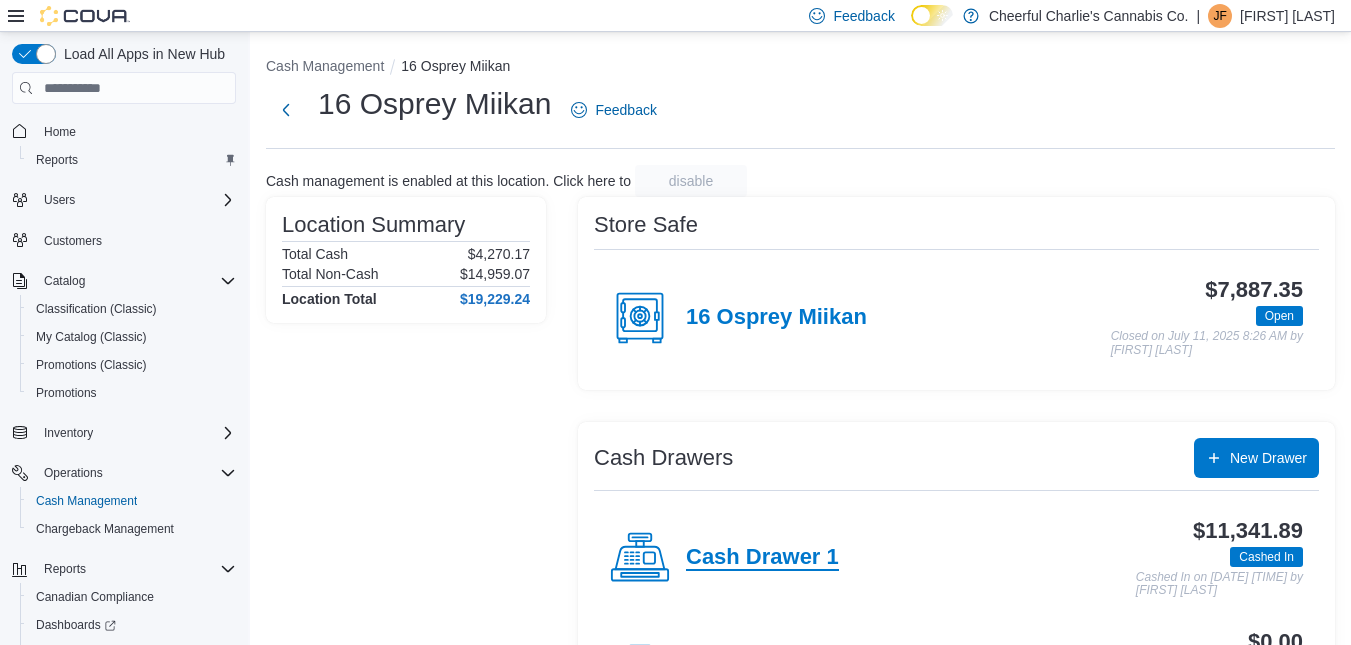 click on "Cash Drawer 1" at bounding box center [762, 558] 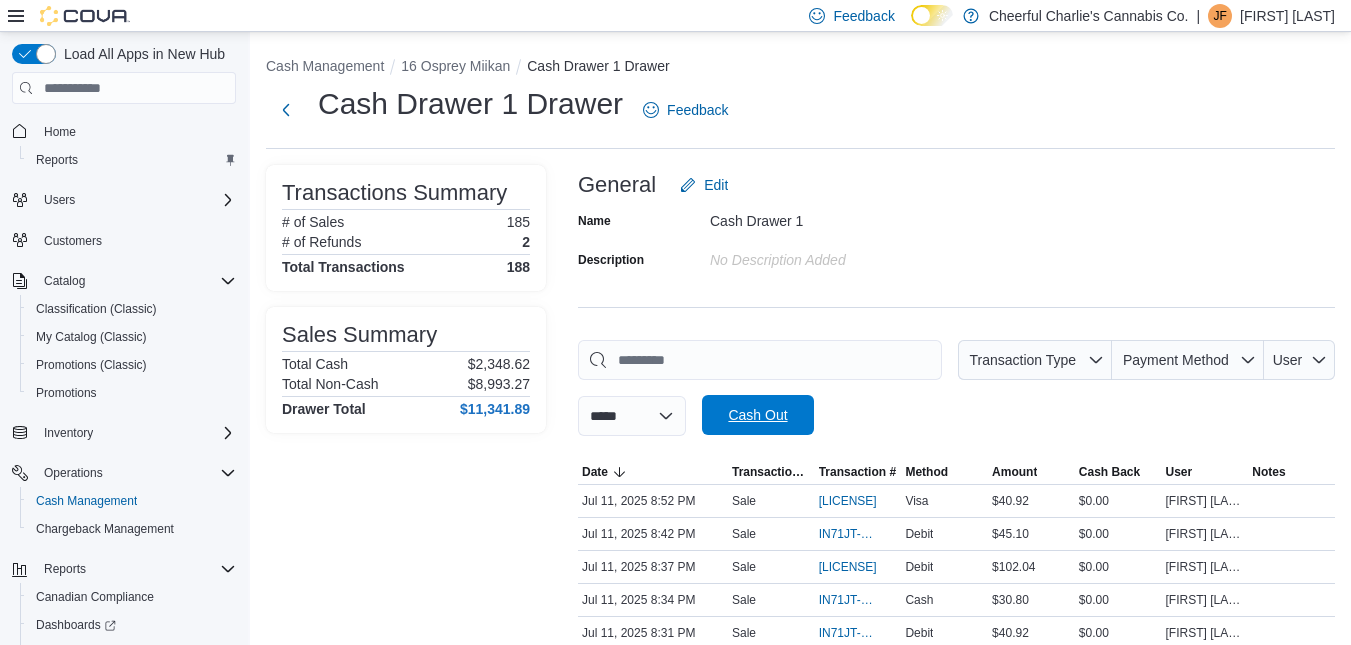 click on "Cash Out" at bounding box center (757, 415) 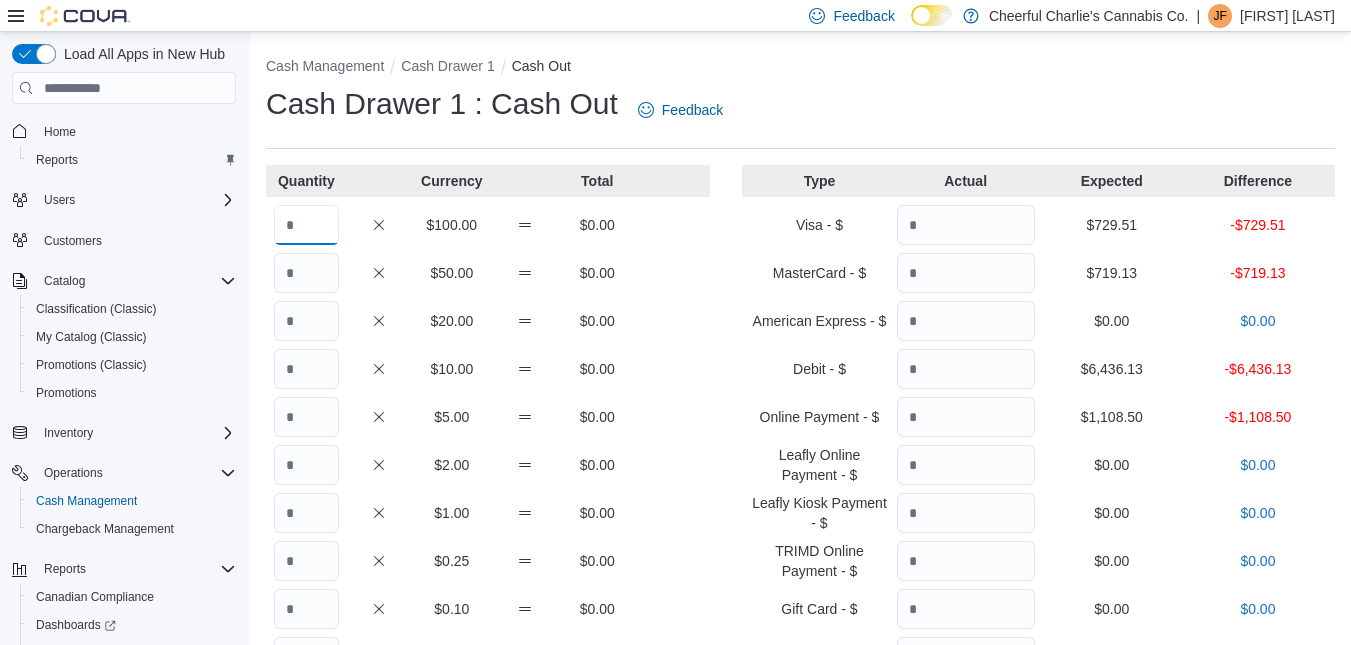 click at bounding box center [306, 225] 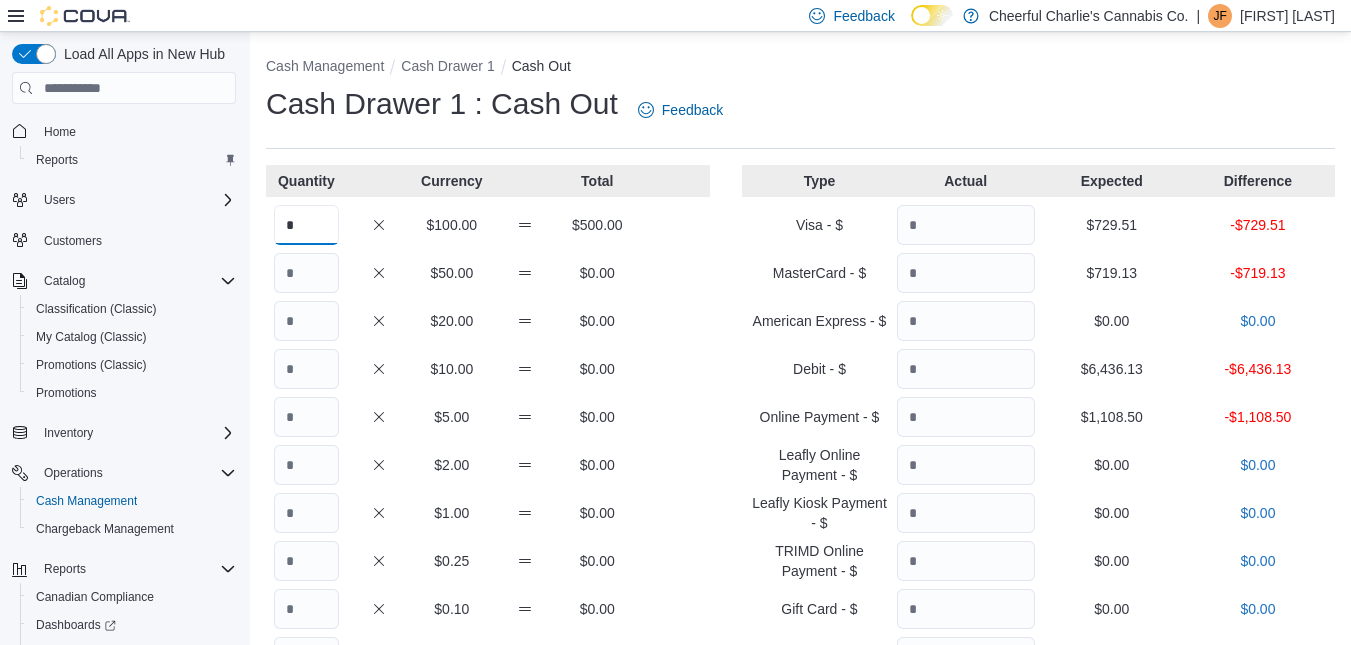 type on "*" 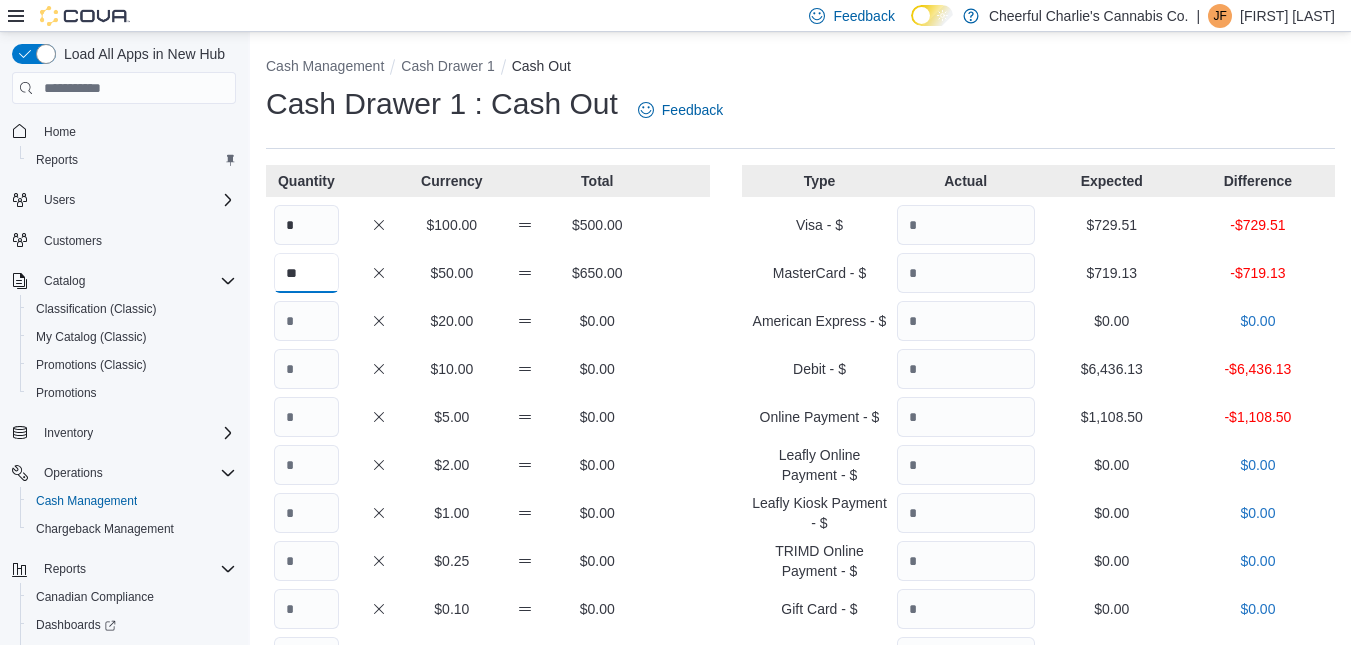 type on "**" 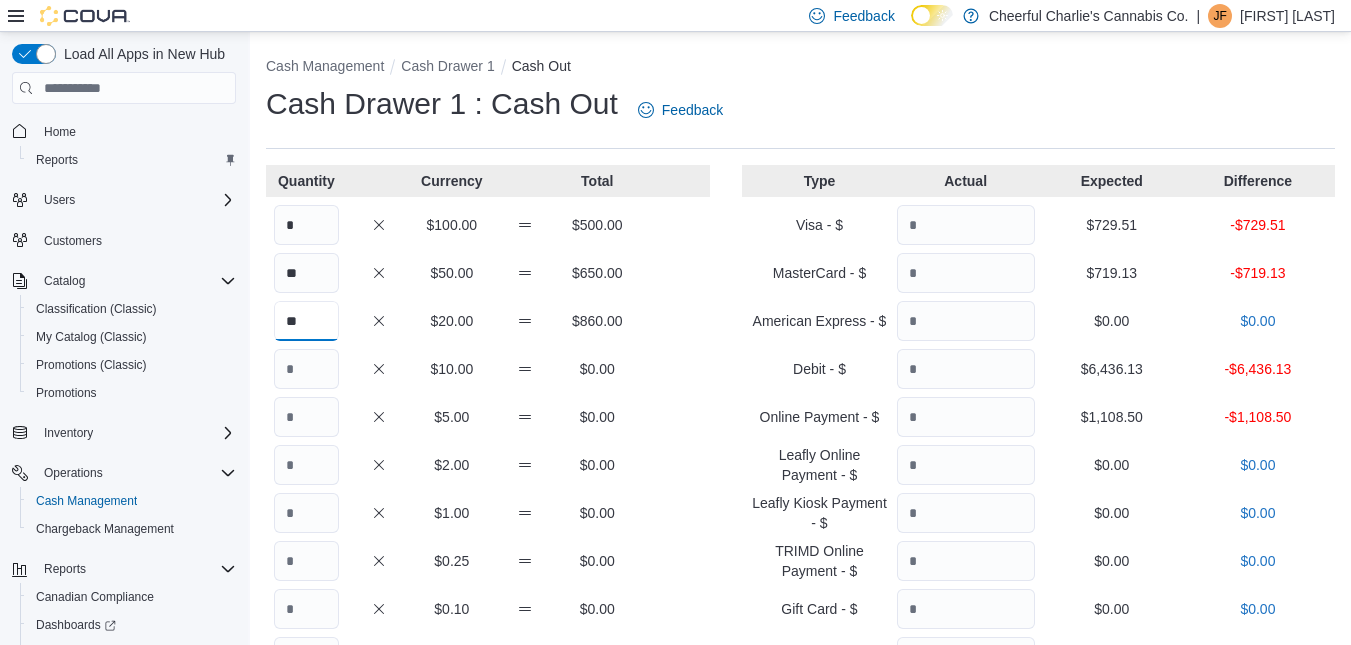 type on "**" 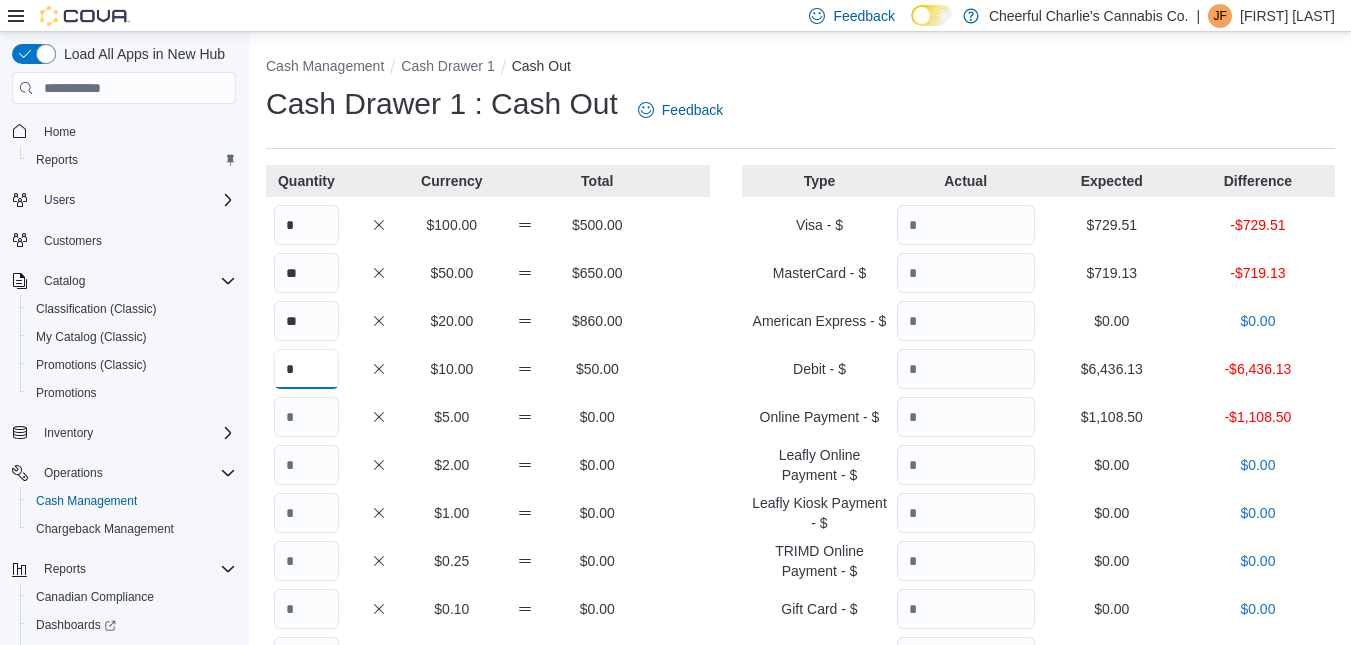 type on "*" 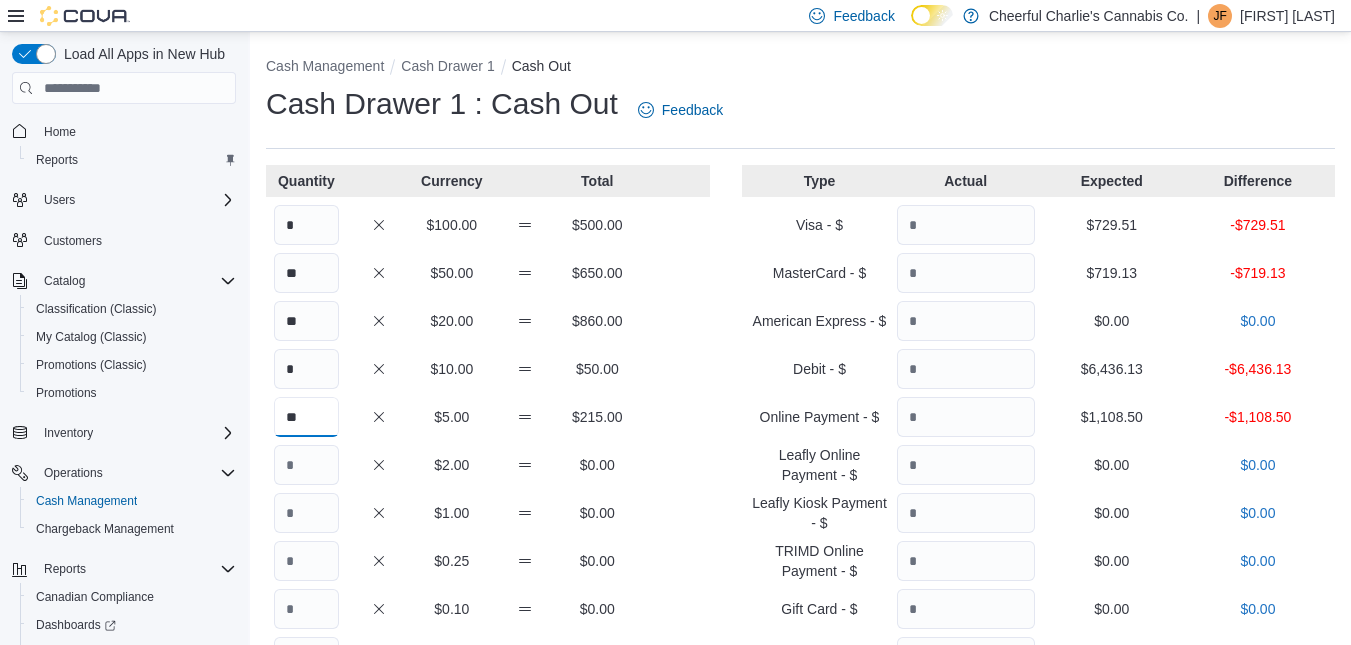 type on "**" 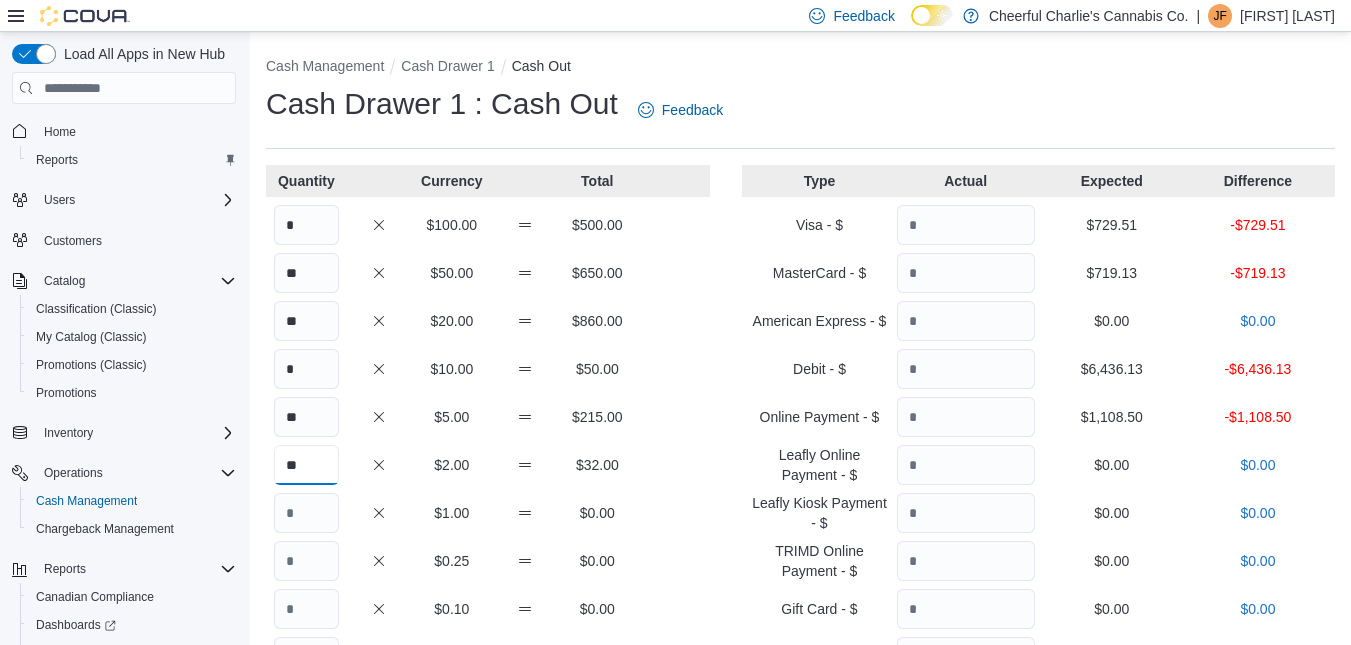 type on "**" 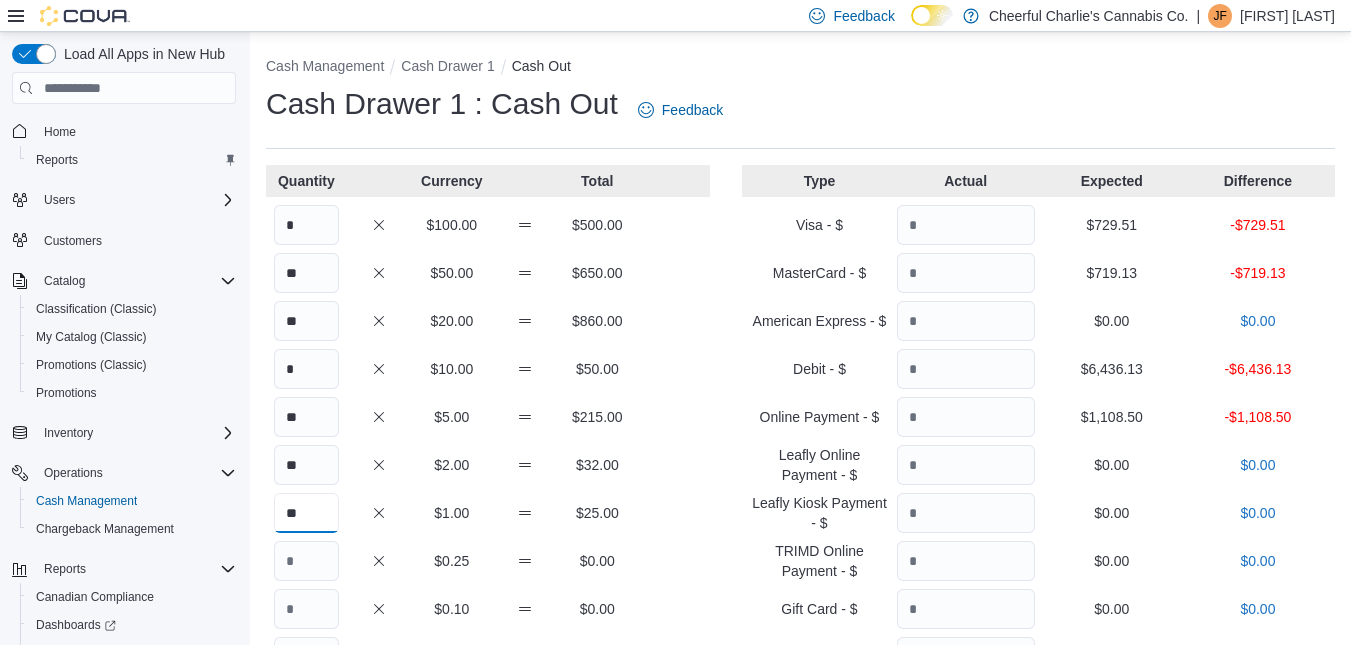 type on "**" 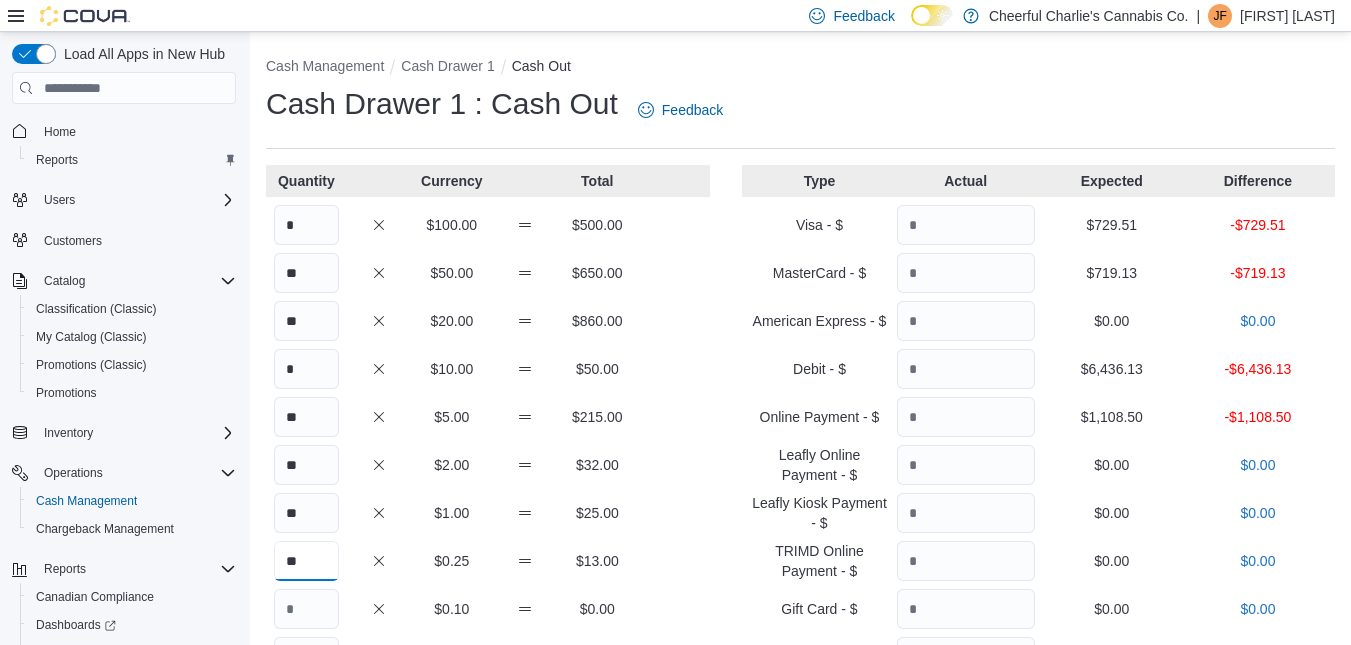 type on "**" 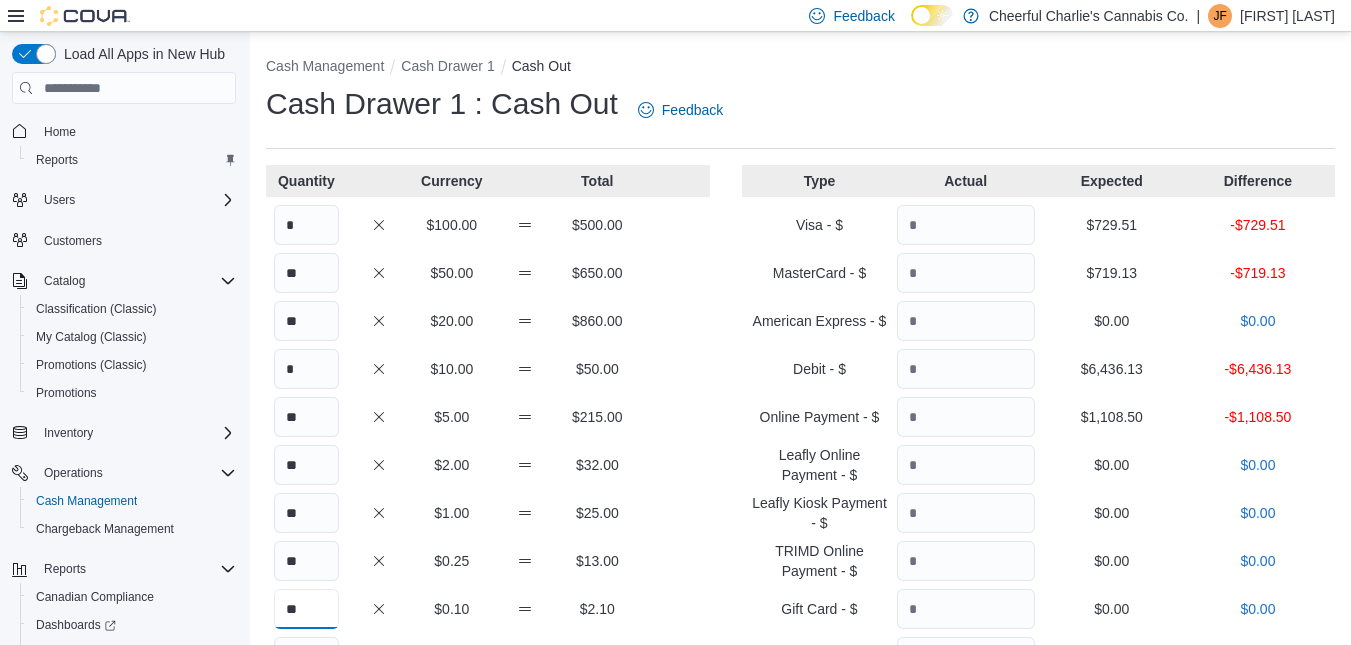 type on "**" 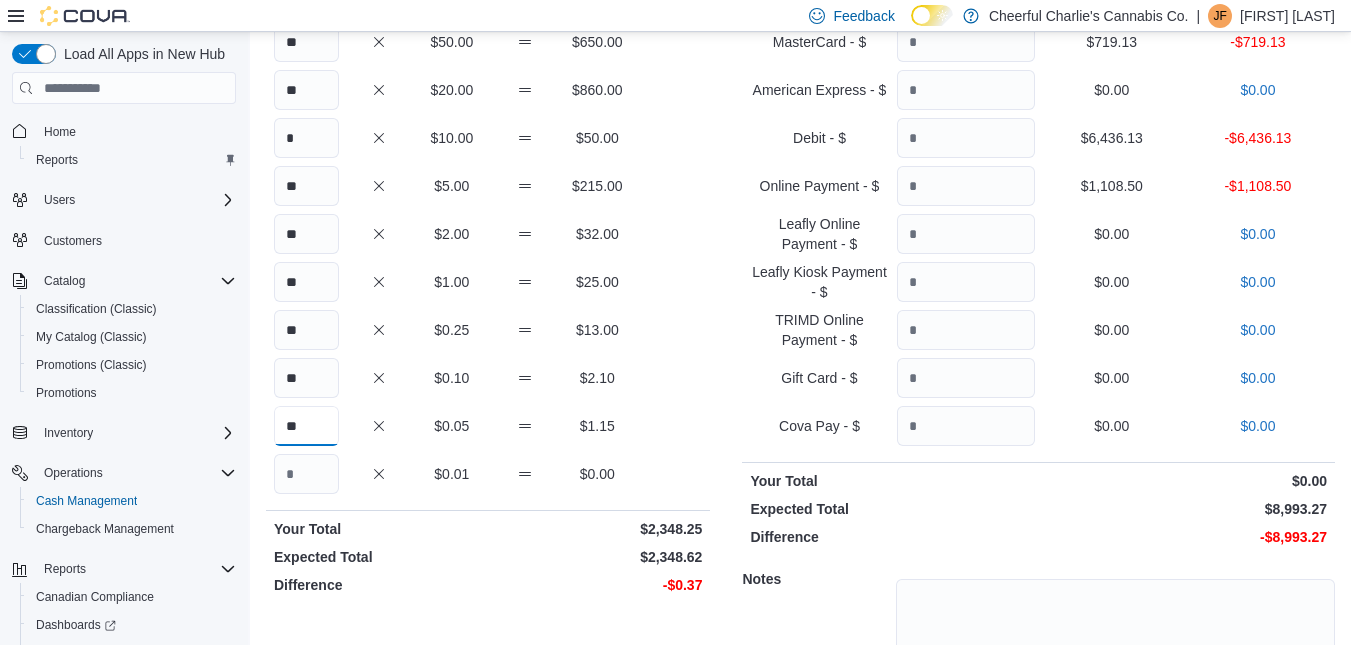 scroll, scrollTop: 0, scrollLeft: 0, axis: both 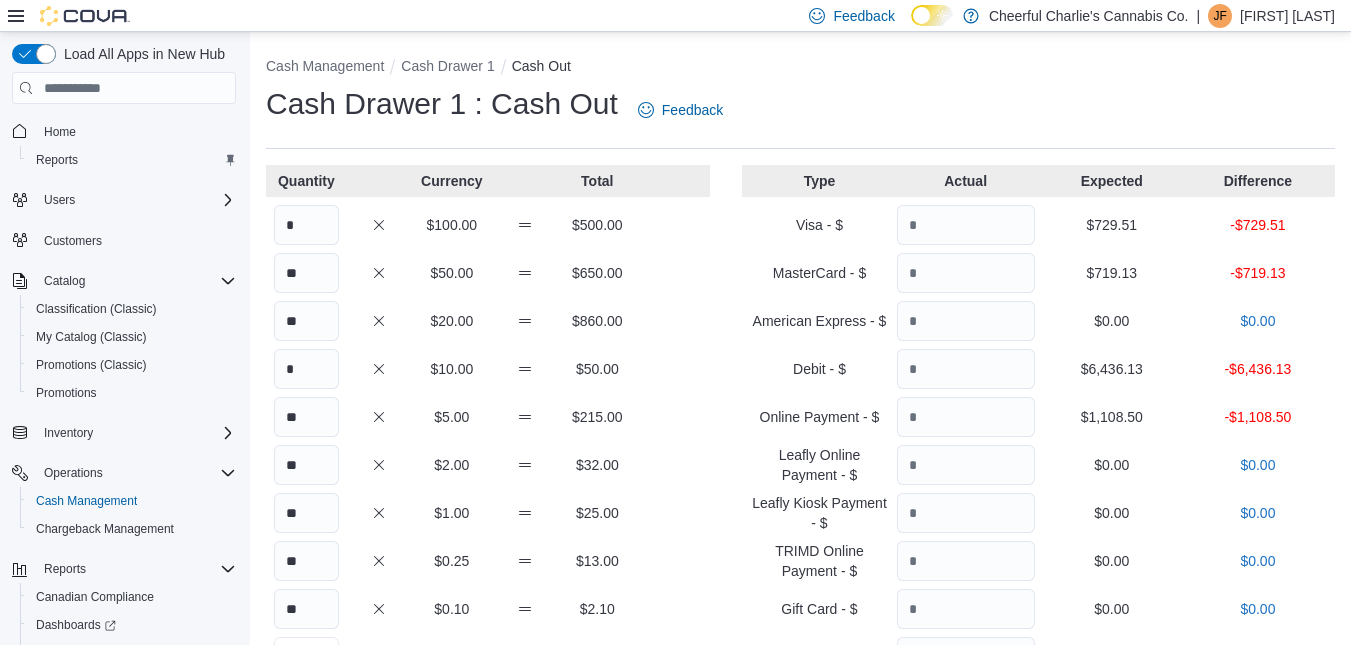 type on "**" 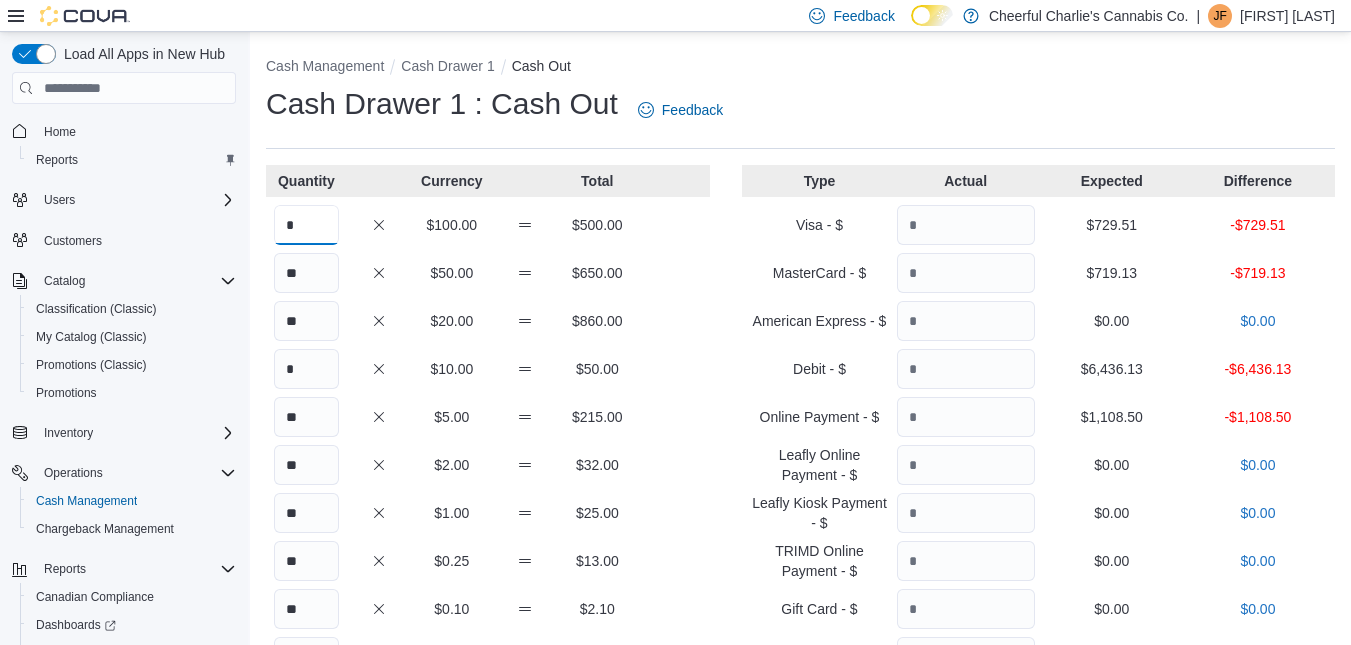 drag, startPoint x: 302, startPoint y: 220, endPoint x: 261, endPoint y: 220, distance: 41 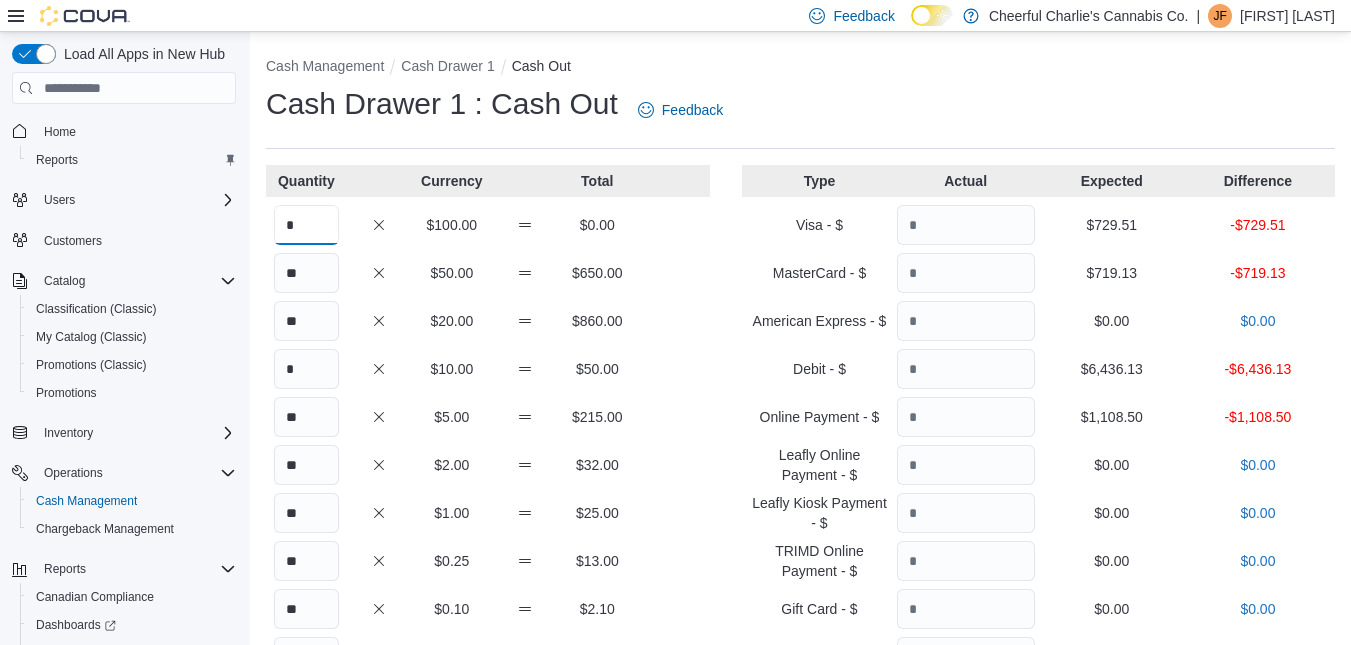 type on "*" 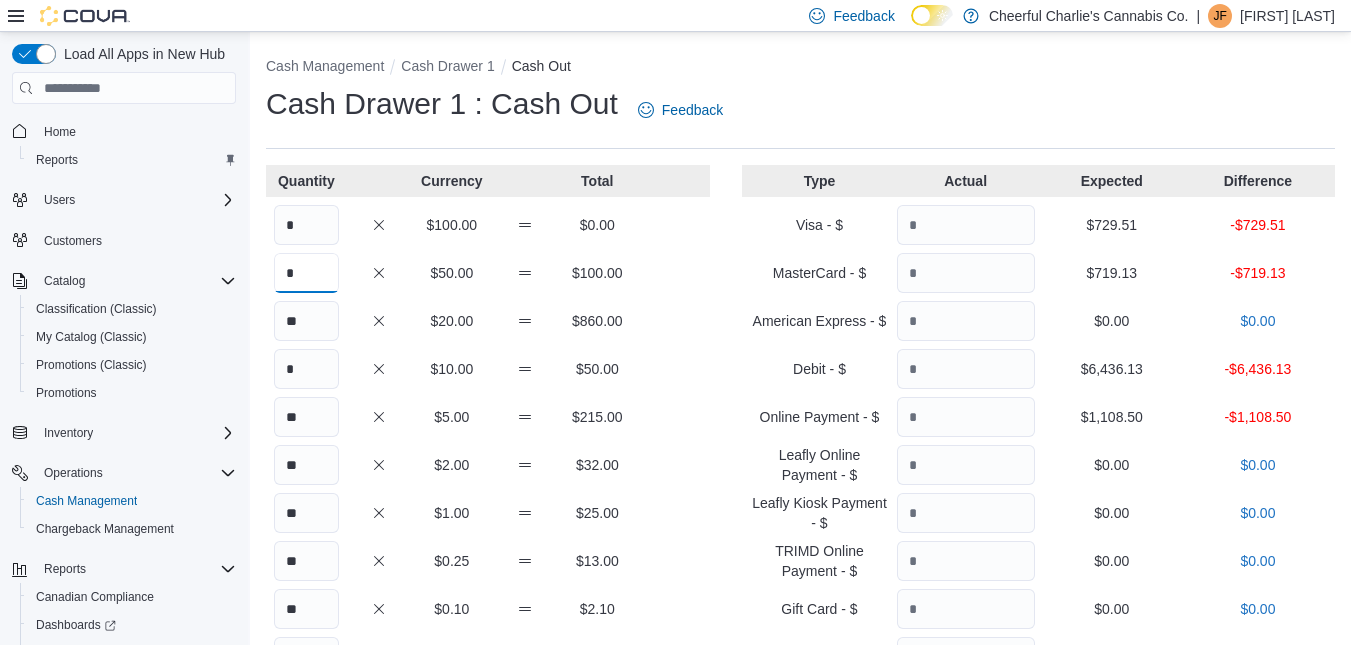 type on "*" 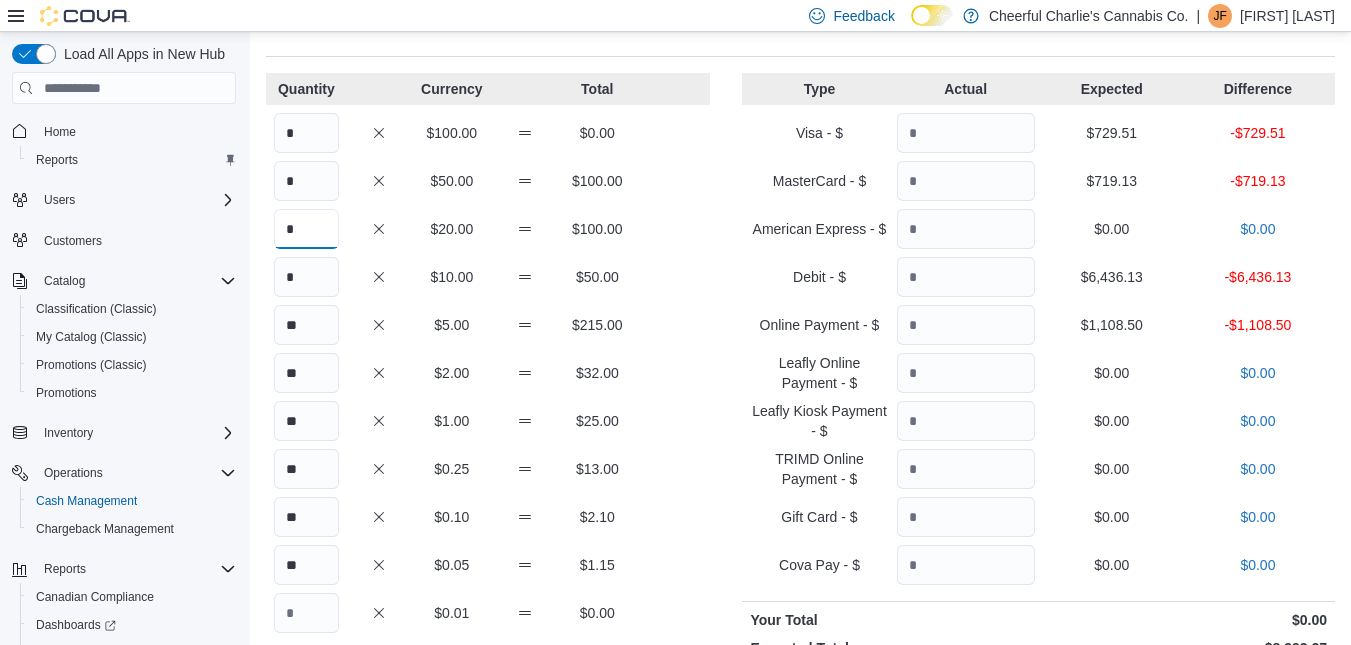 scroll, scrollTop: 90, scrollLeft: 0, axis: vertical 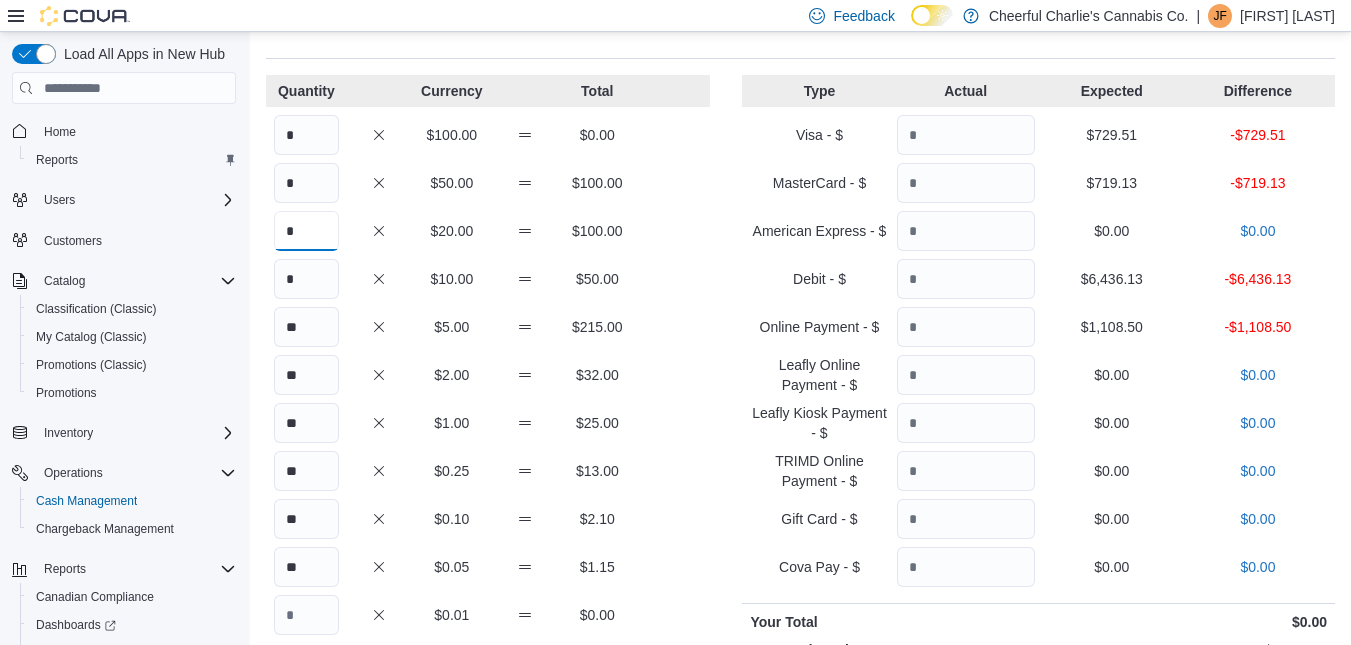 type on "*" 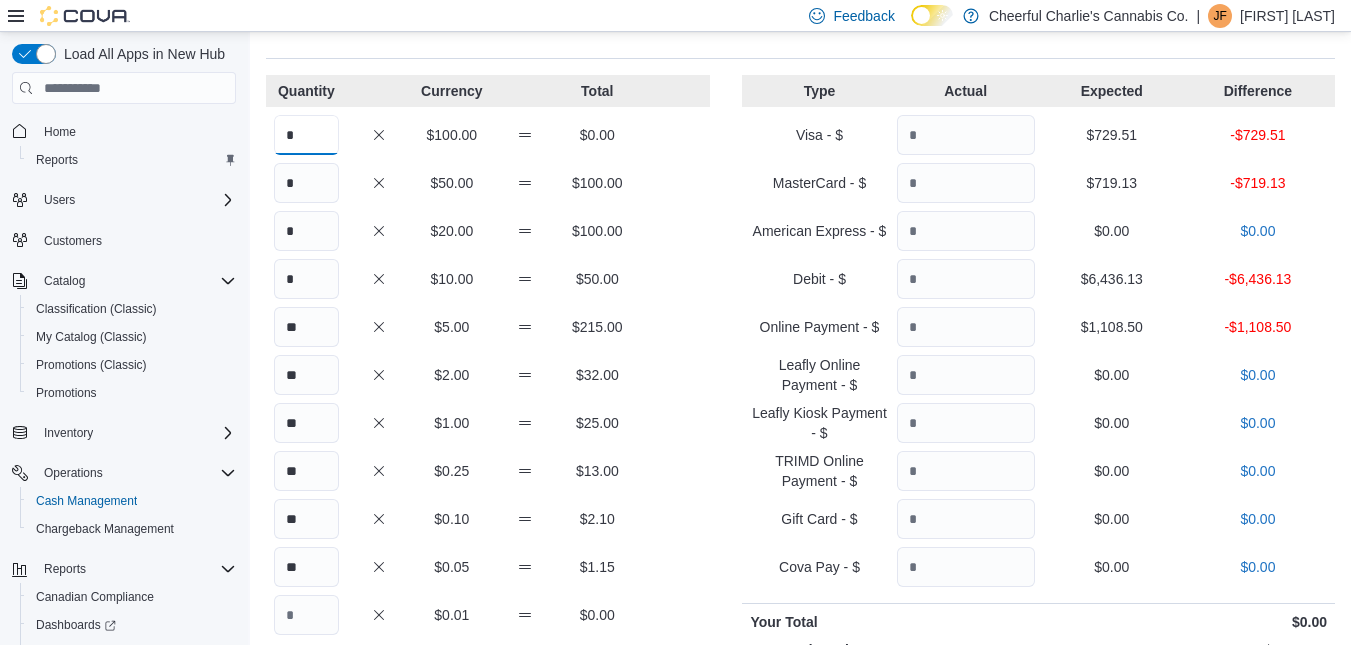drag, startPoint x: 301, startPoint y: 147, endPoint x: 274, endPoint y: 142, distance: 27.45906 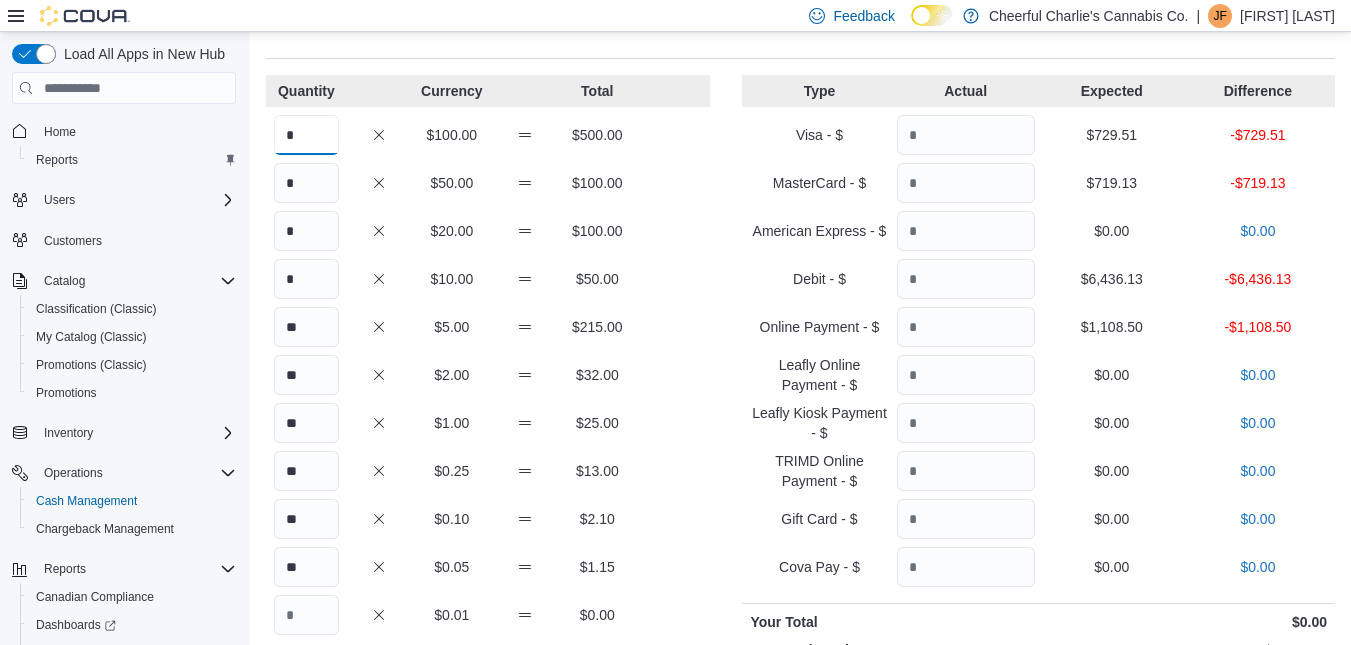 type on "*" 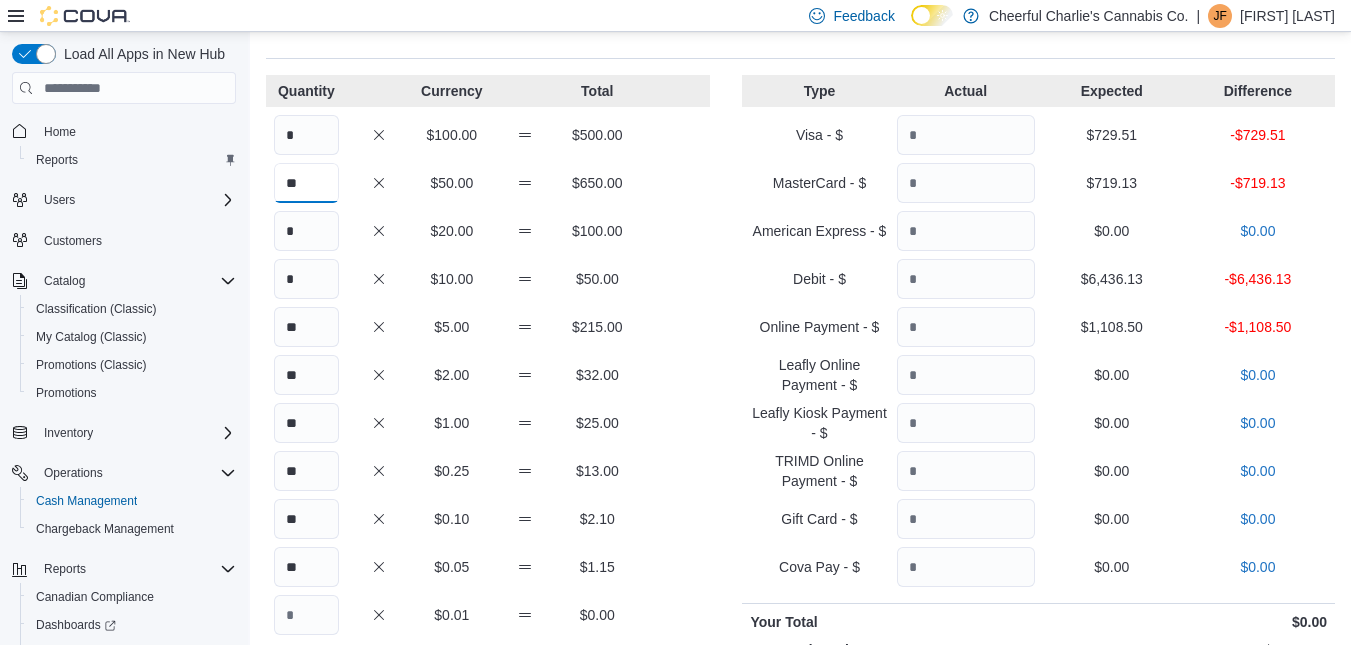 type on "**" 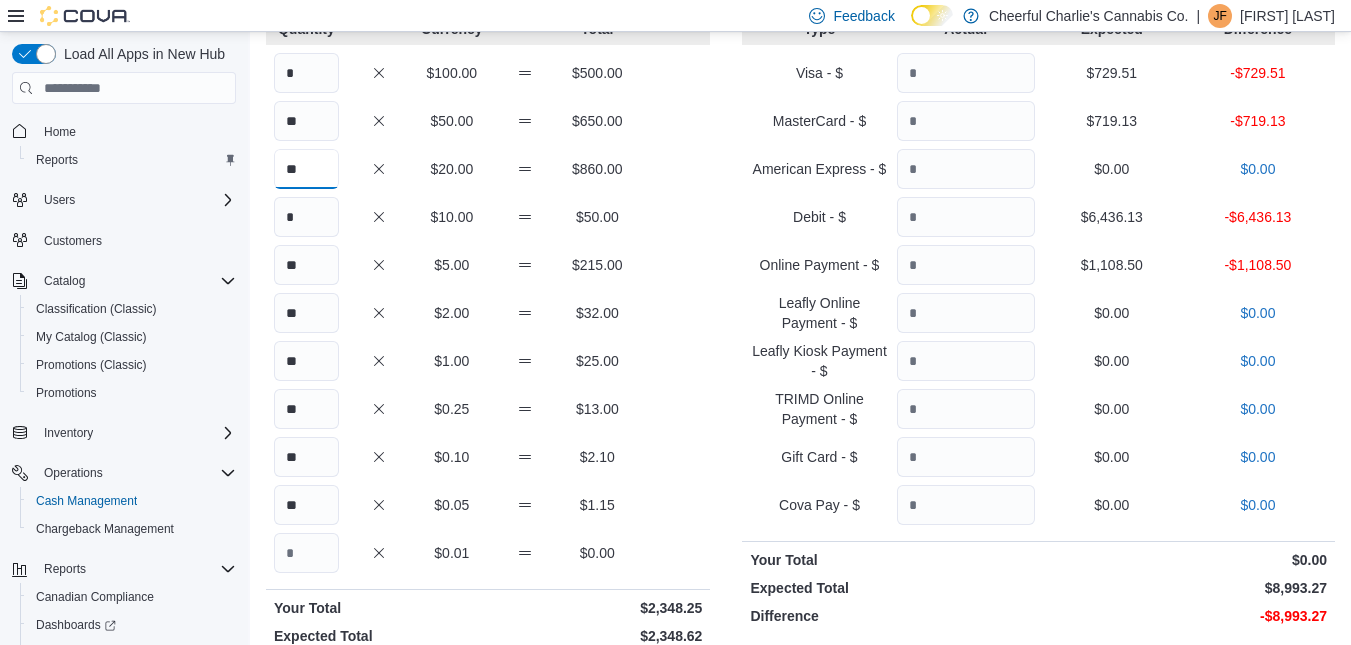 scroll, scrollTop: 0, scrollLeft: 0, axis: both 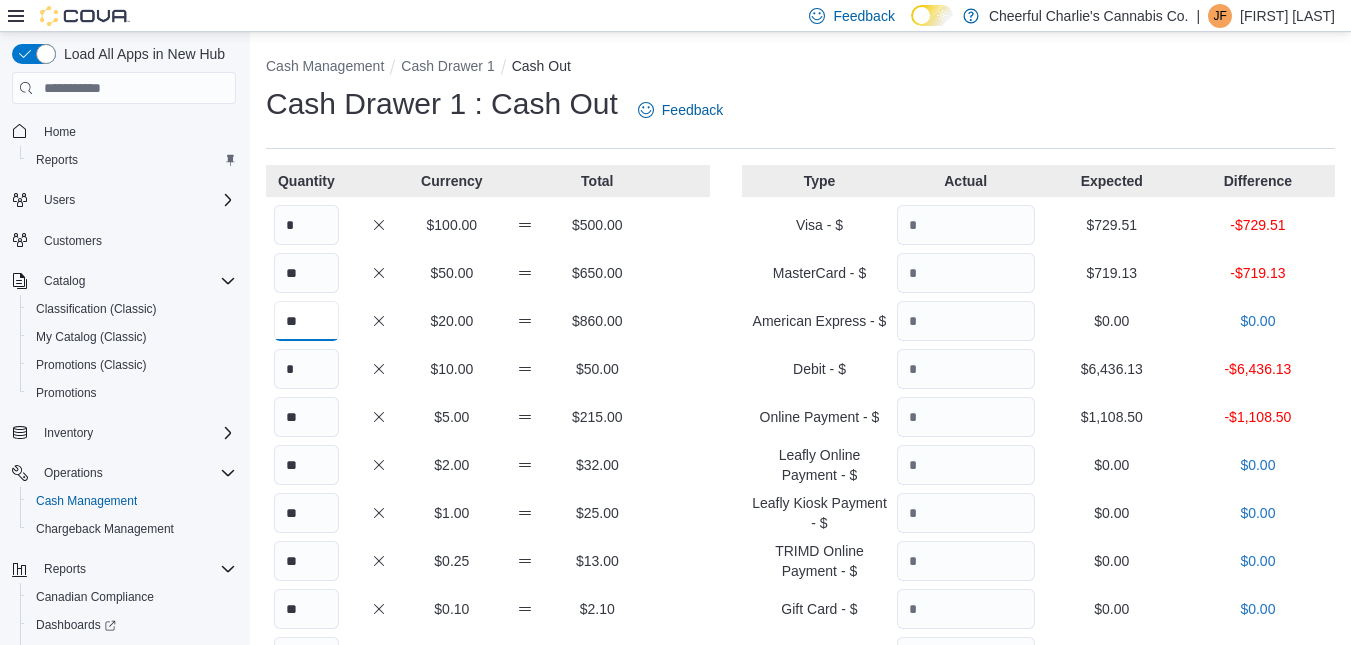 type on "**" 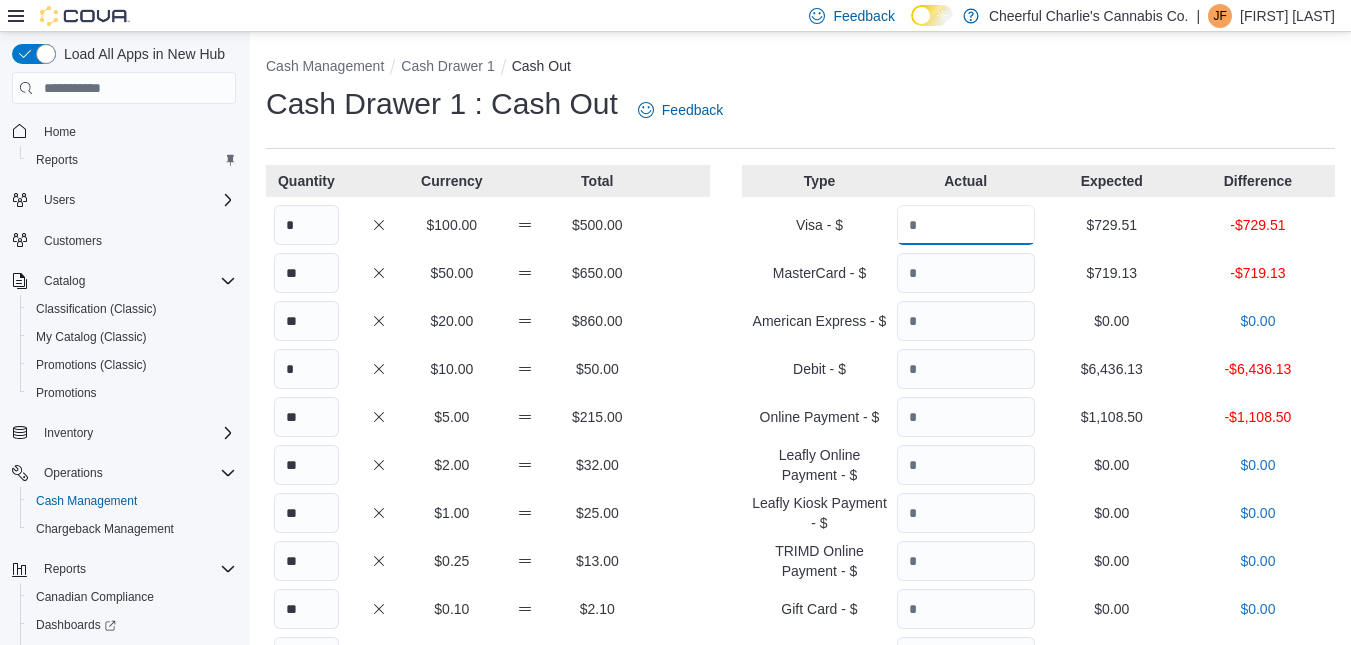 click at bounding box center (966, 225) 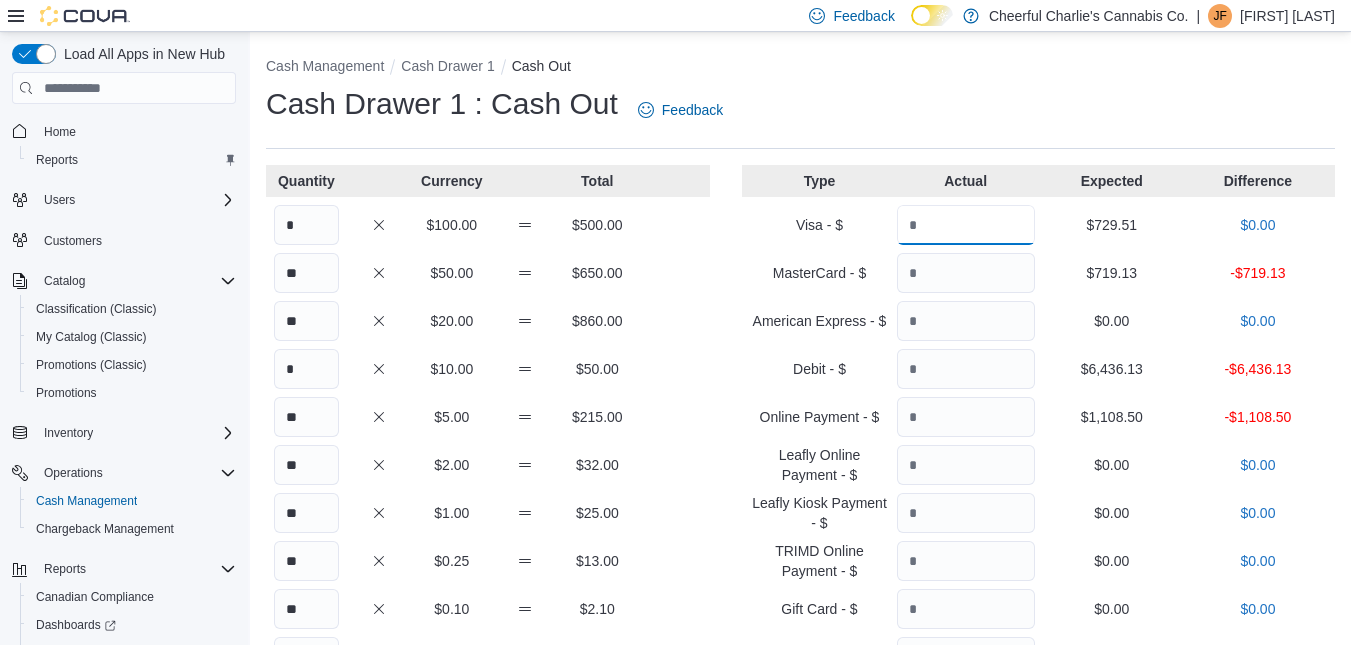 type on "******" 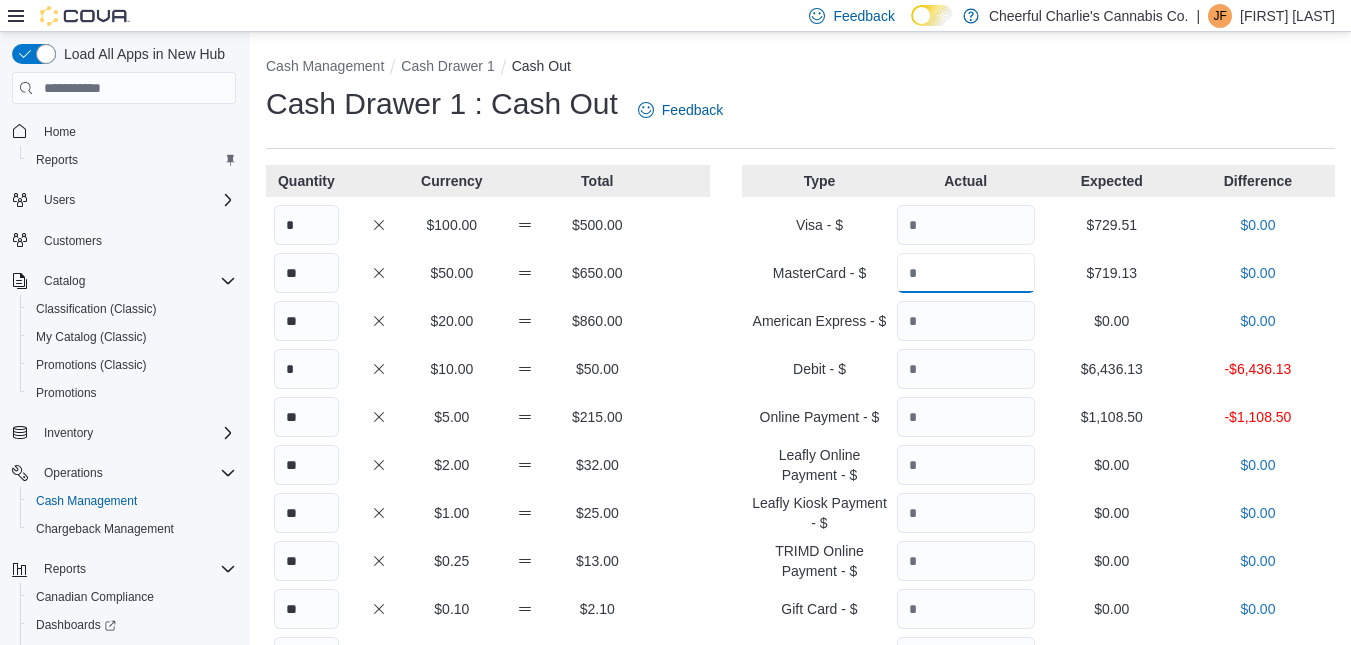 type on "******" 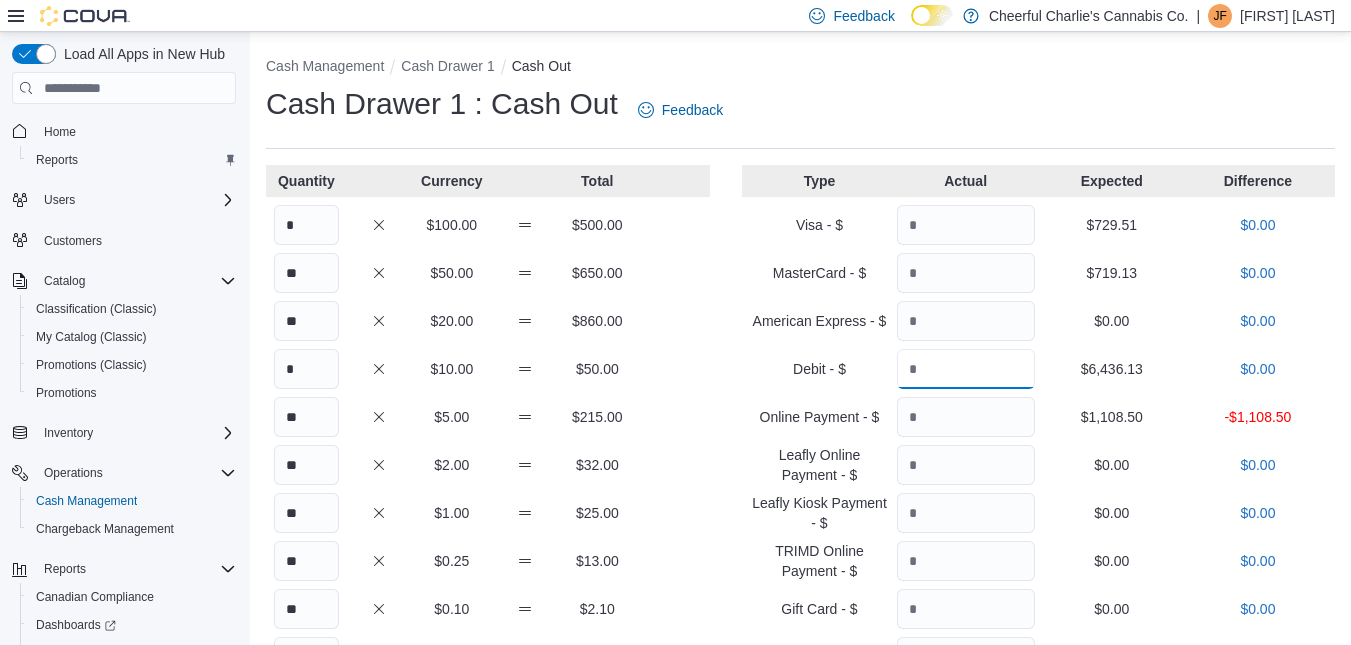 type on "*******" 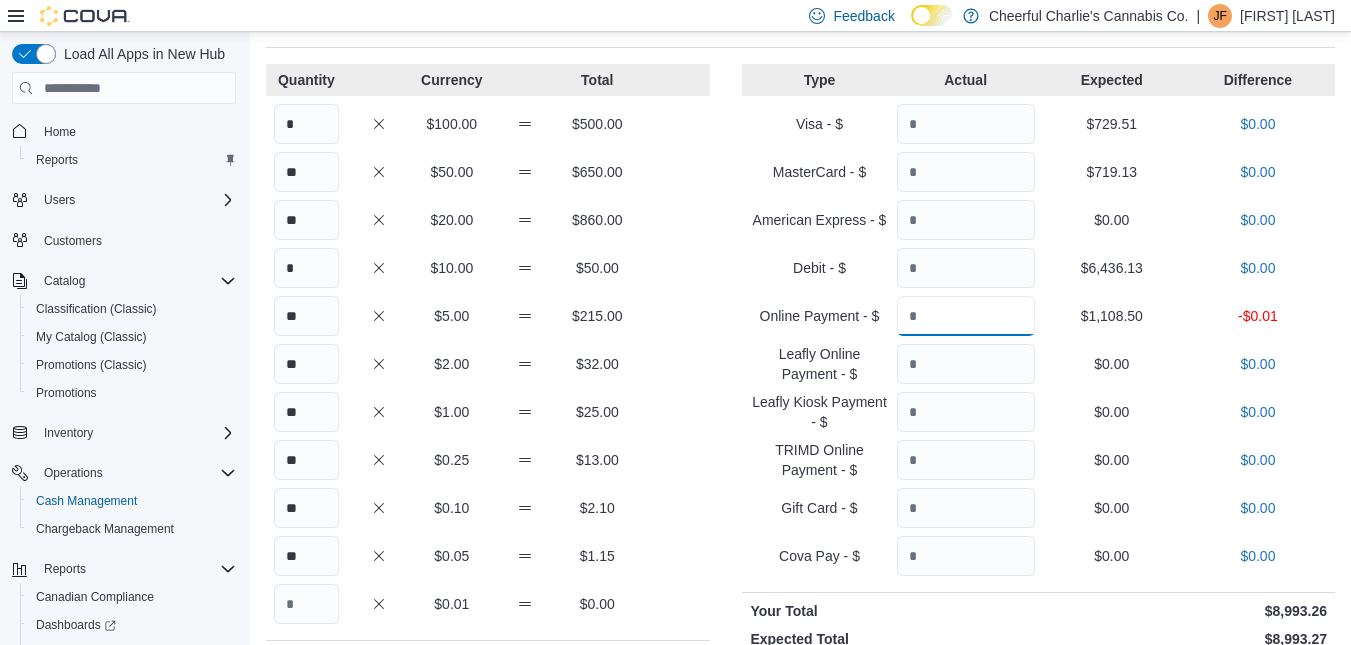 scroll, scrollTop: 90, scrollLeft: 0, axis: vertical 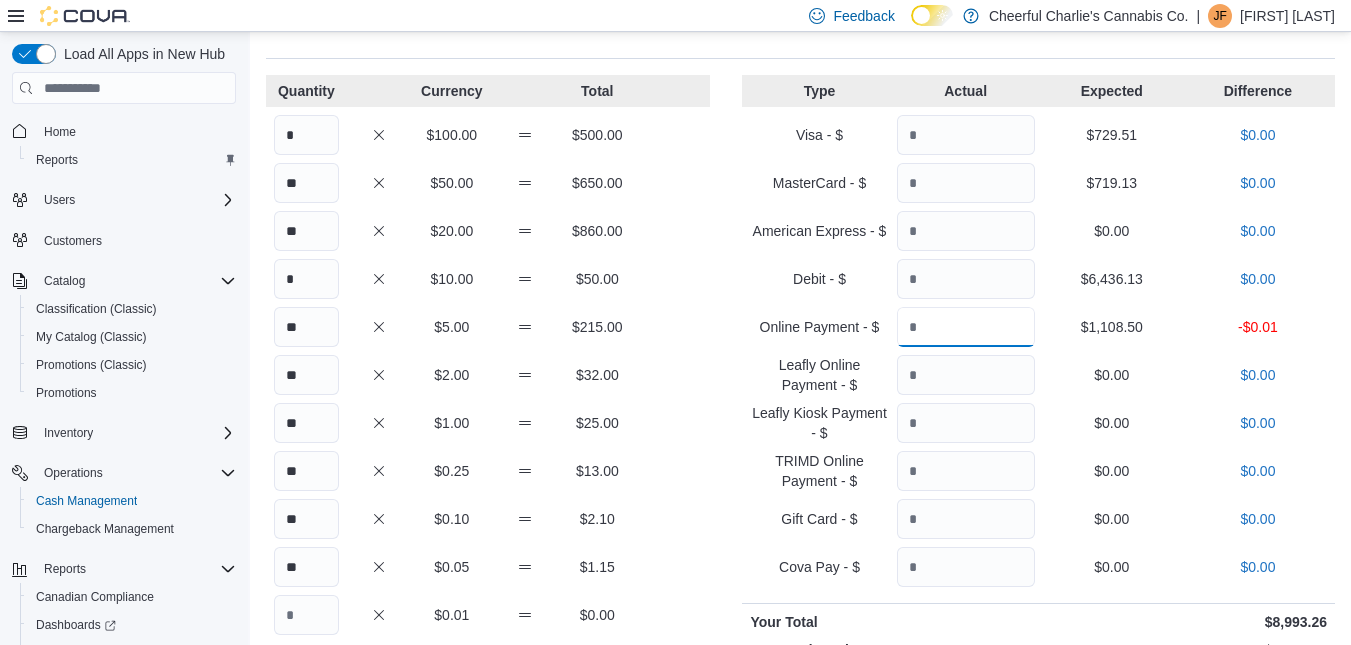 click on "*******" at bounding box center (966, 327) 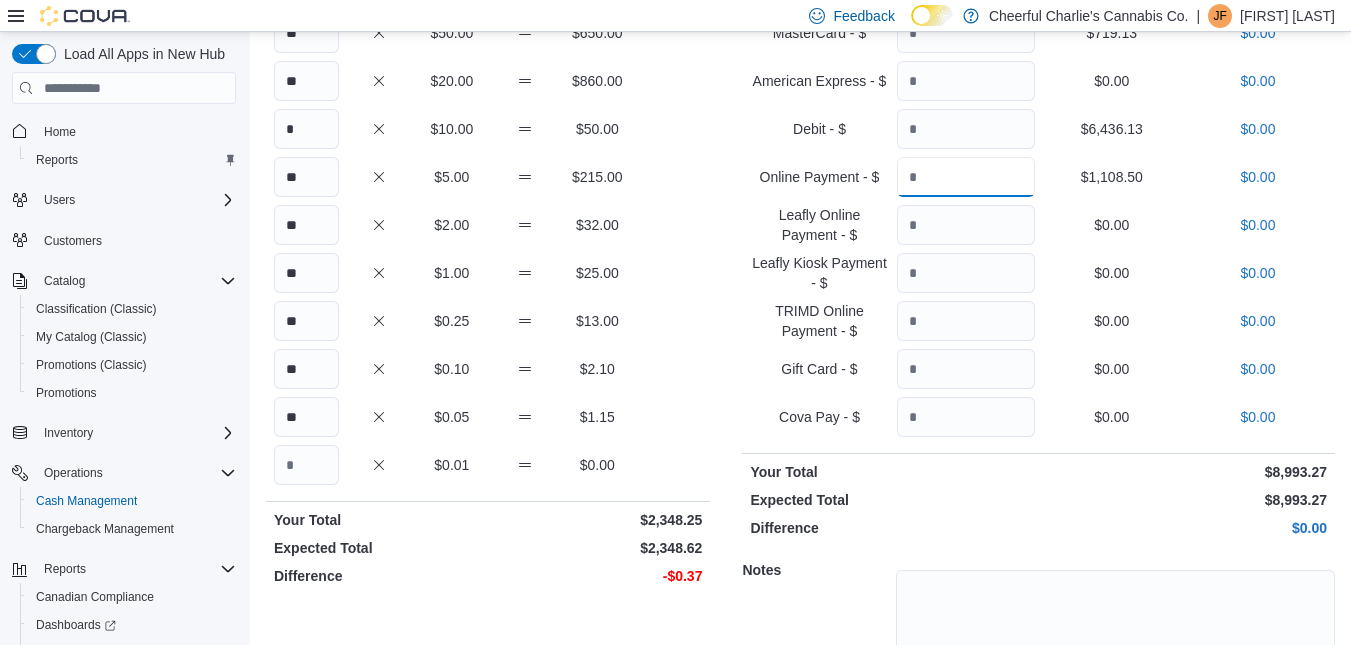 scroll, scrollTop: 390, scrollLeft: 0, axis: vertical 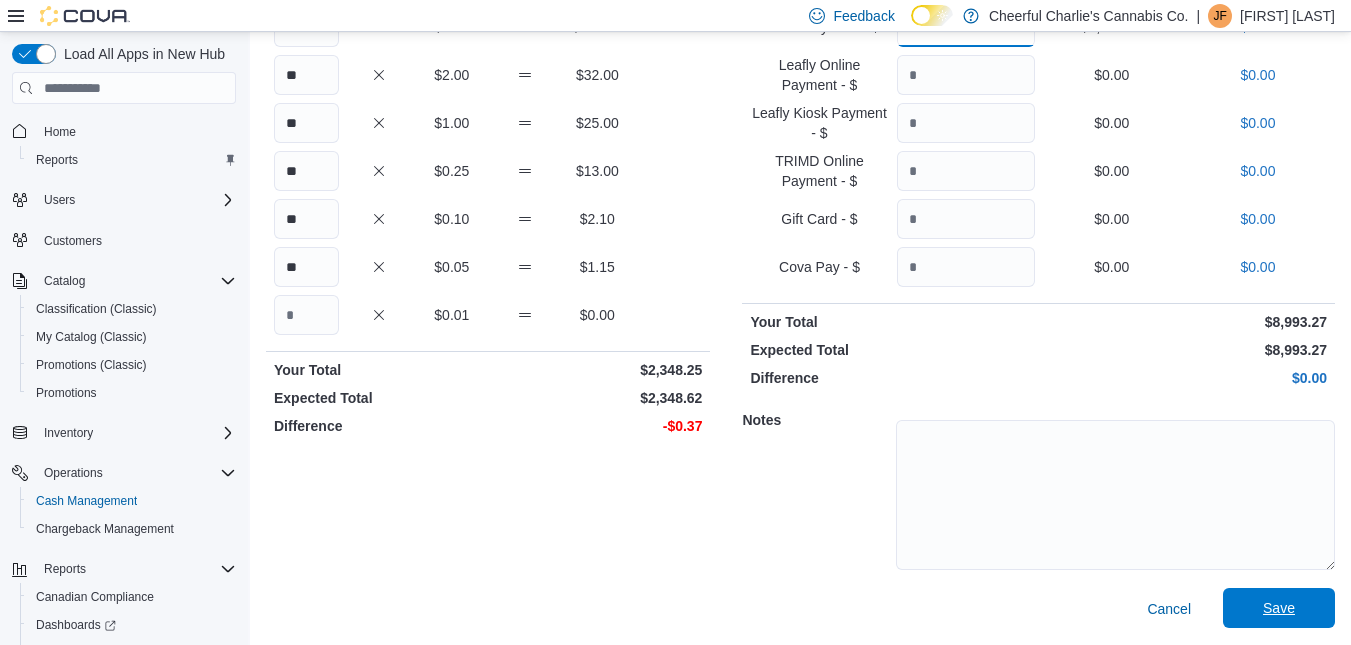 type on "*******" 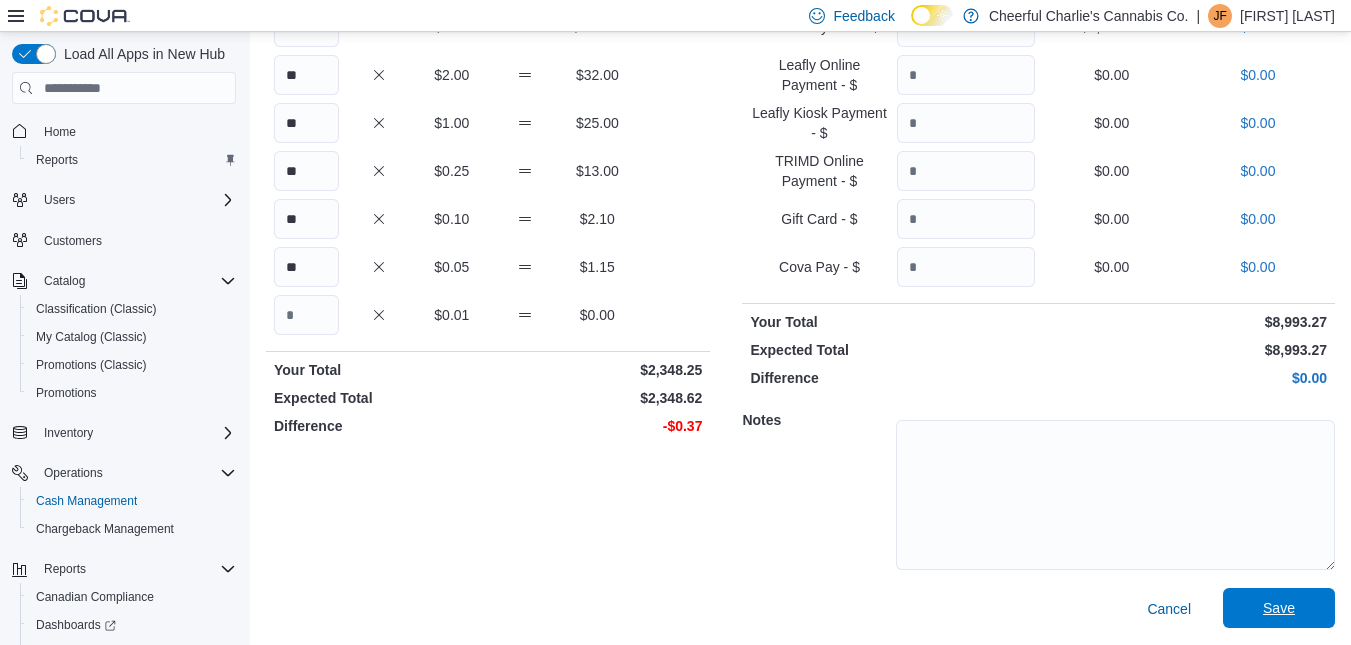 click on "Save" at bounding box center [1279, 608] 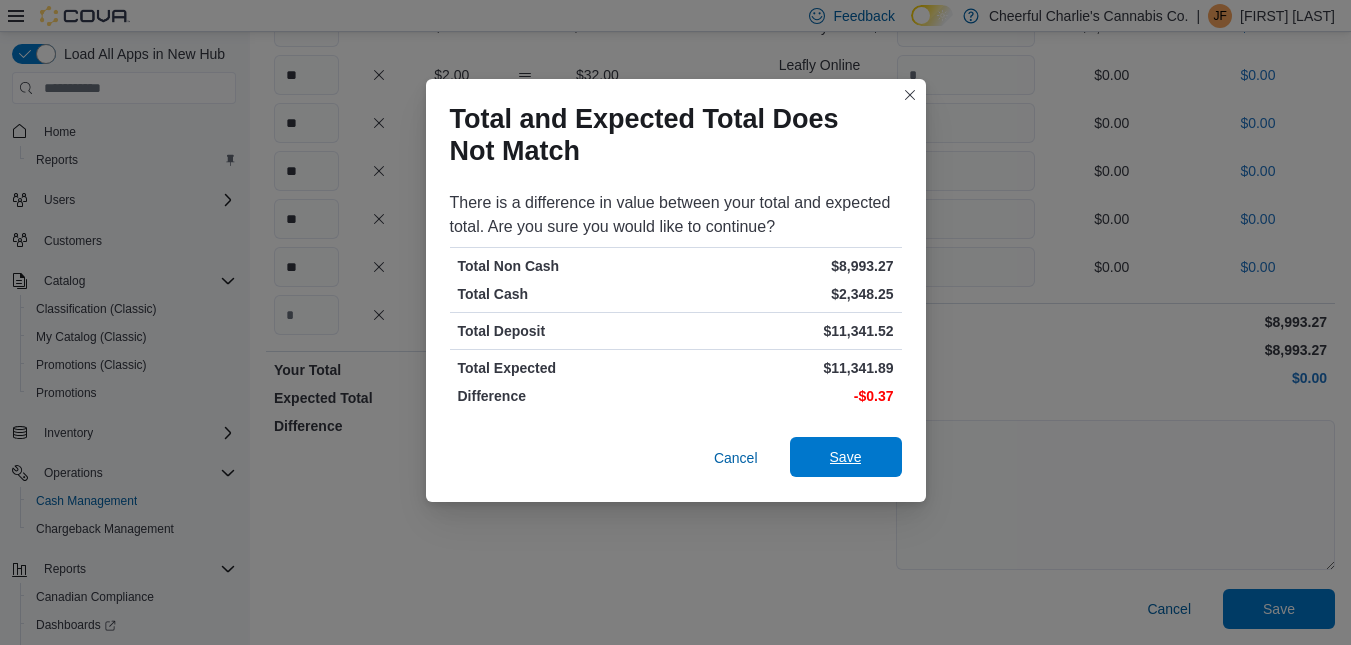 click on "Save" at bounding box center (846, 457) 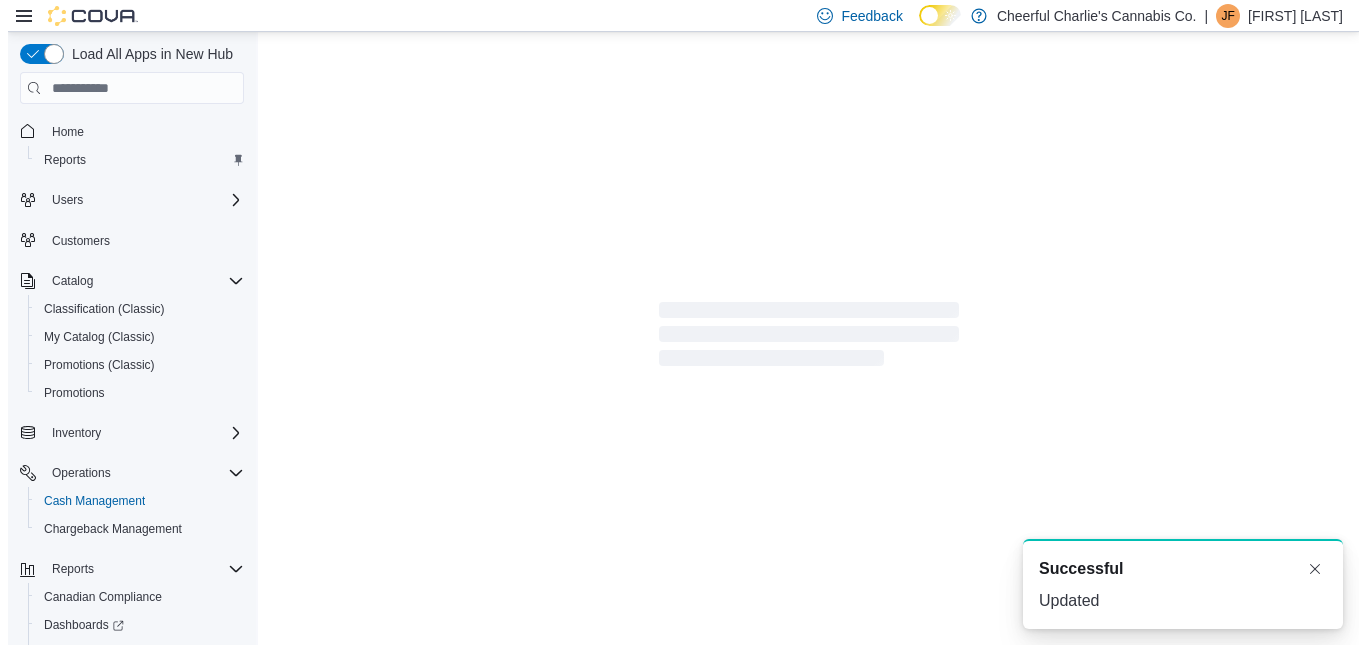 scroll, scrollTop: 0, scrollLeft: 0, axis: both 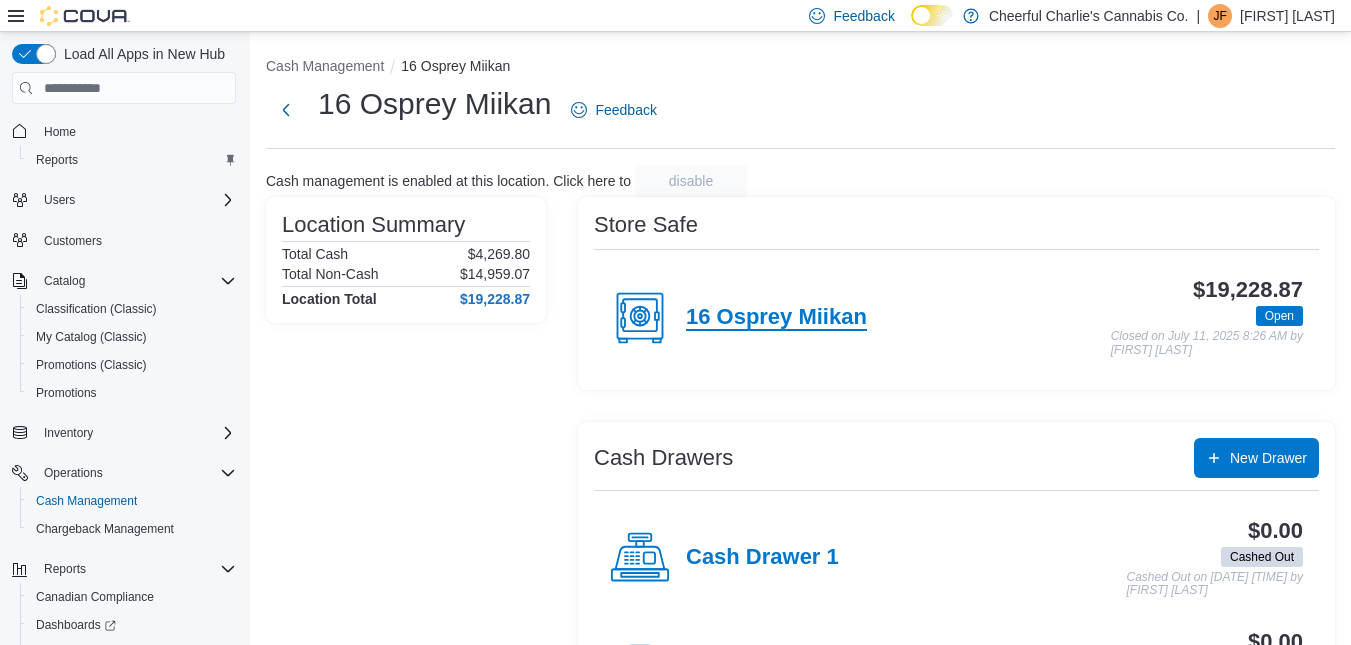 click on "16 Osprey Miikan" at bounding box center (776, 318) 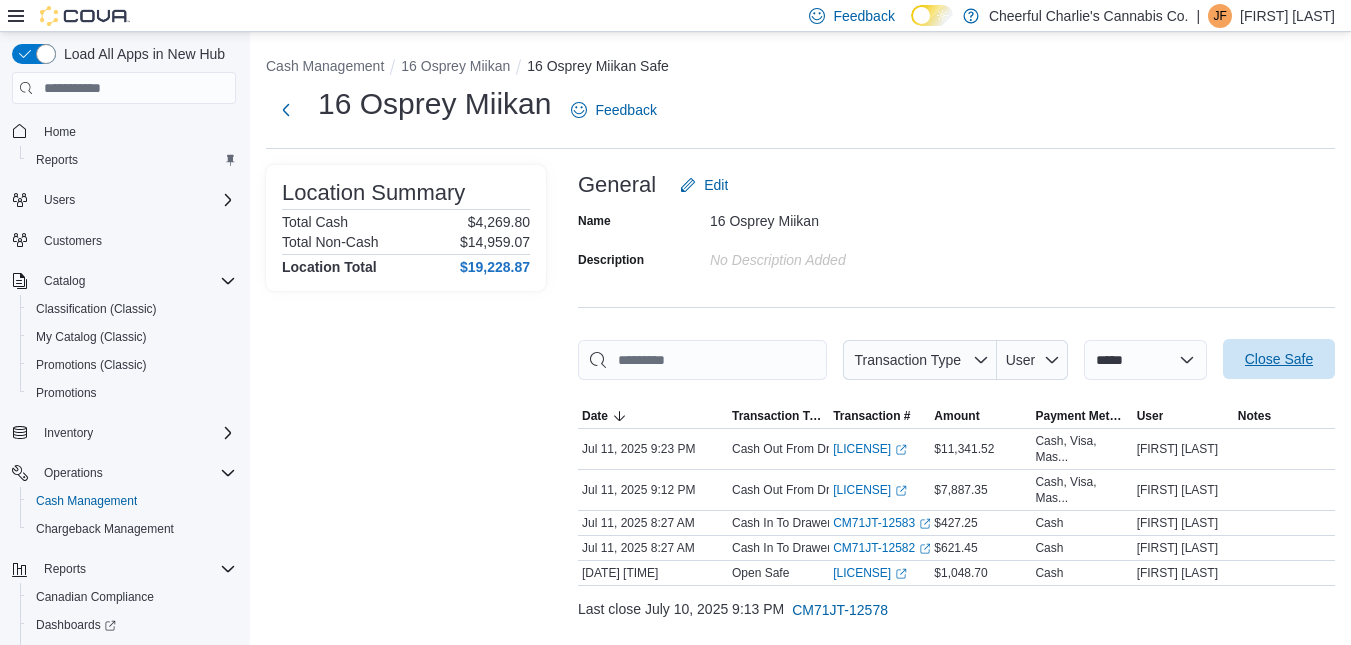 click on "Close Safe" at bounding box center [1279, 359] 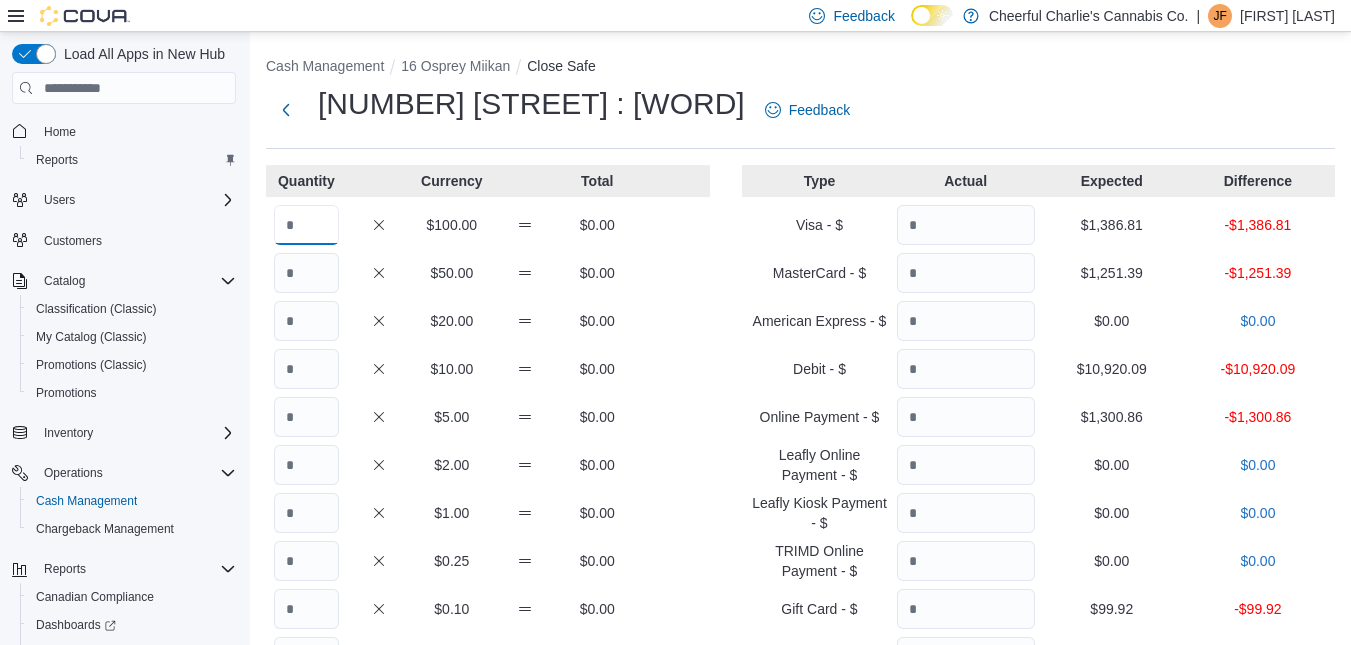 click at bounding box center [306, 225] 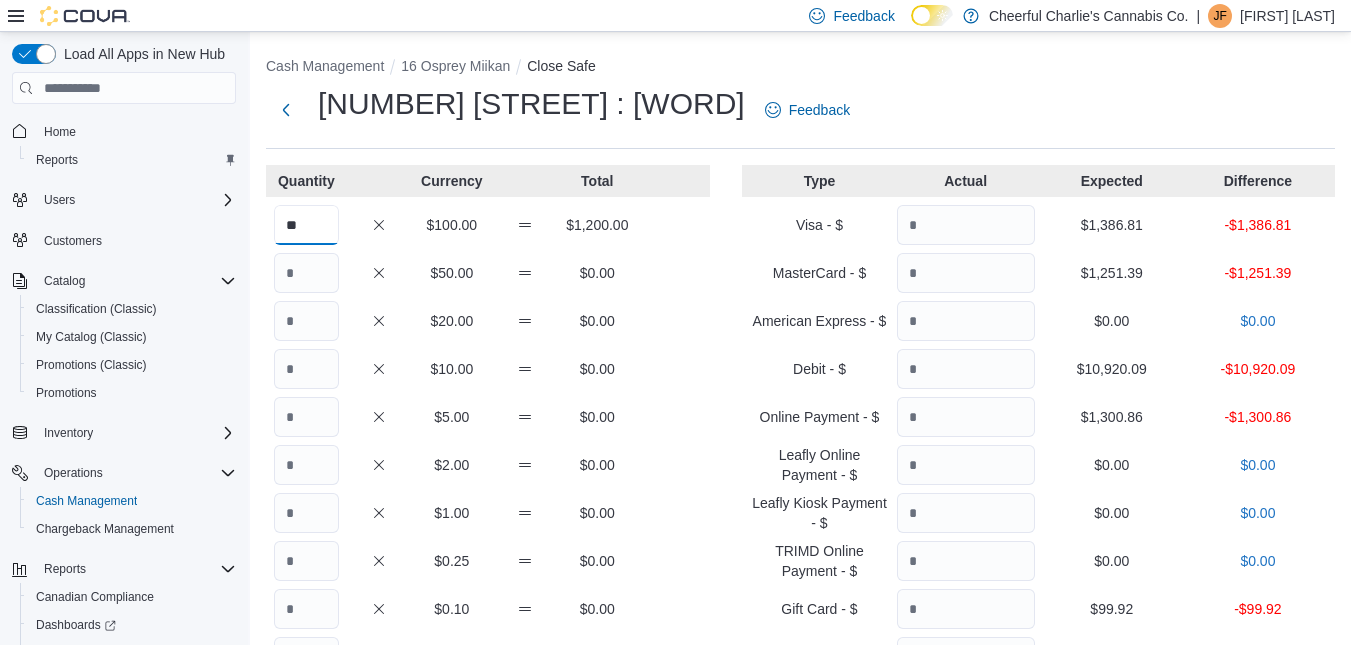 type on "**" 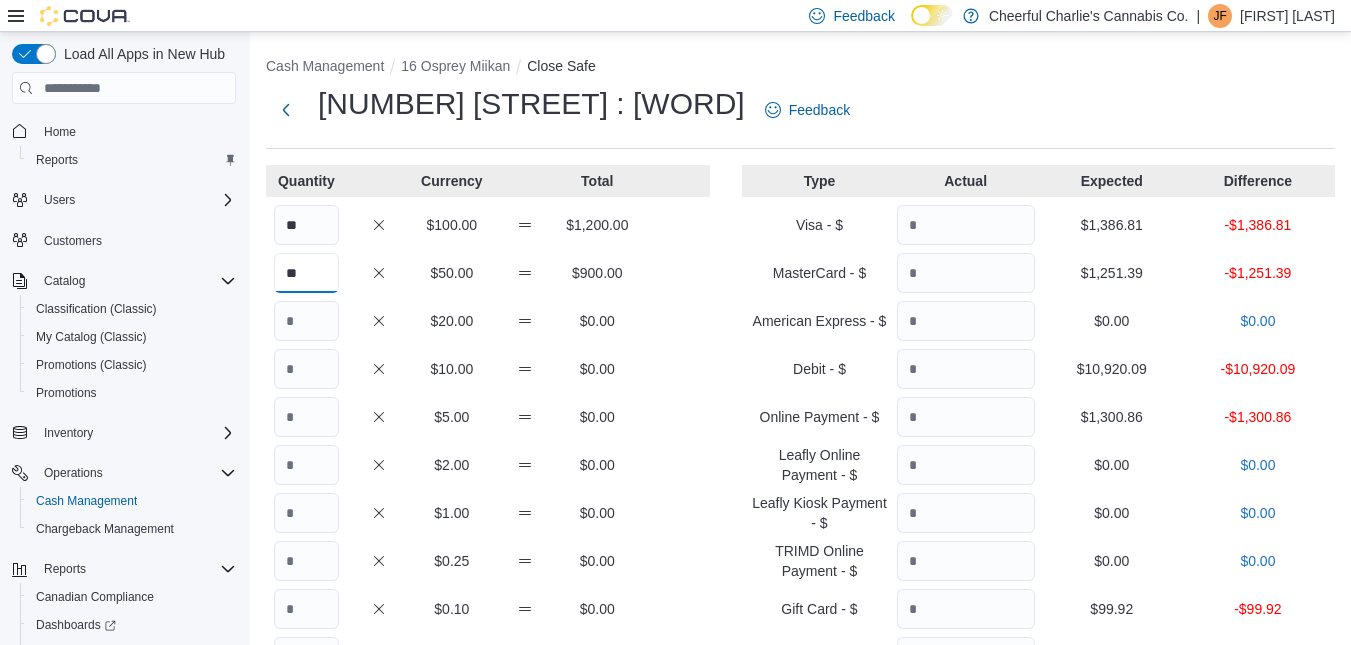type on "**" 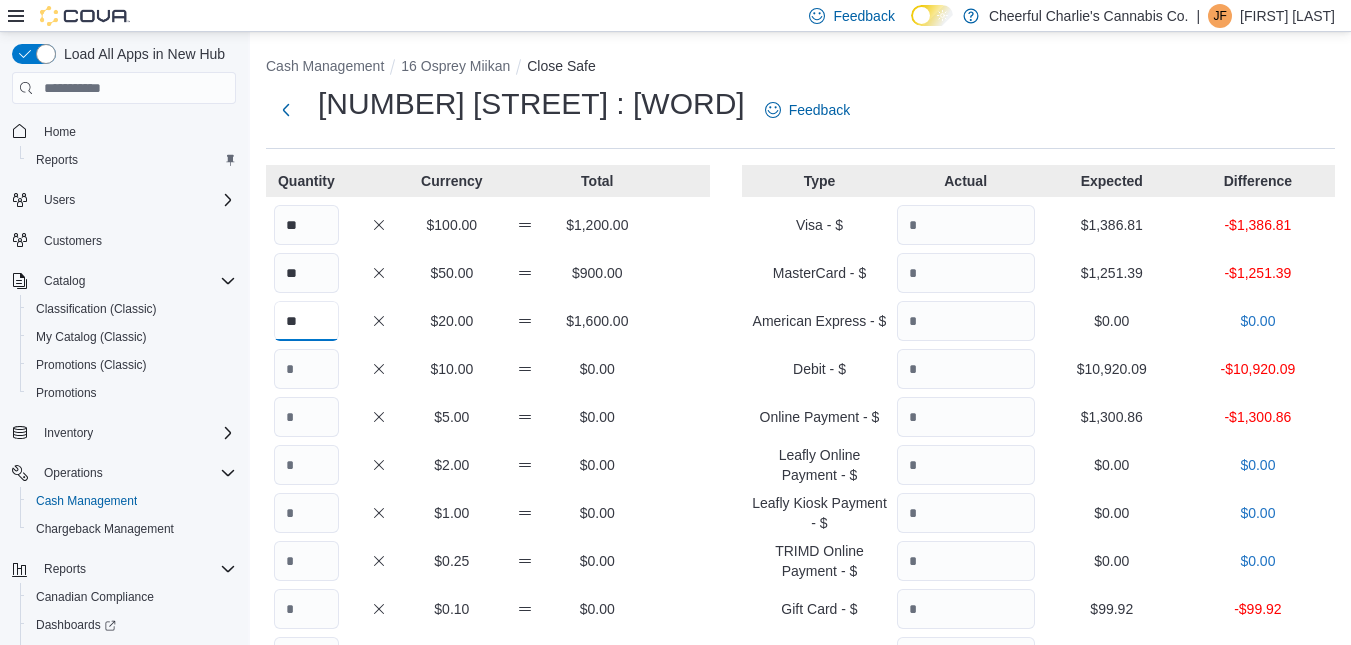 type on "**" 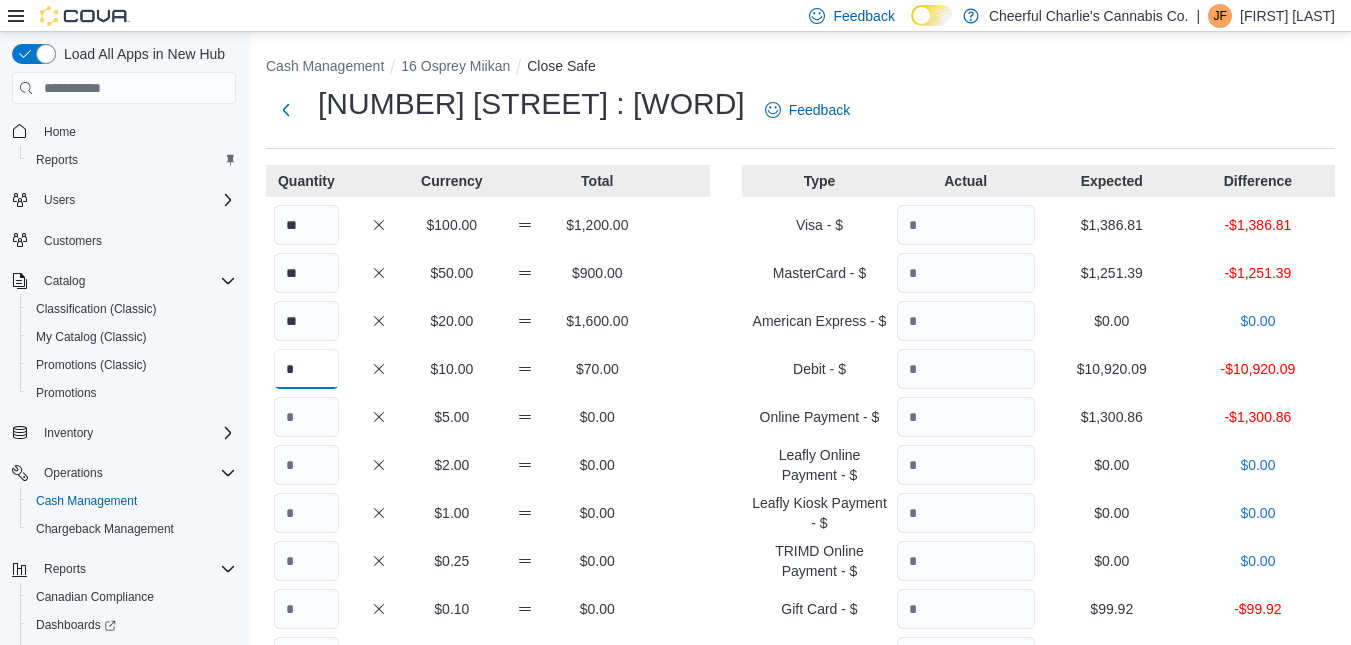 type on "*" 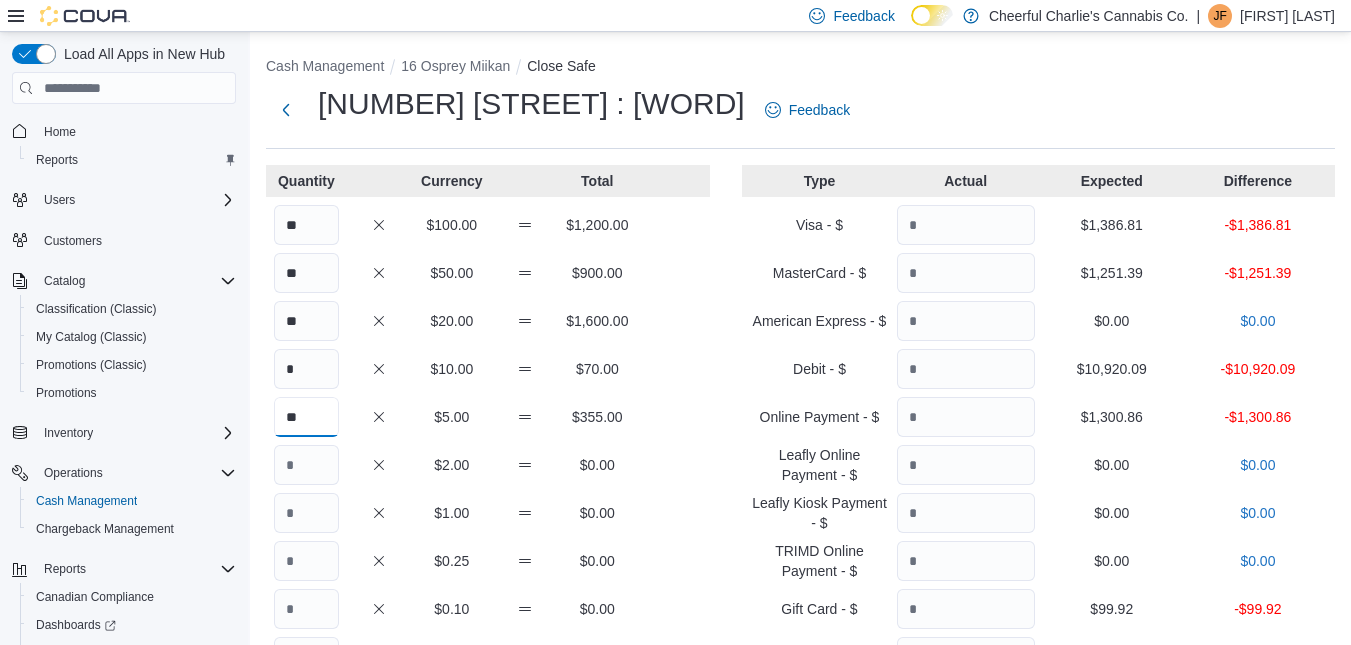type on "**" 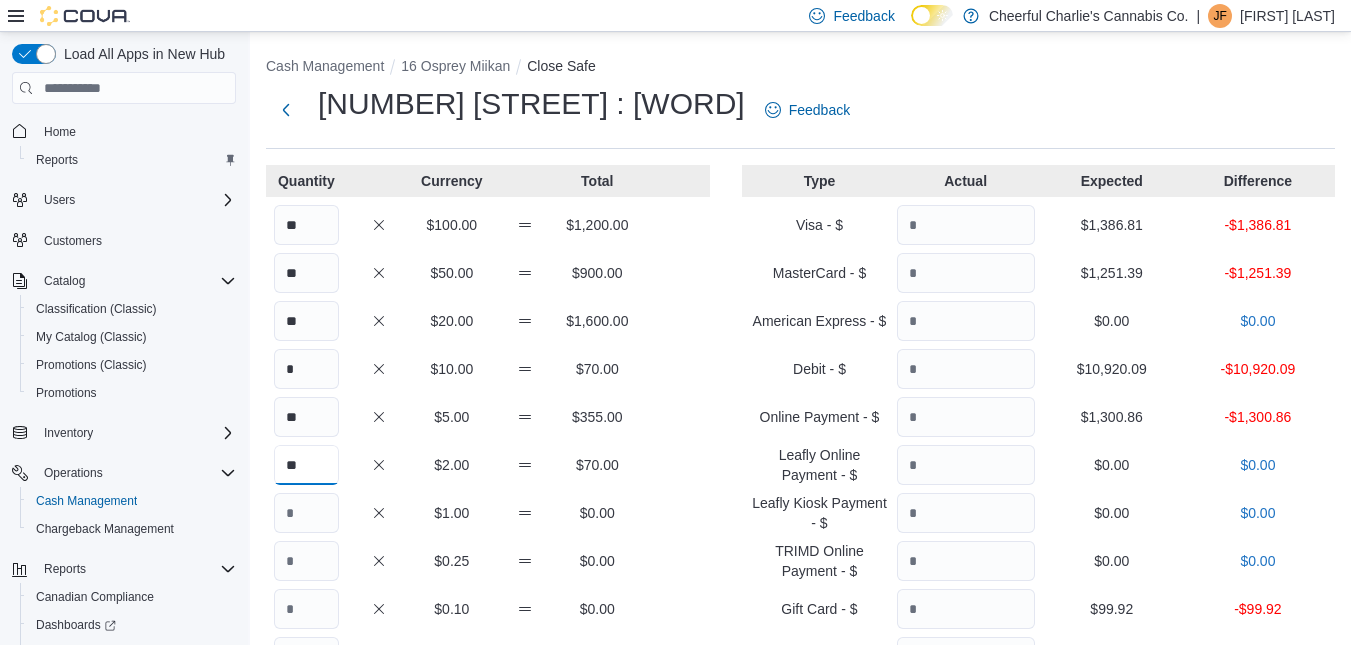 type on "**" 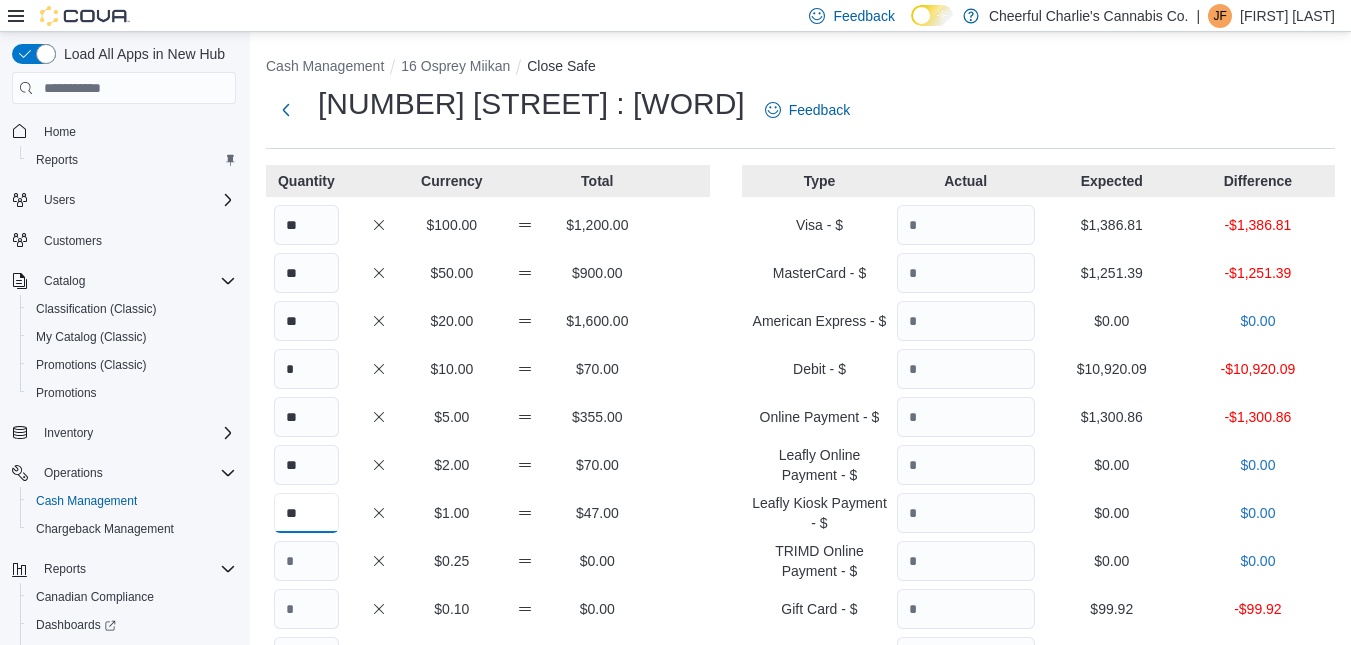 type on "**" 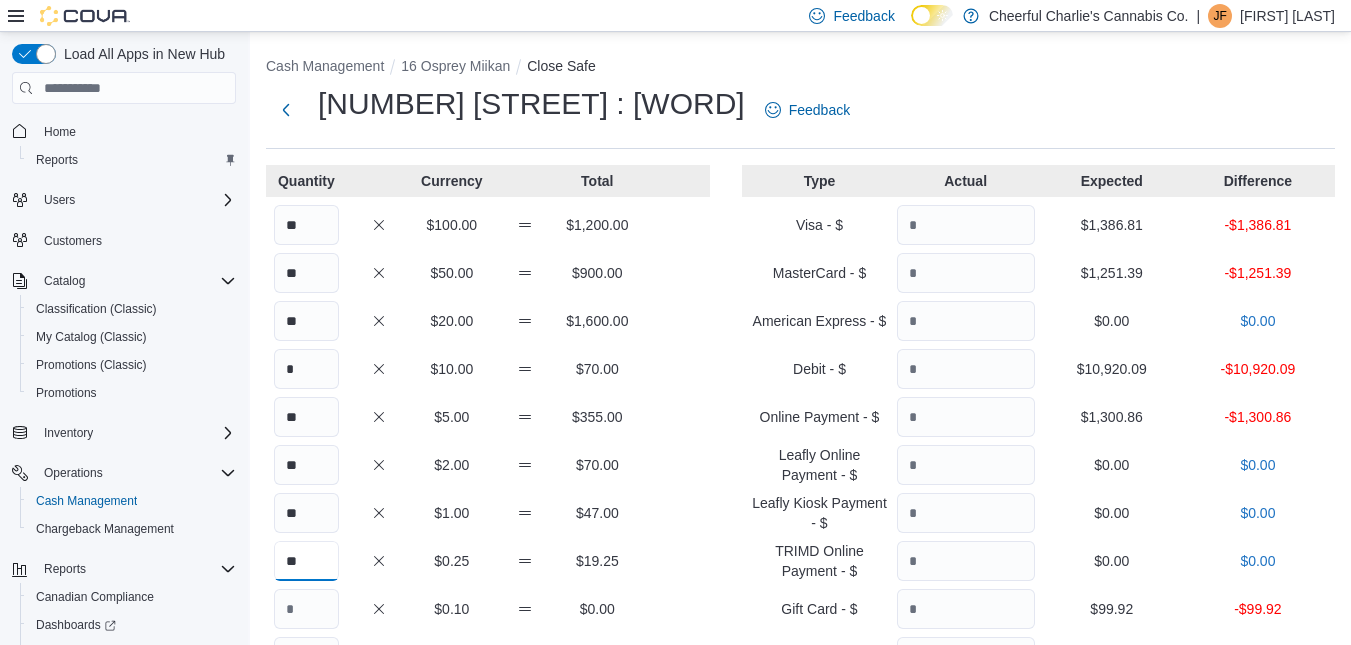 type on "**" 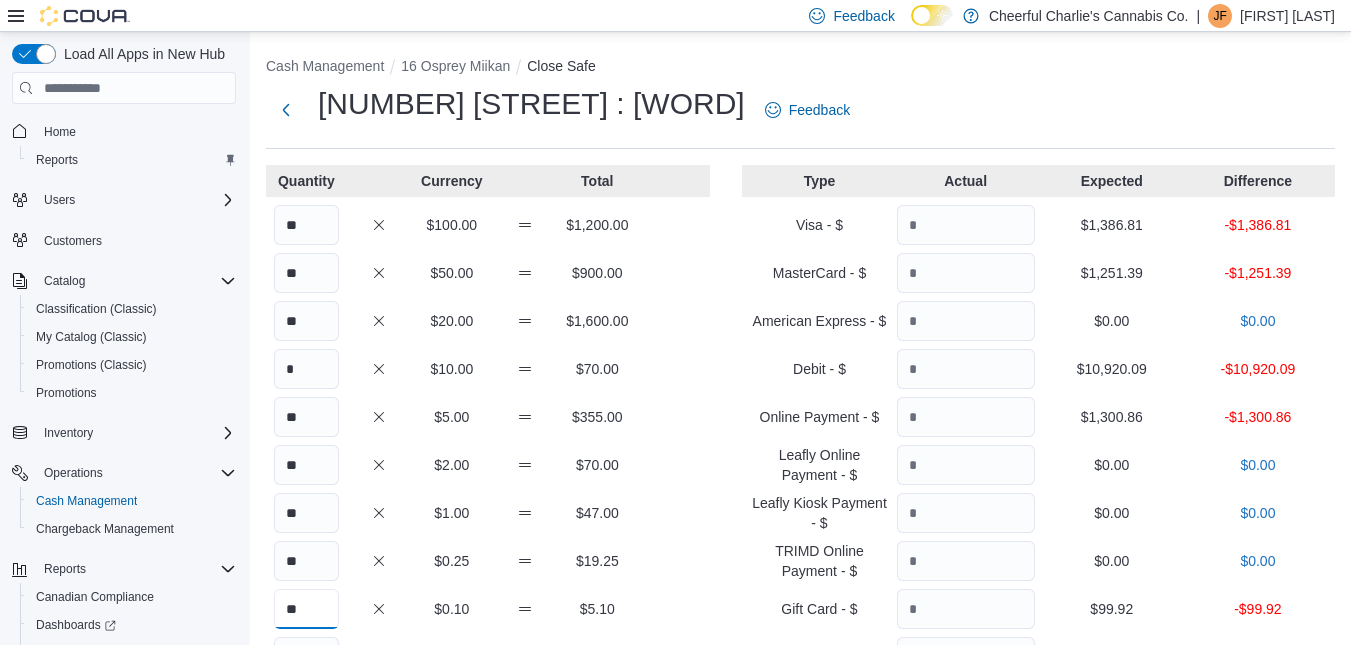 type on "**" 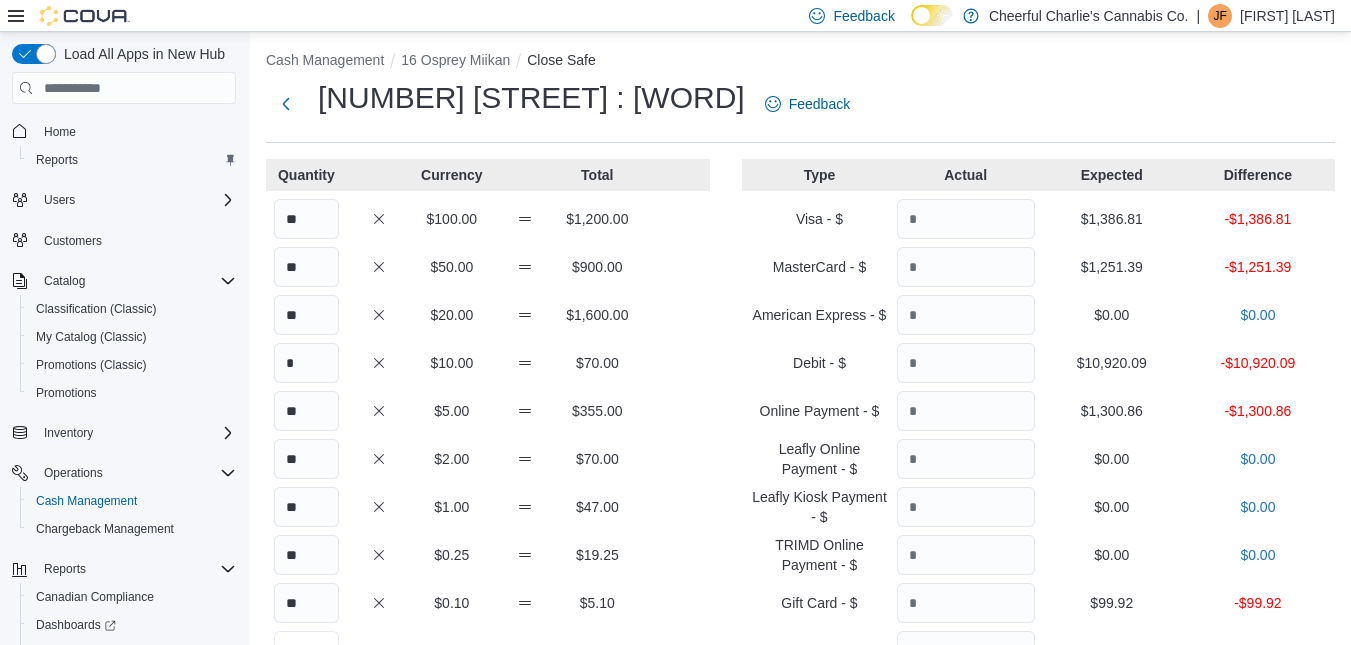 scroll, scrollTop: 0, scrollLeft: 0, axis: both 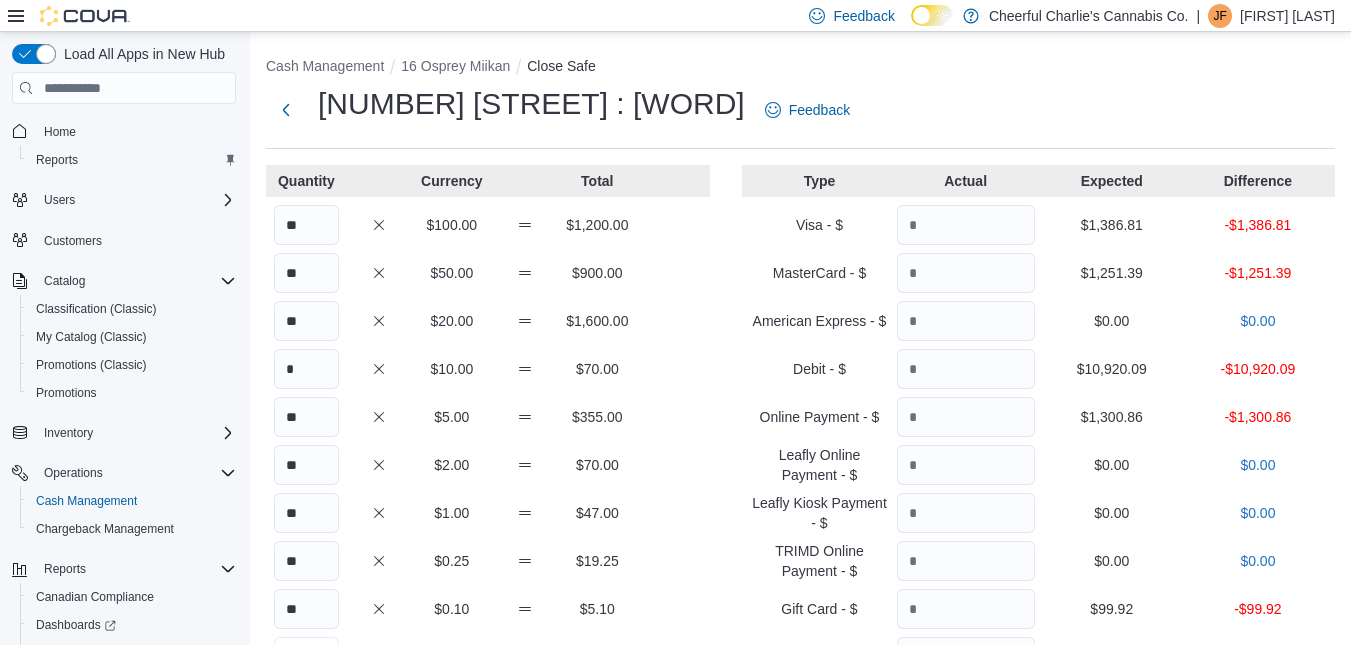 type on "**" 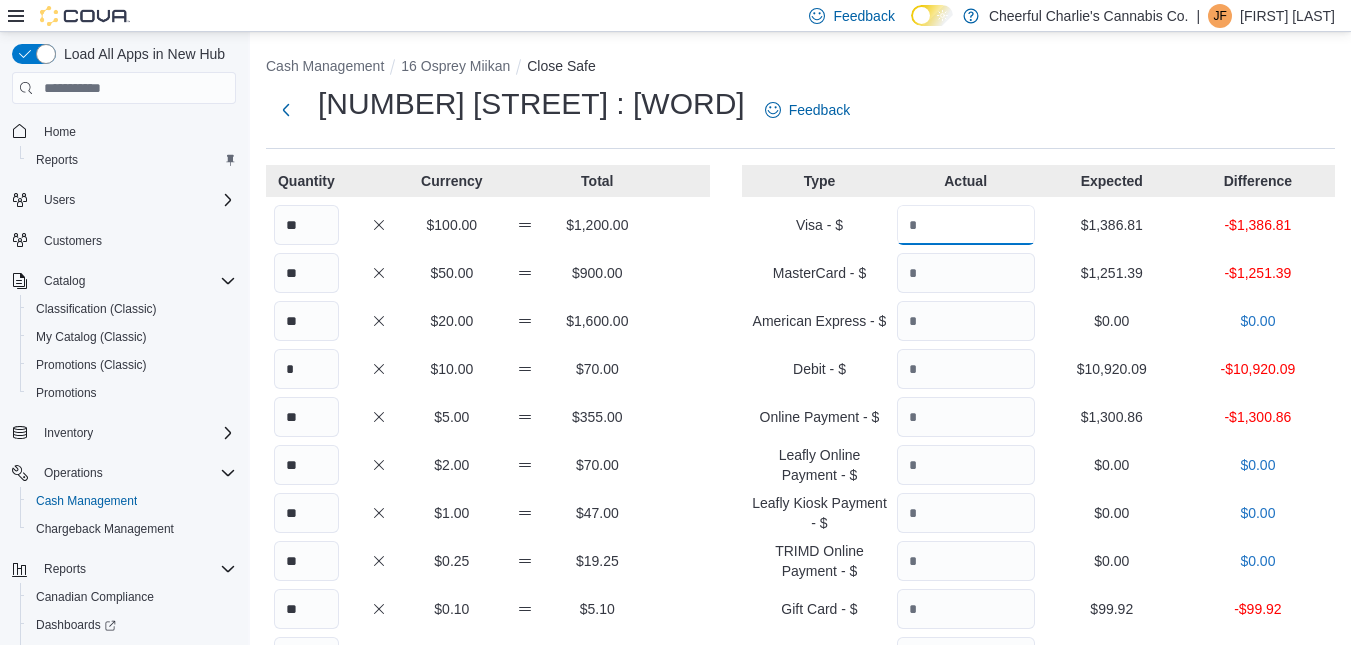click at bounding box center (966, 225) 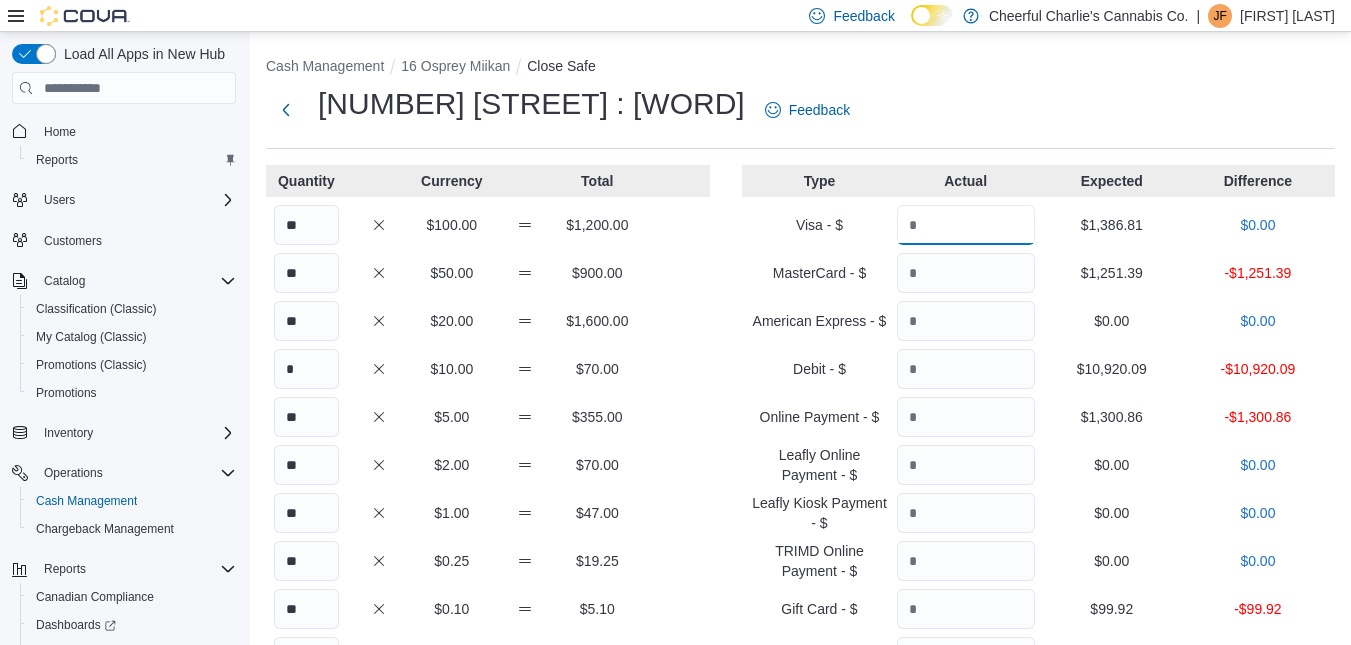 type on "*******" 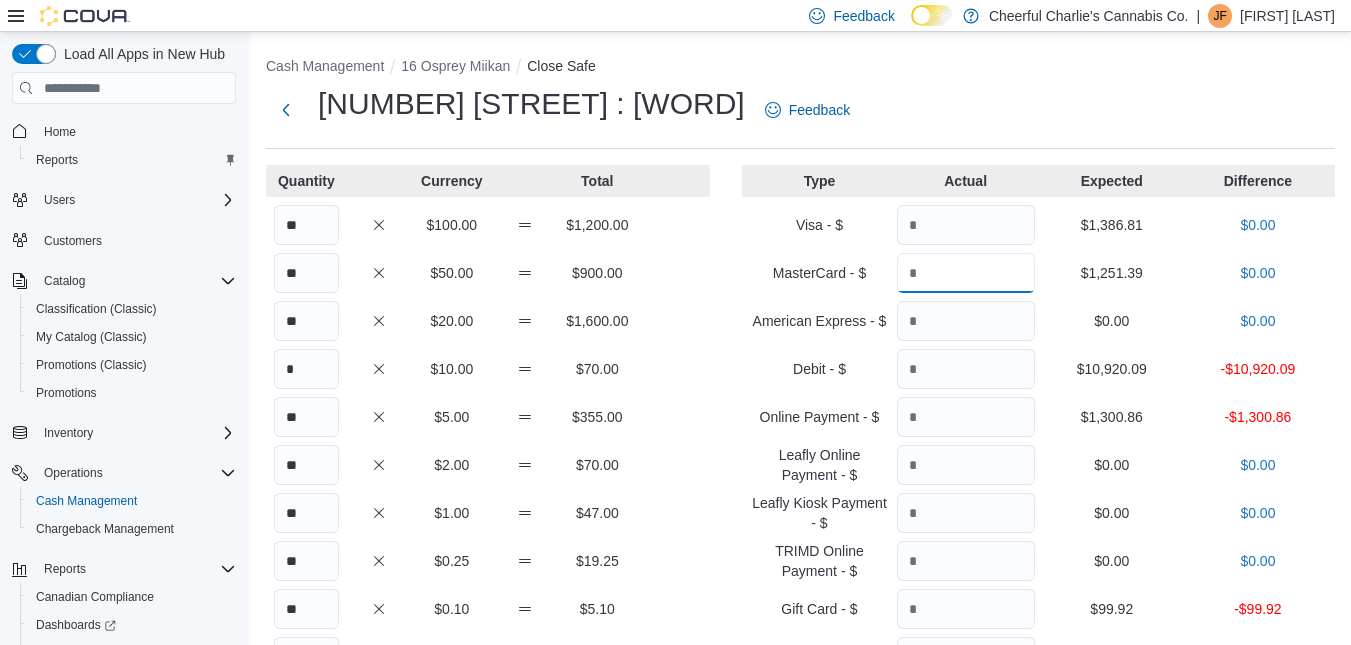 type on "*******" 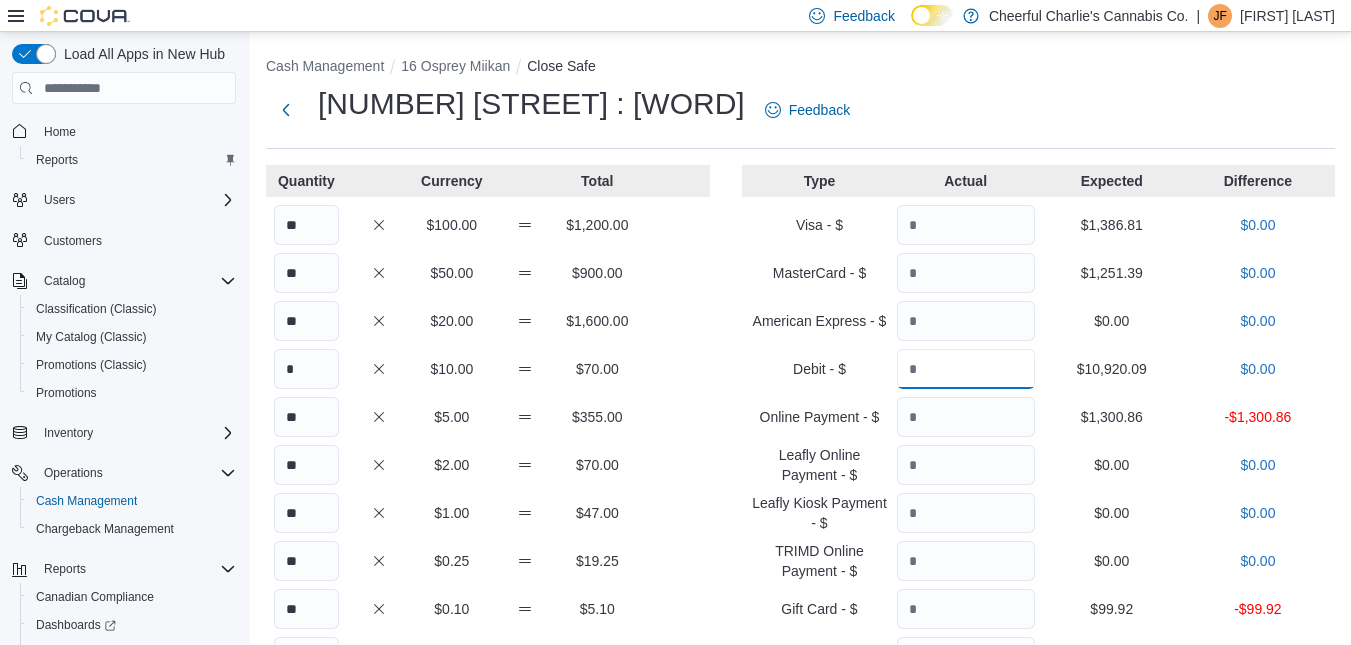 type on "********" 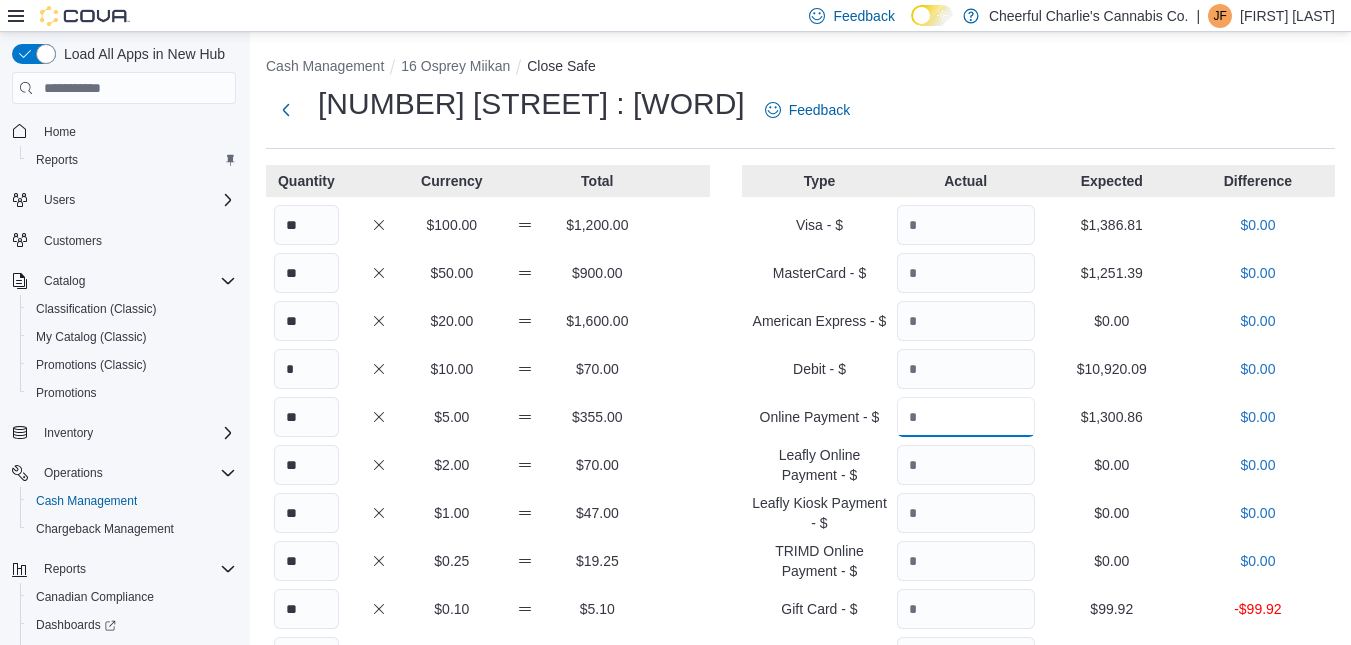 type on "*******" 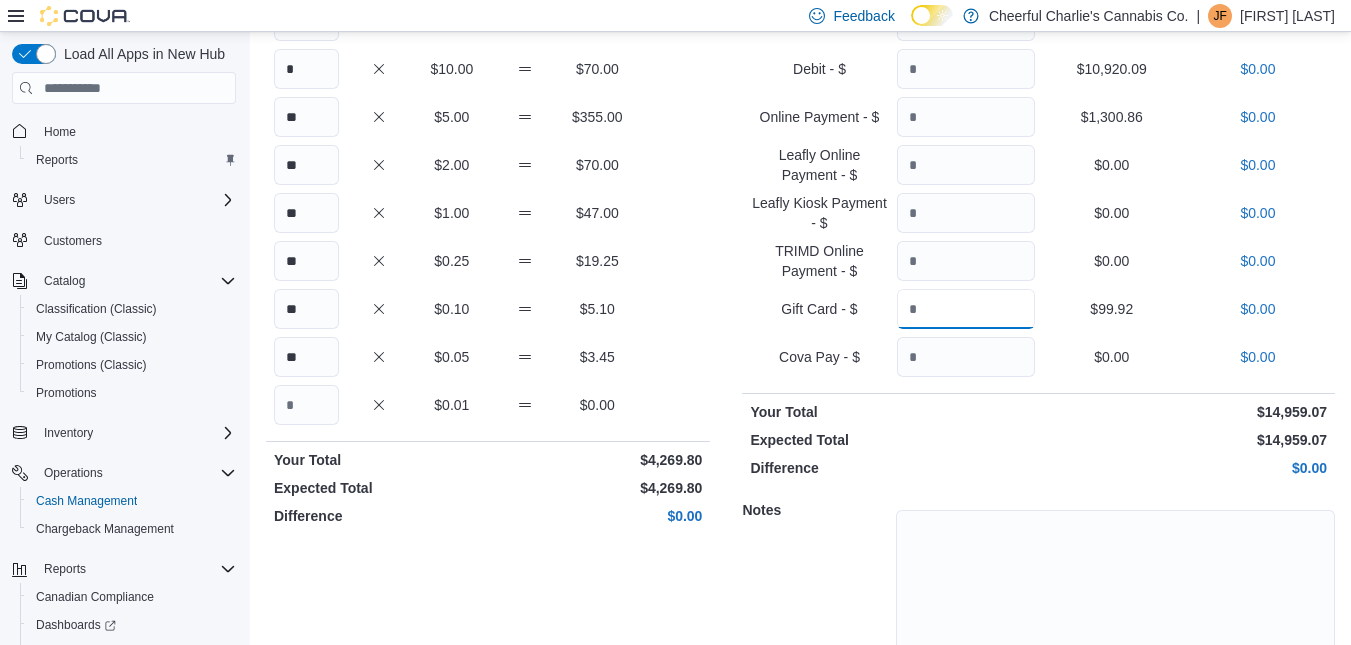 scroll, scrollTop: 390, scrollLeft: 0, axis: vertical 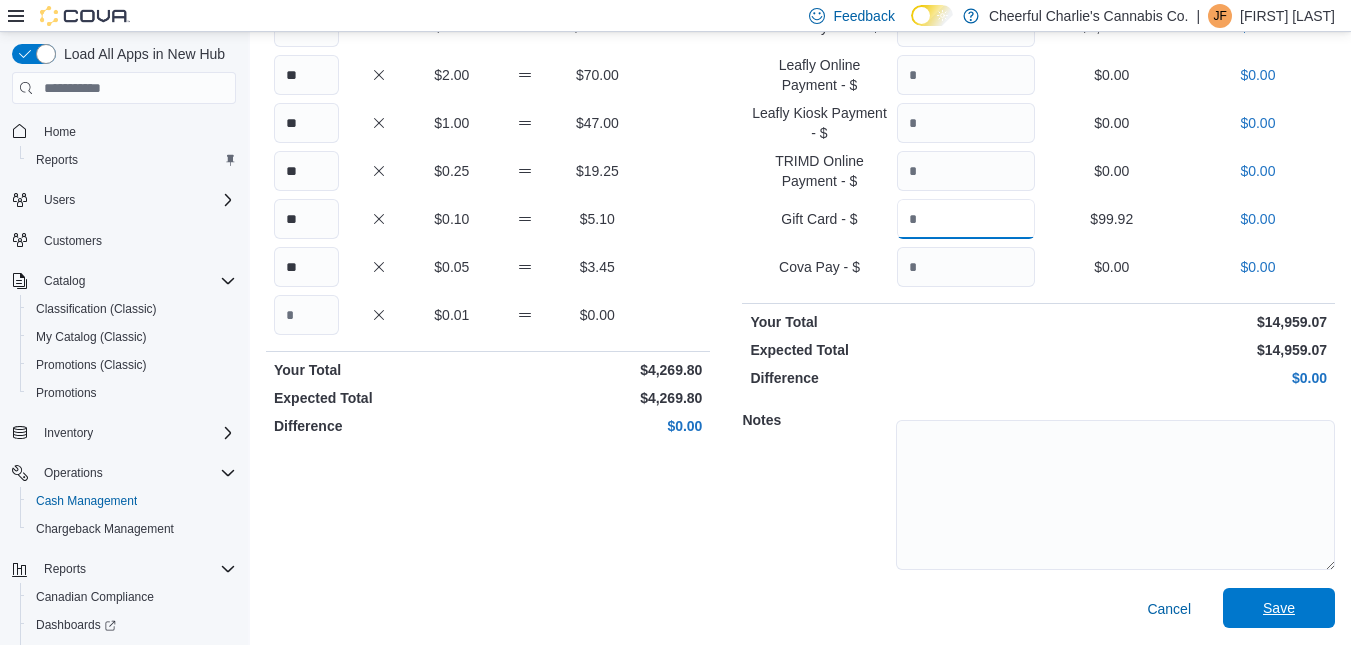 type on "*****" 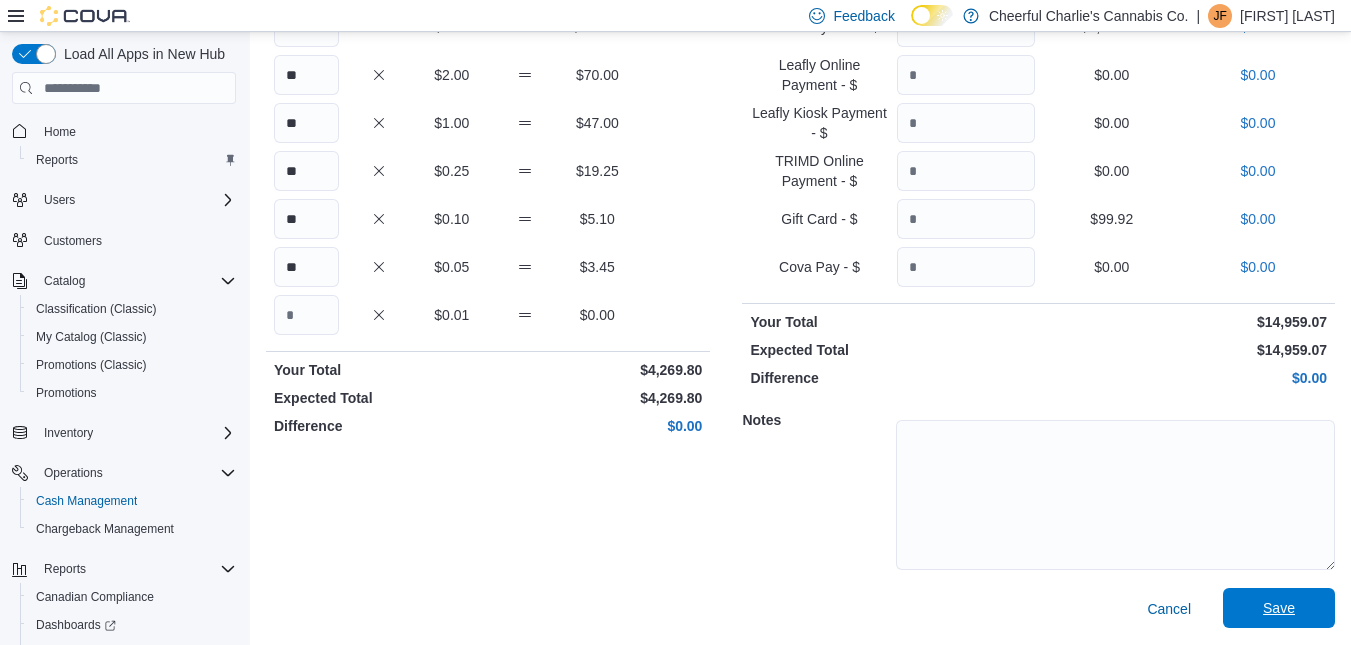 click on "Save" at bounding box center (1279, 608) 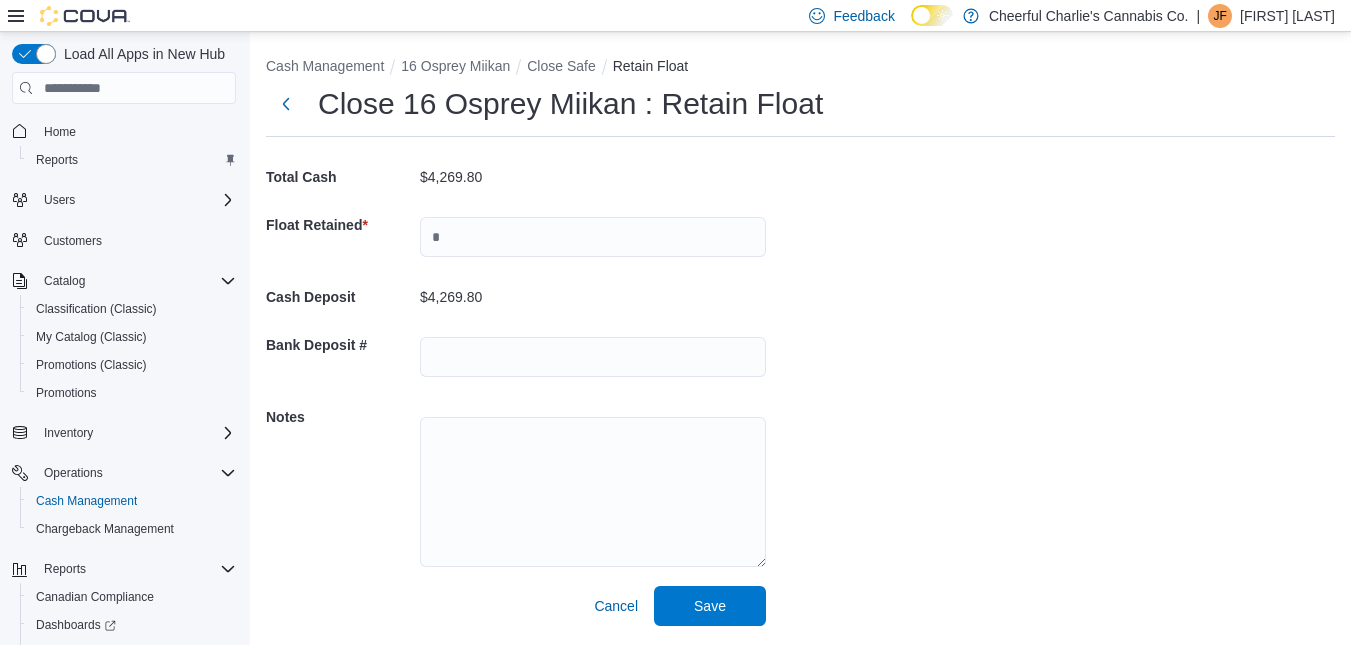 scroll, scrollTop: 0, scrollLeft: 0, axis: both 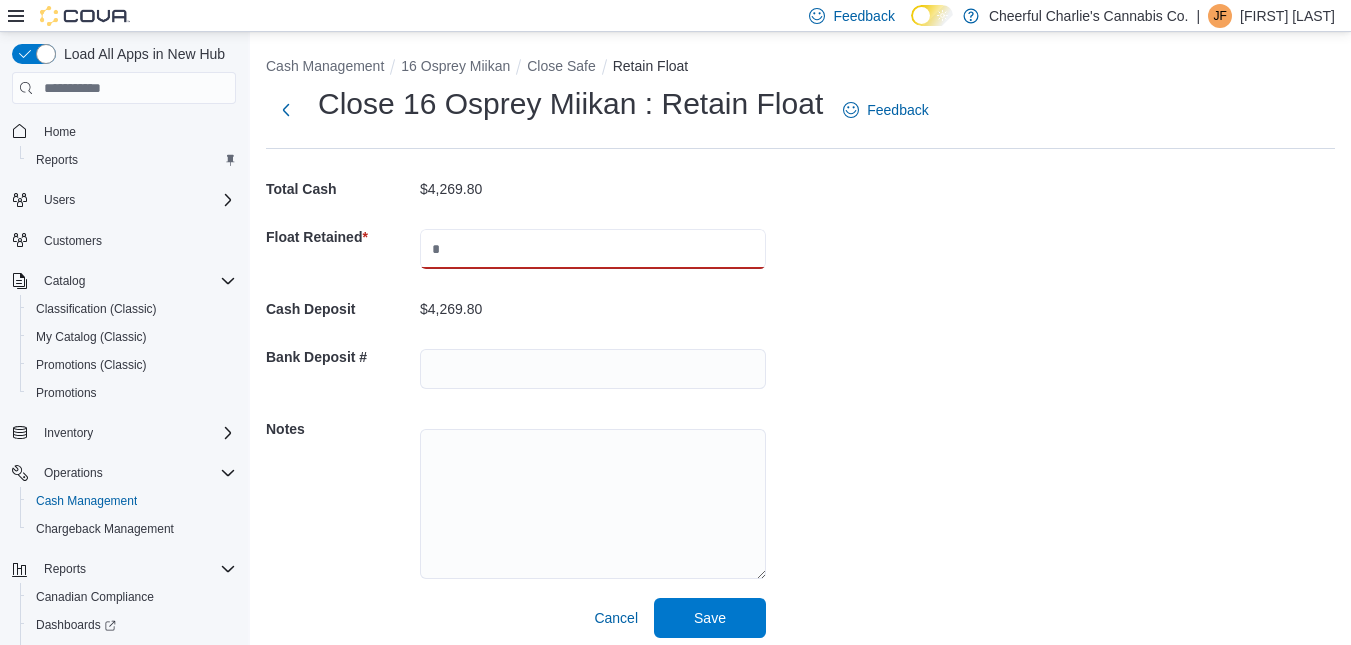 click at bounding box center [593, 249] 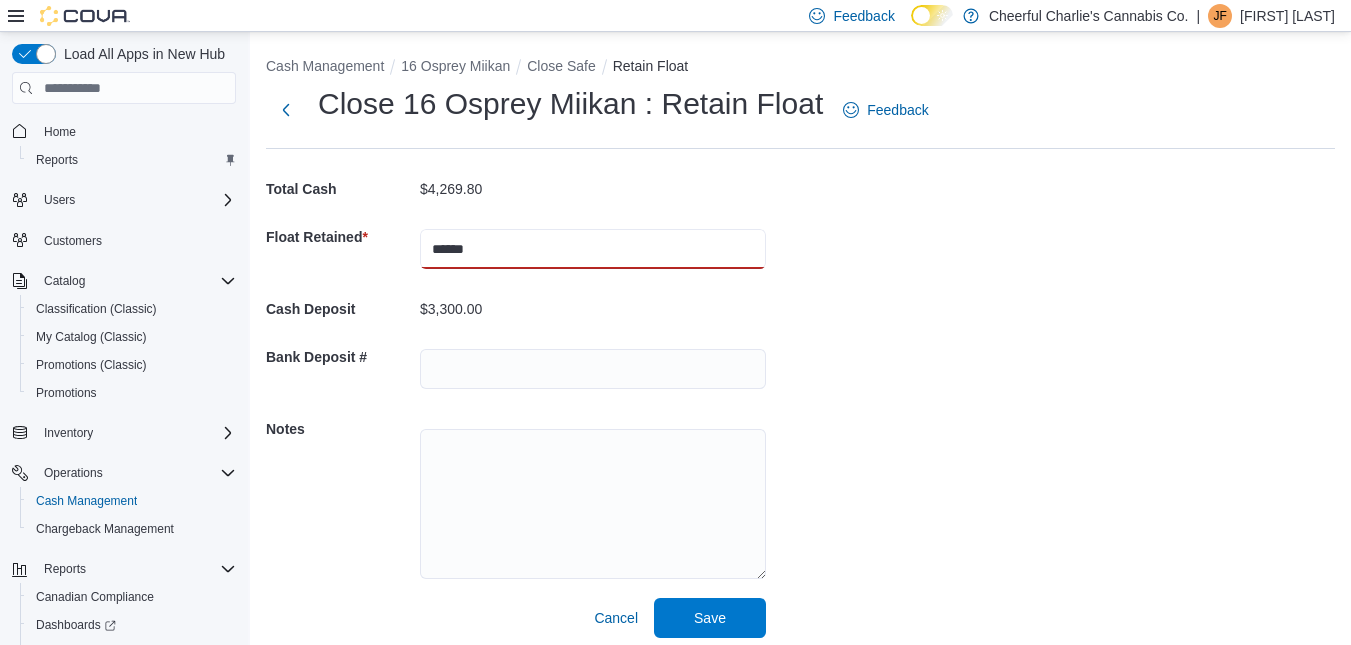 type on "******" 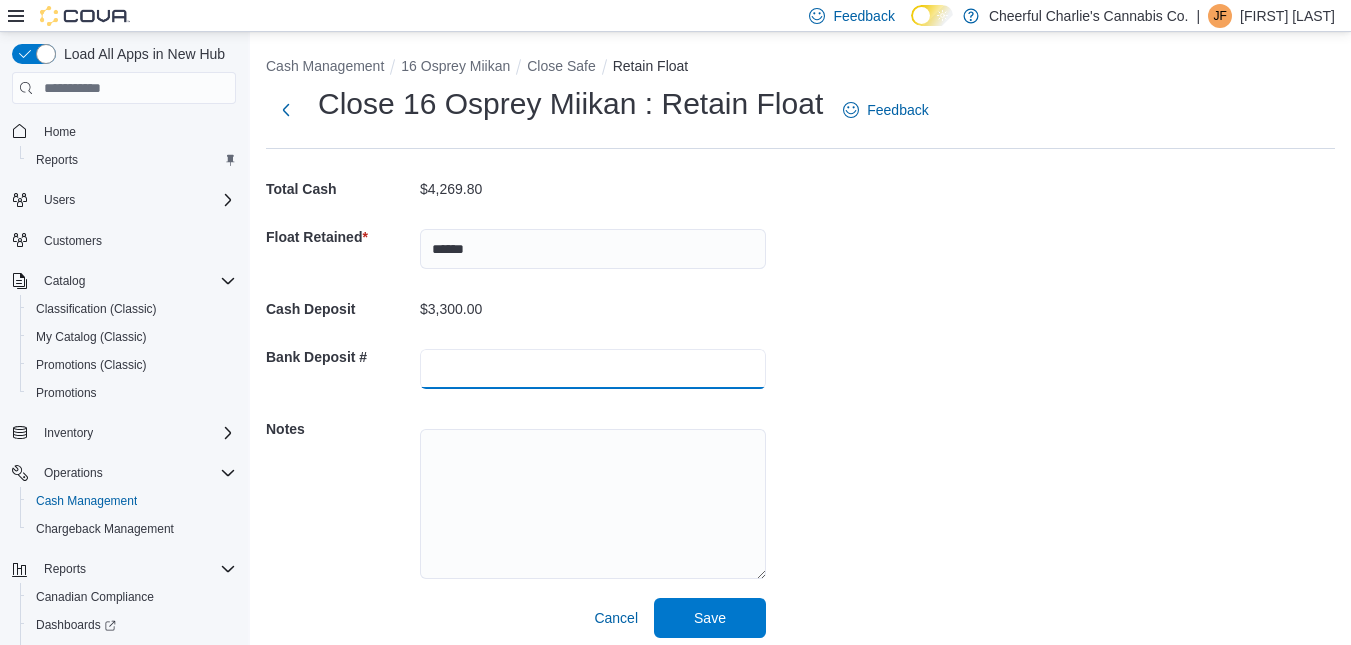 click at bounding box center [593, 369] 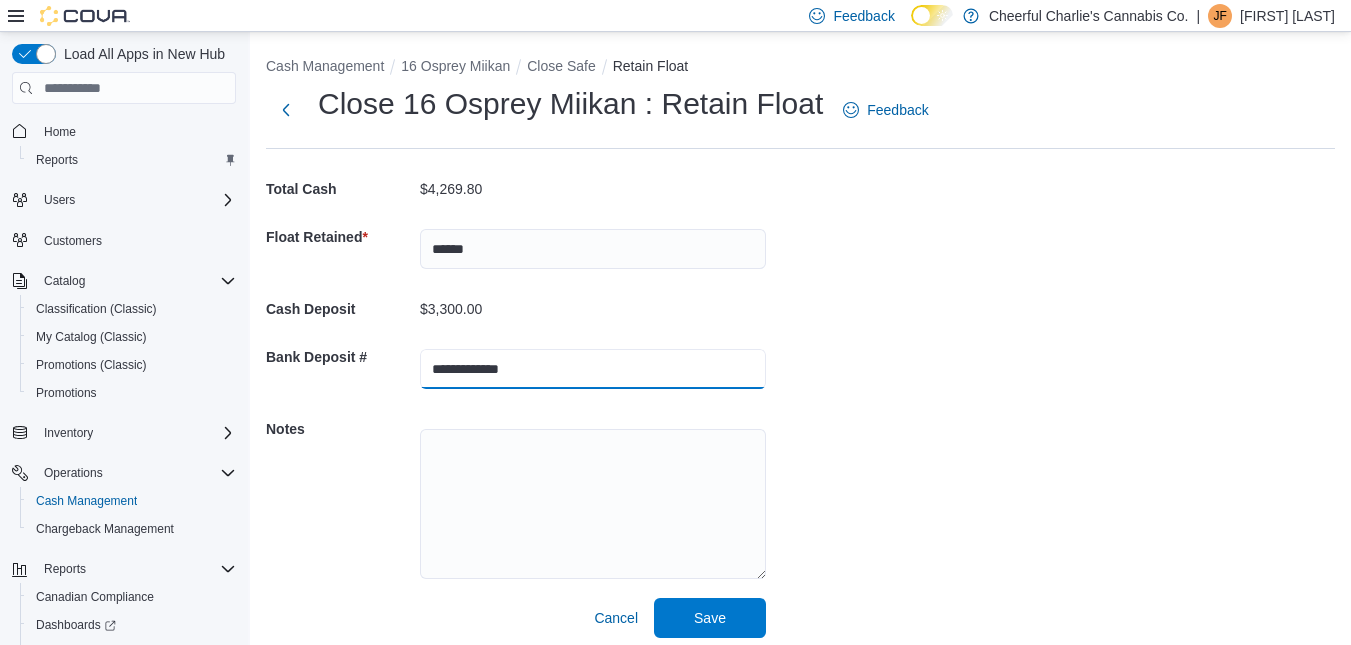 type on "**********" 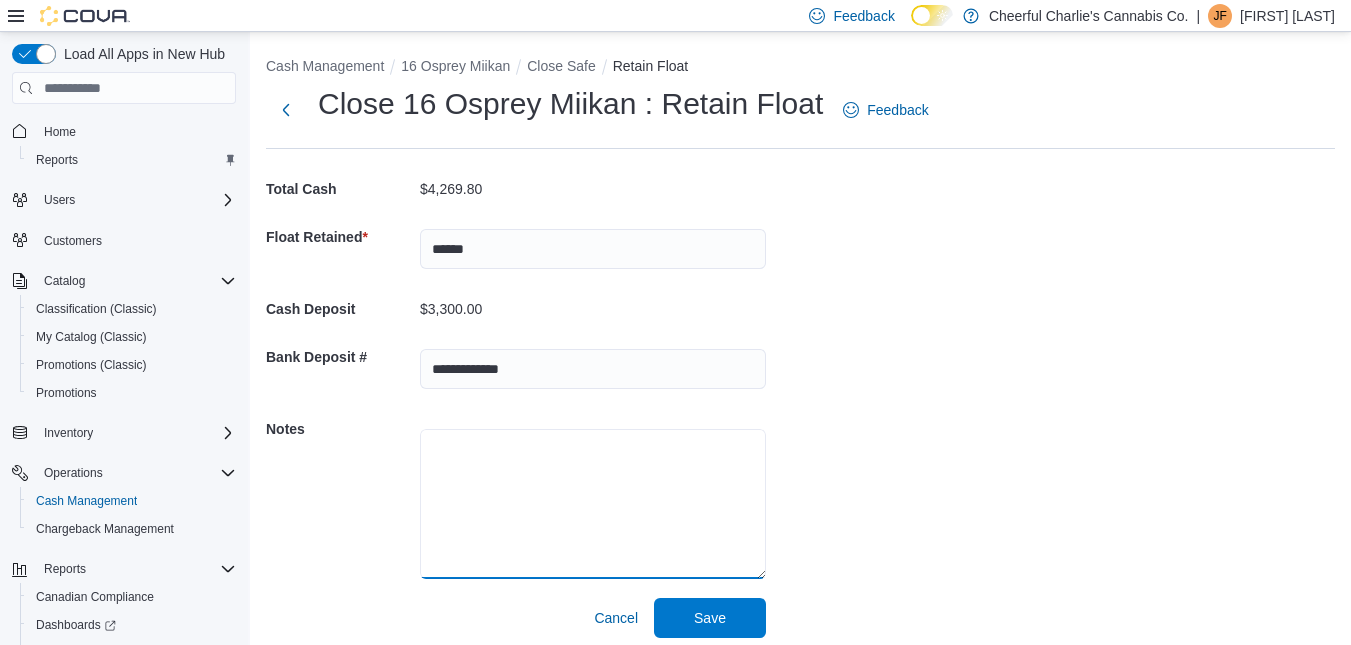 click at bounding box center [593, 504] 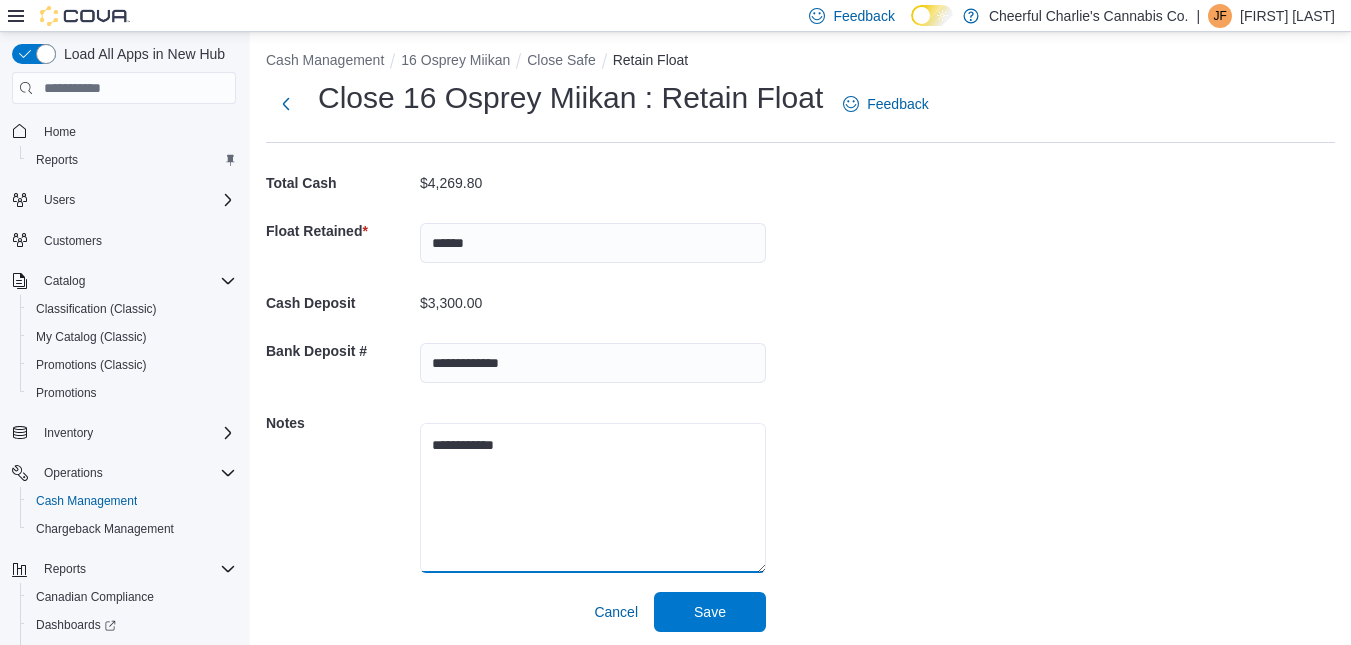 scroll, scrollTop: 9, scrollLeft: 0, axis: vertical 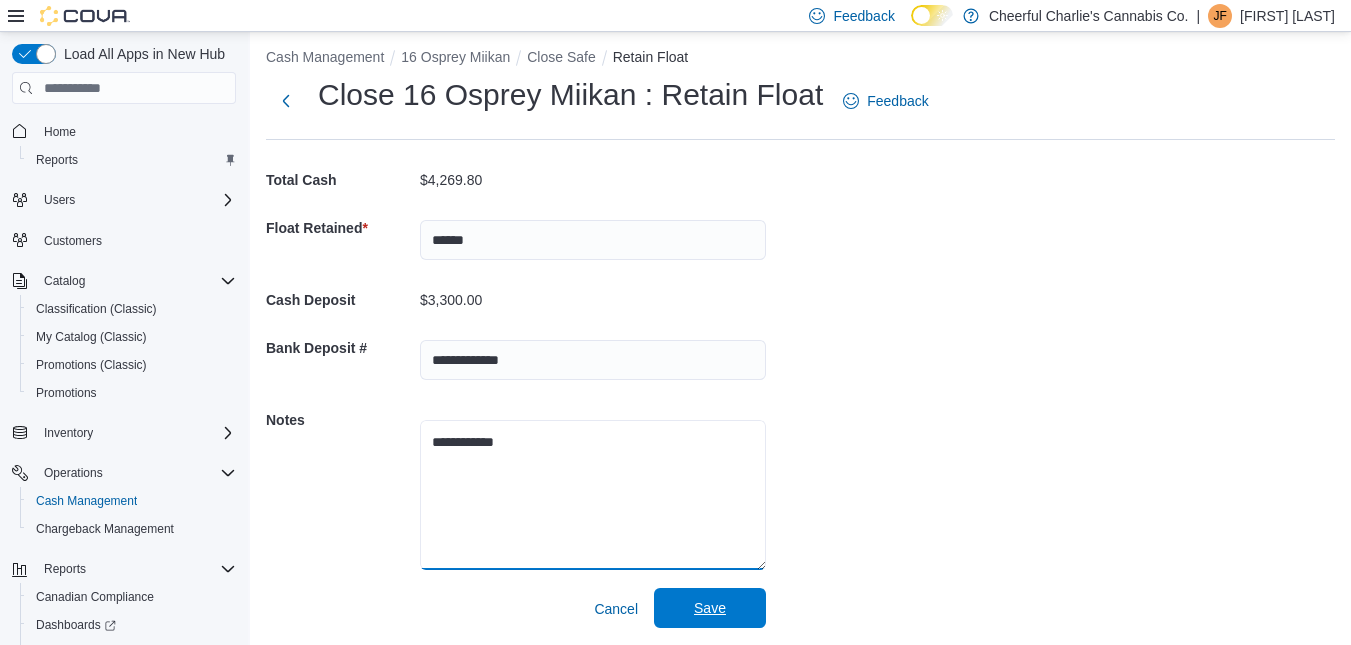 type on "**********" 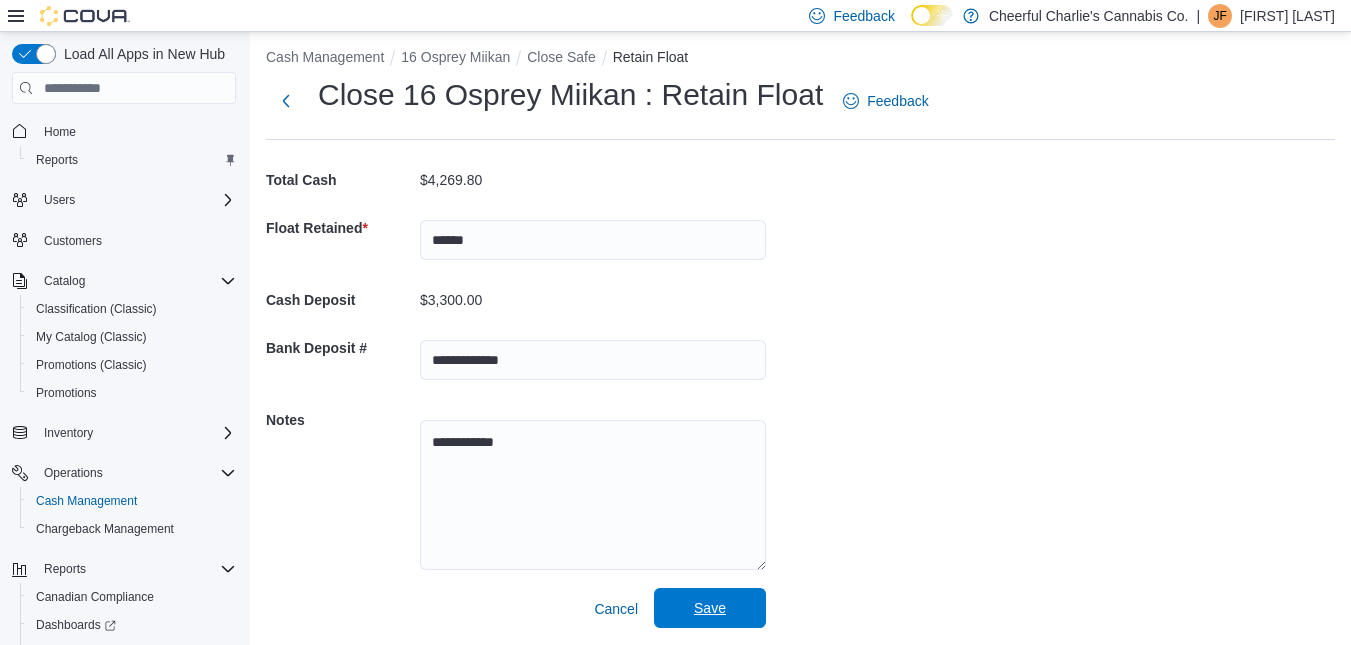 click on "Save" at bounding box center (710, 608) 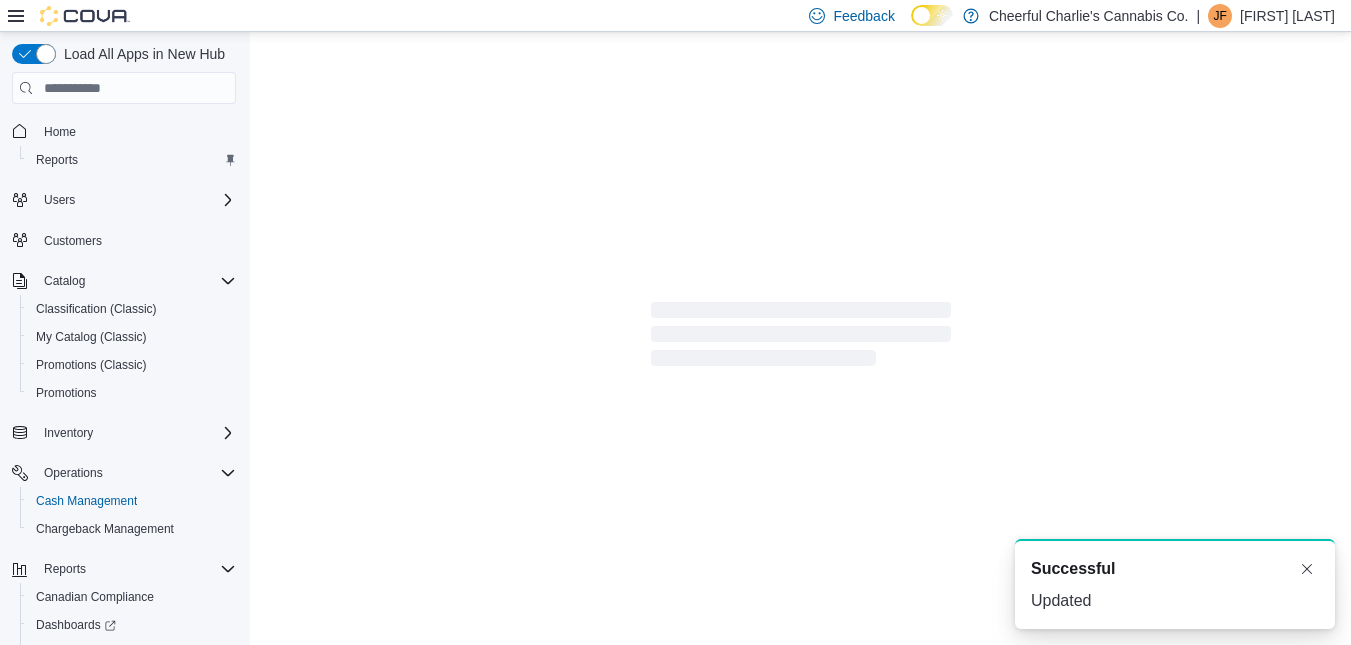 scroll, scrollTop: 0, scrollLeft: 0, axis: both 